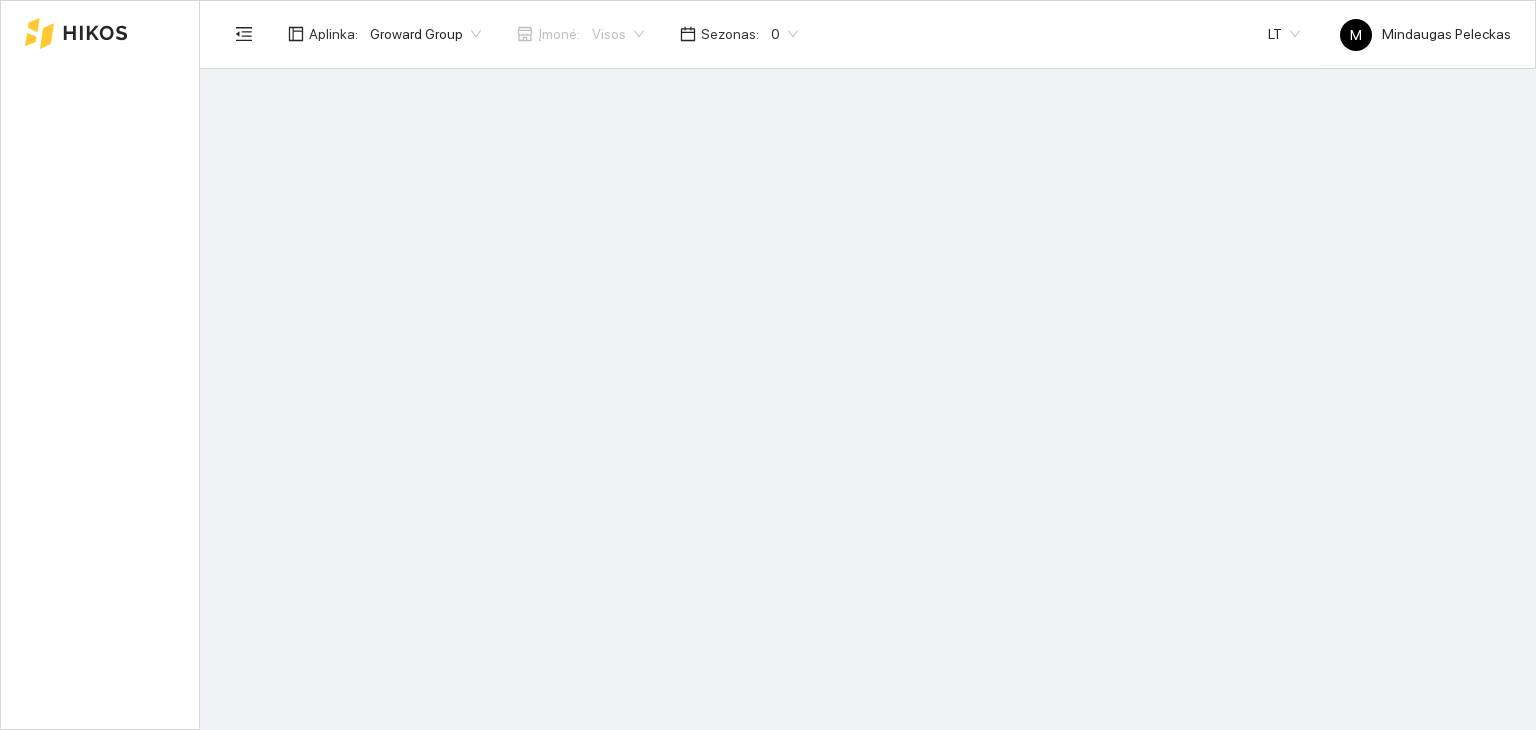 scroll, scrollTop: 0, scrollLeft: 0, axis: both 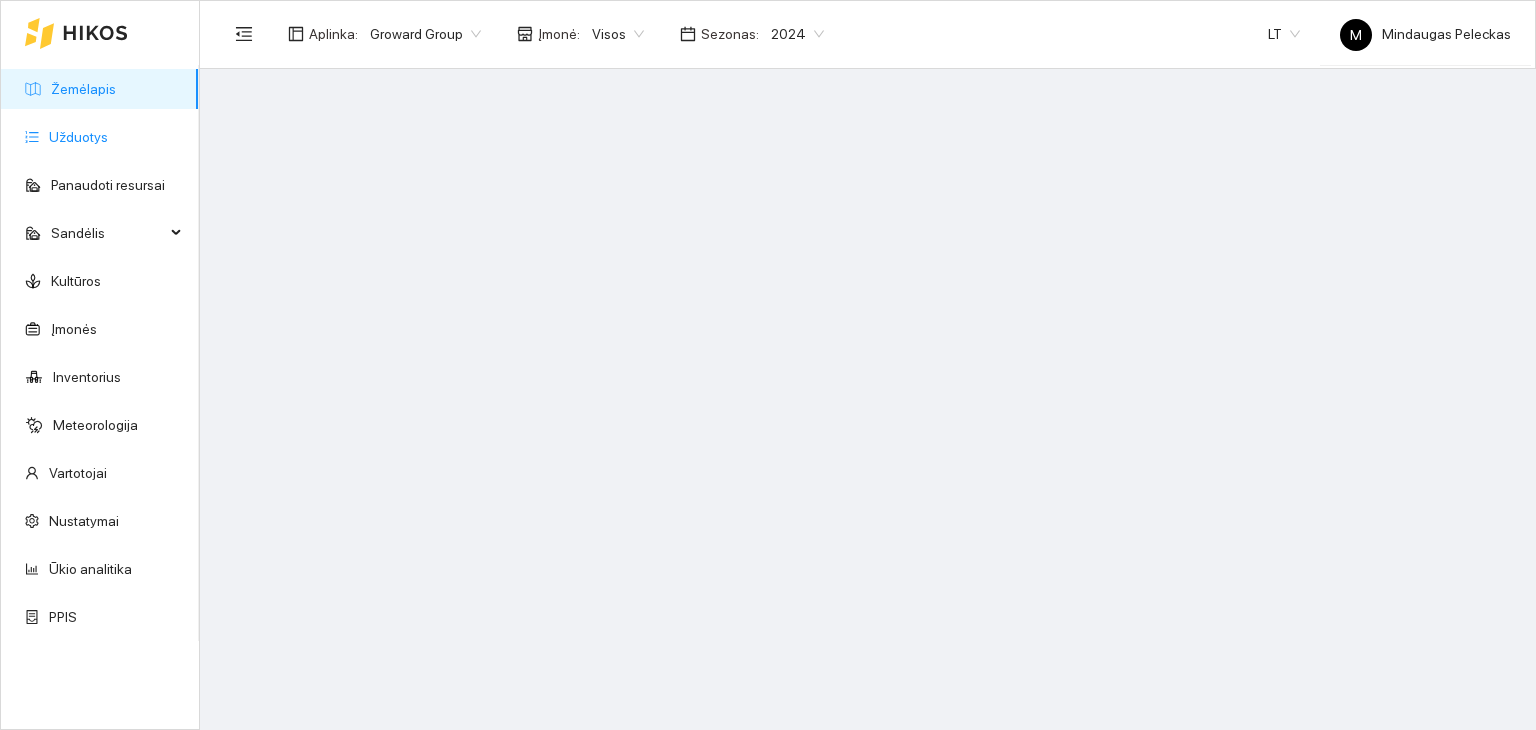 click on "Užduotys" at bounding box center [78, 137] 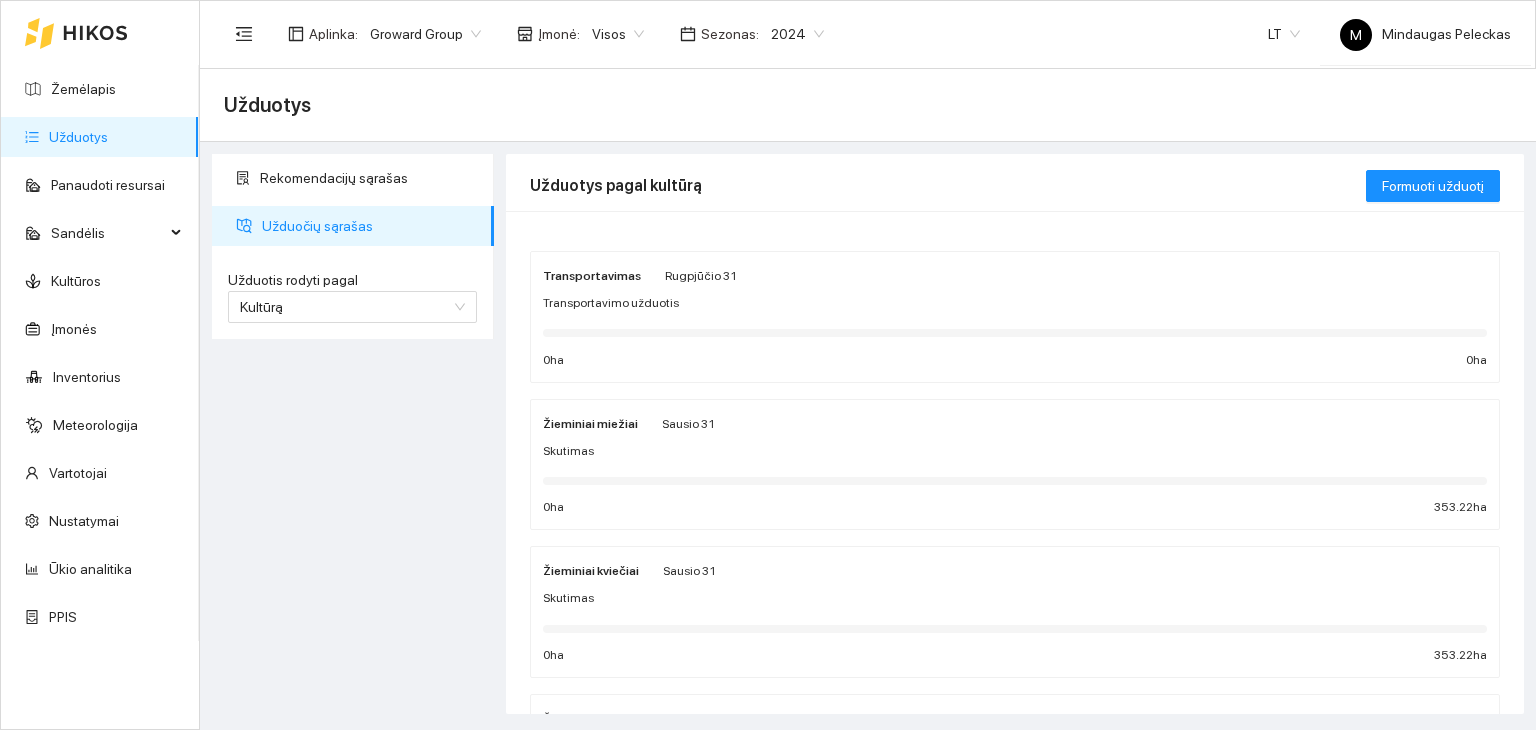 drag, startPoint x: 772, startPoint y: 22, endPoint x: 766, endPoint y: 48, distance: 26.683329 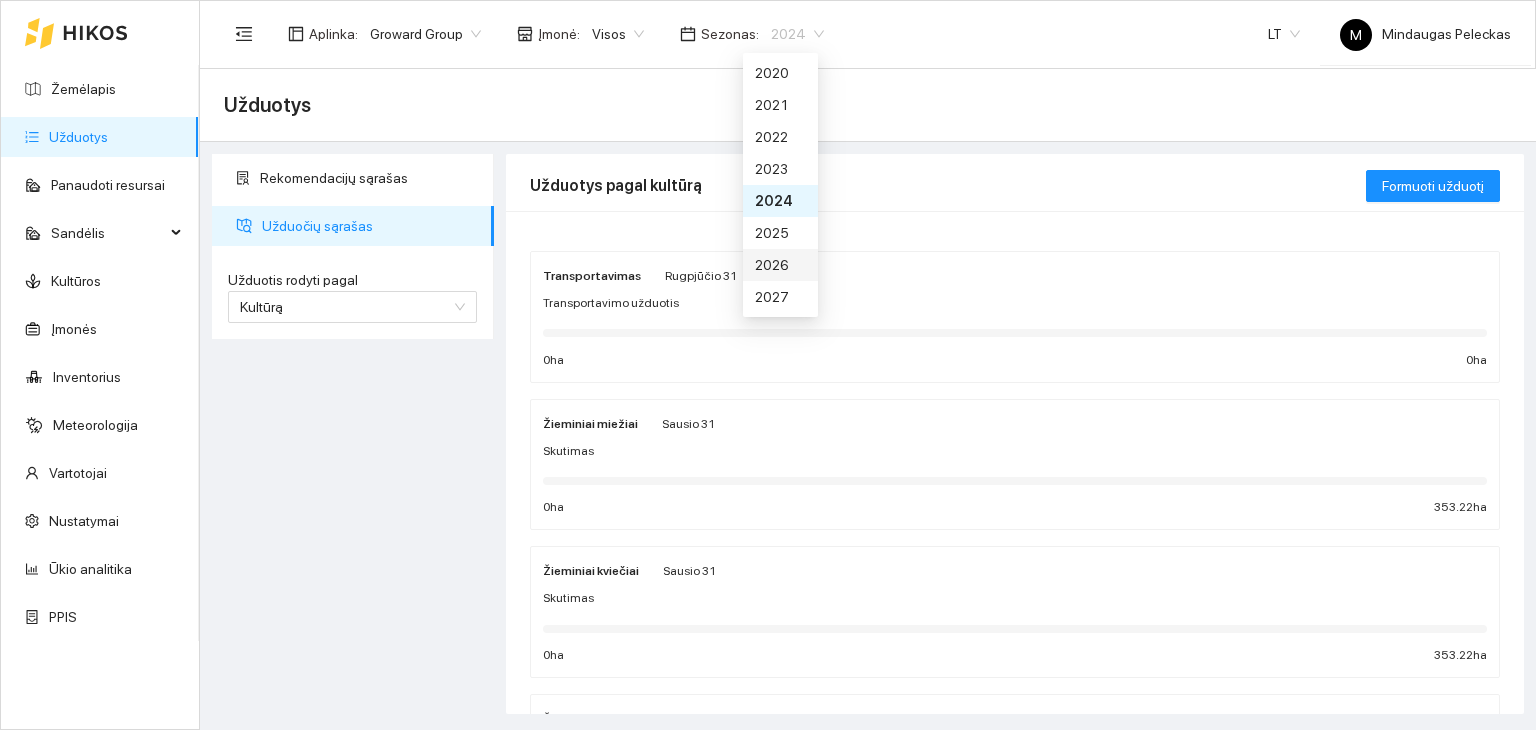click on "2026" at bounding box center (780, 265) 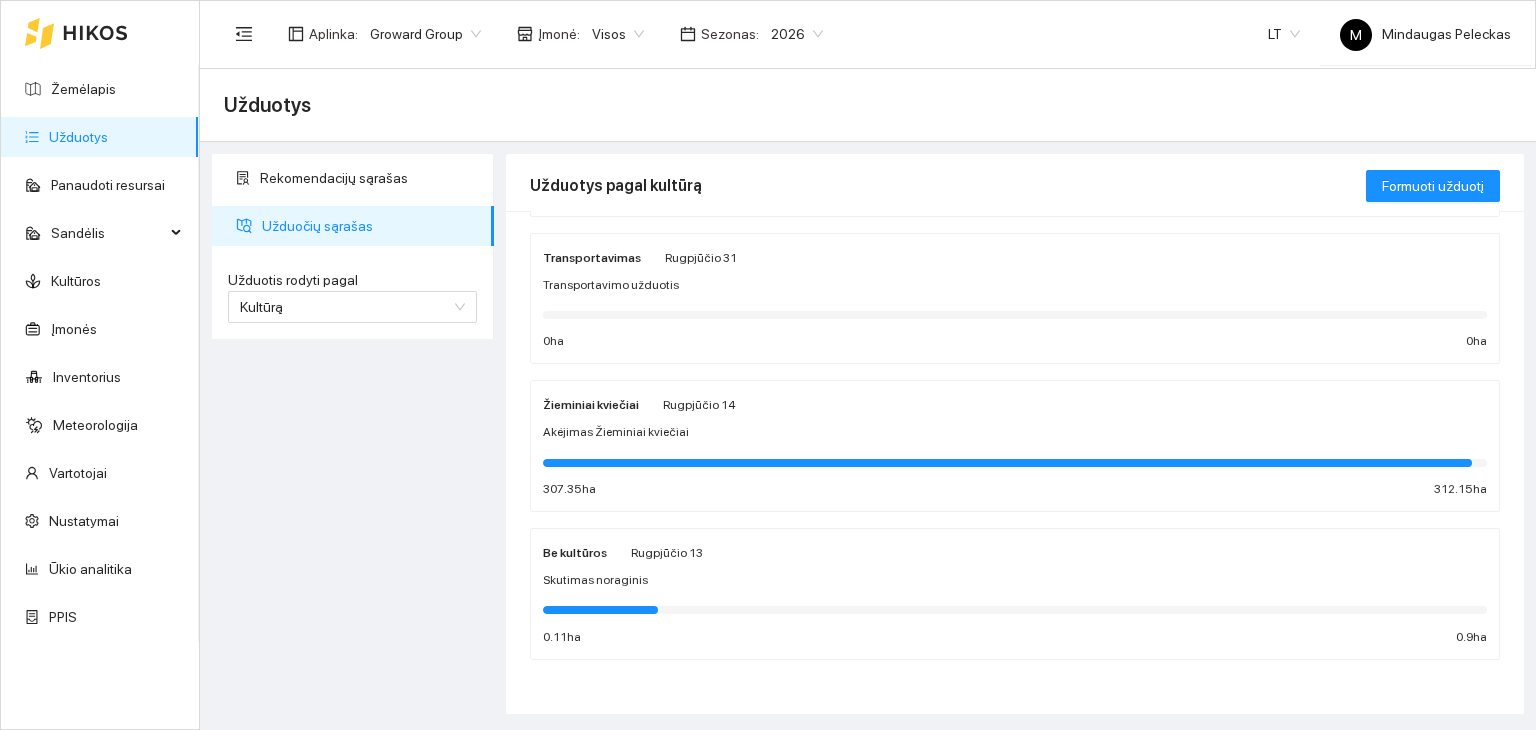 scroll, scrollTop: 0, scrollLeft: 0, axis: both 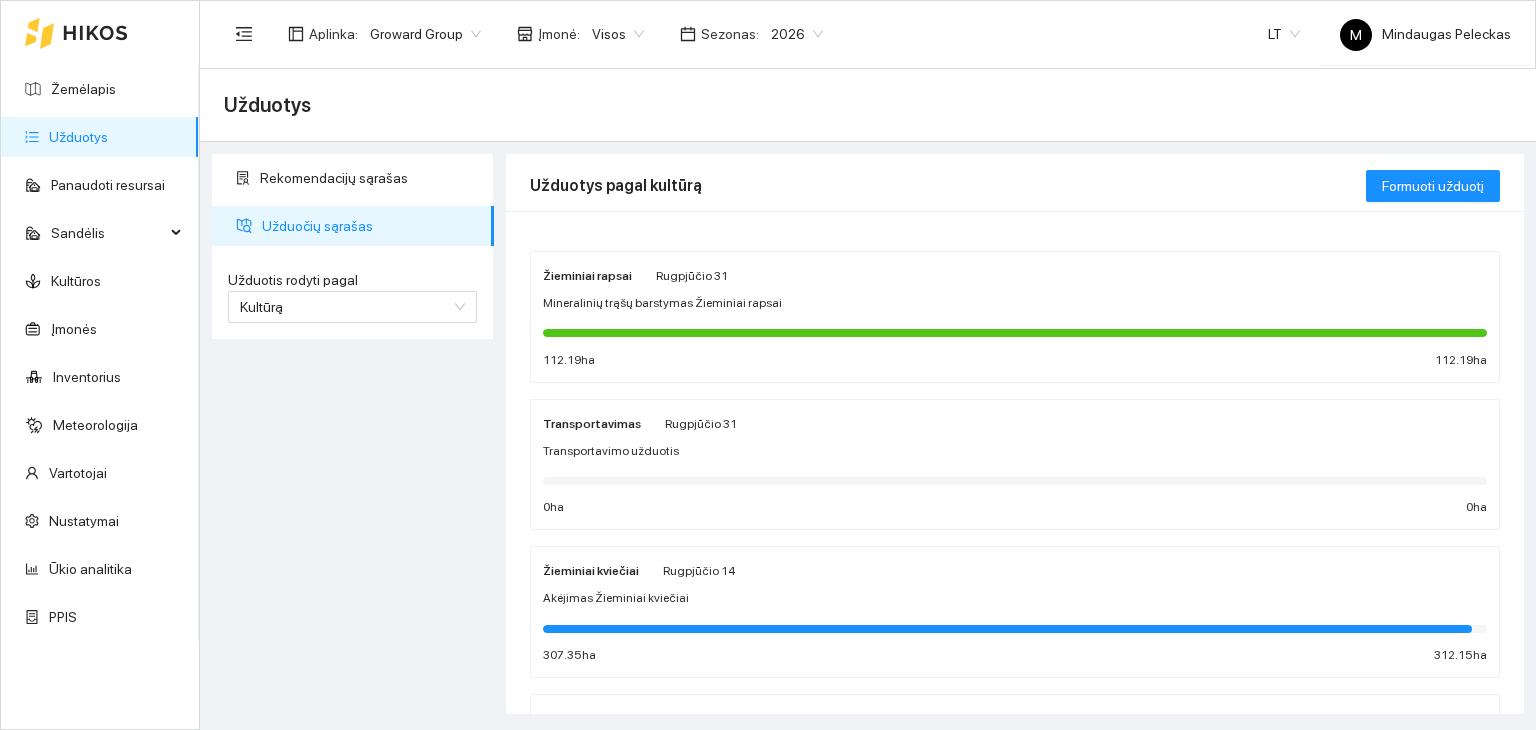 click on "Akėjimas Žieminiai kviečiai" at bounding box center [1015, 598] 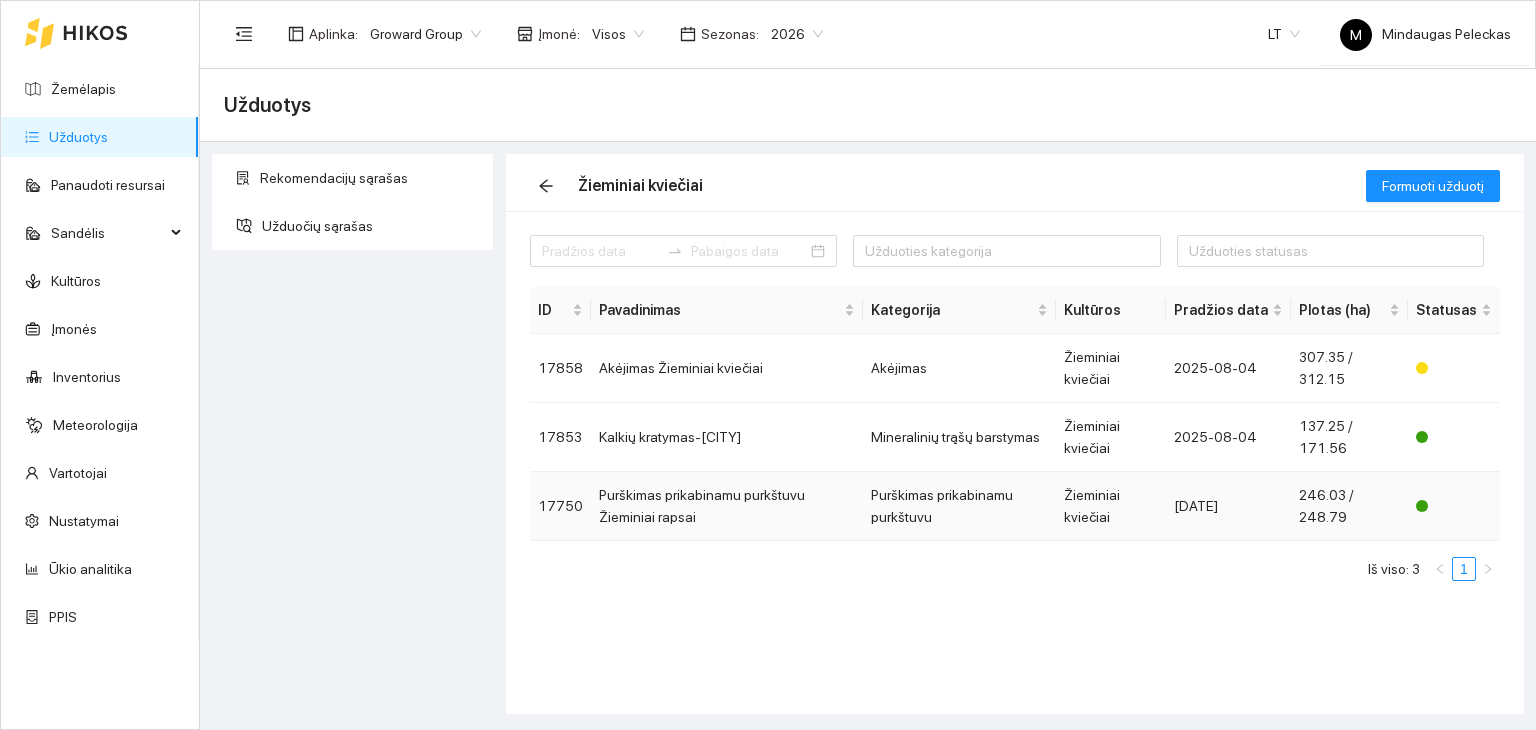 click on "Purškimas prikabinamu purkštuvu Žieminiai rapsai" at bounding box center (727, 506) 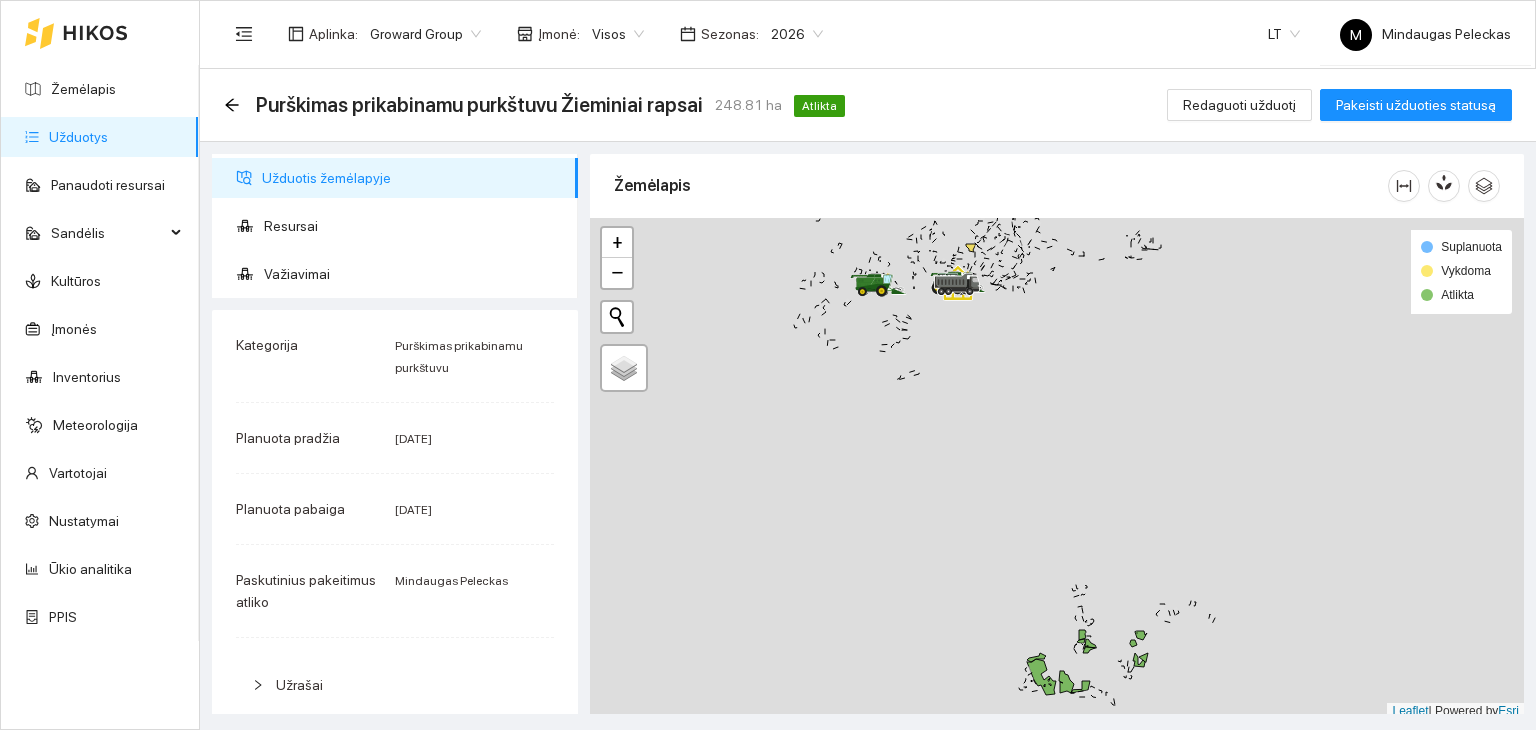 scroll, scrollTop: 5, scrollLeft: 0, axis: vertical 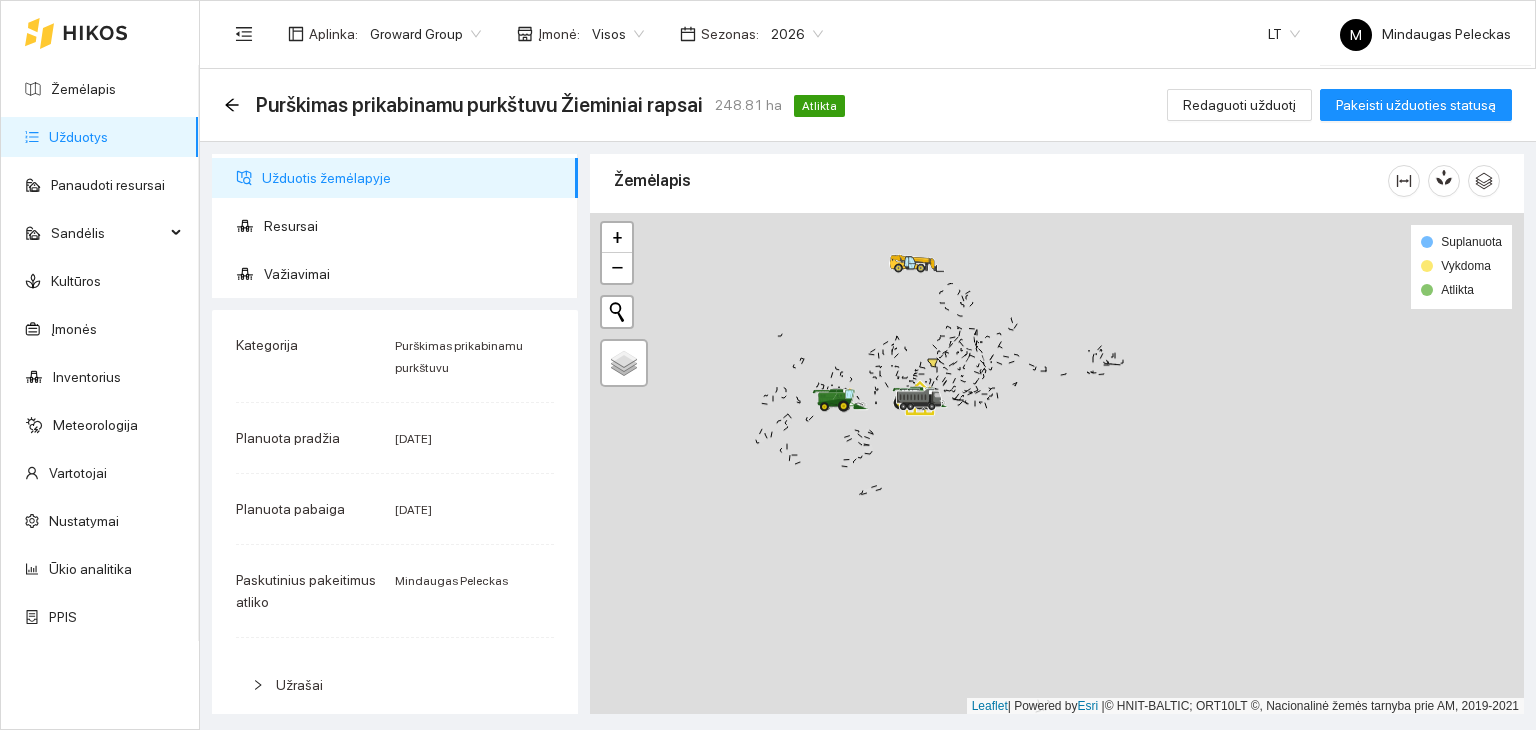 drag, startPoint x: 1042, startPoint y: 407, endPoint x: 950, endPoint y: 351, distance: 107.70329 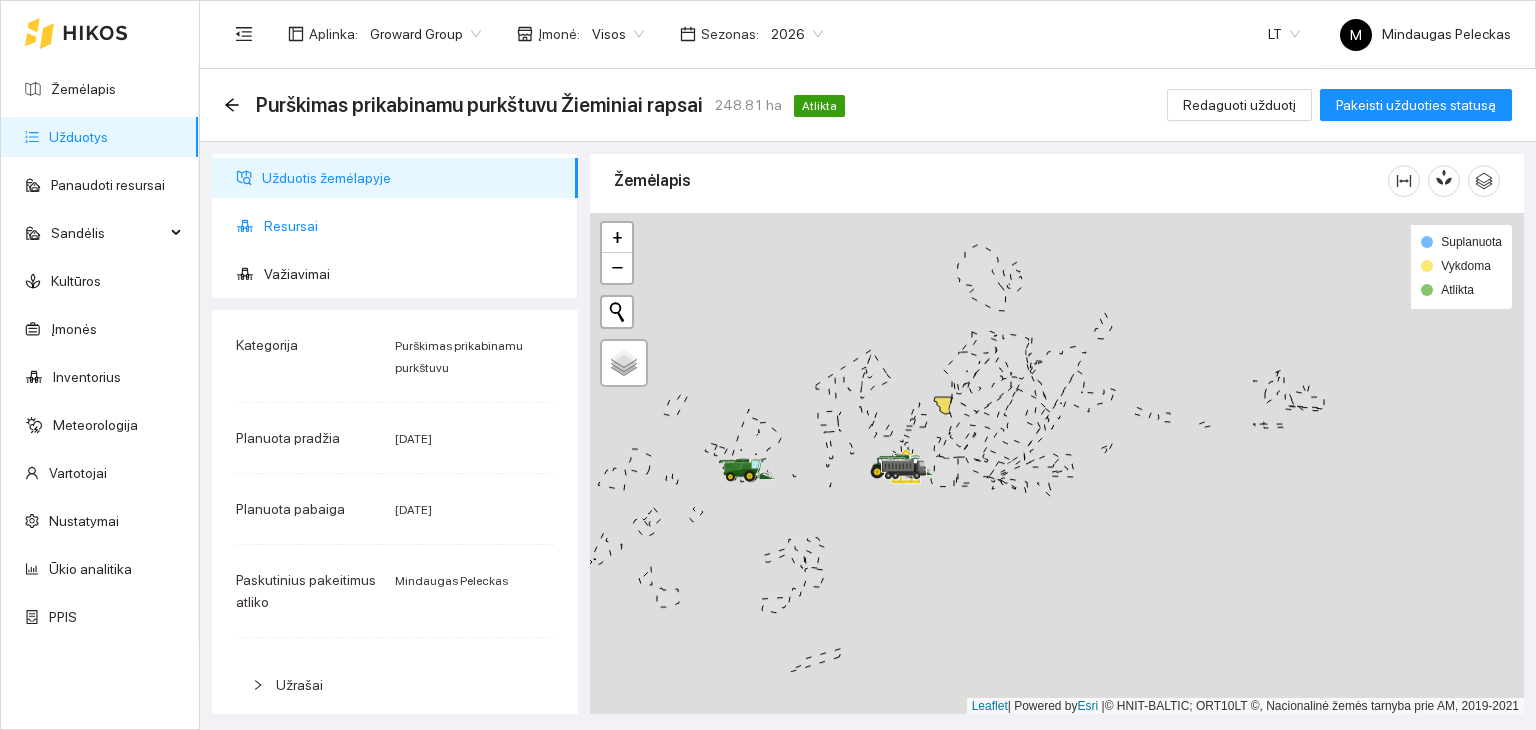 click on "Resursai" at bounding box center [413, 226] 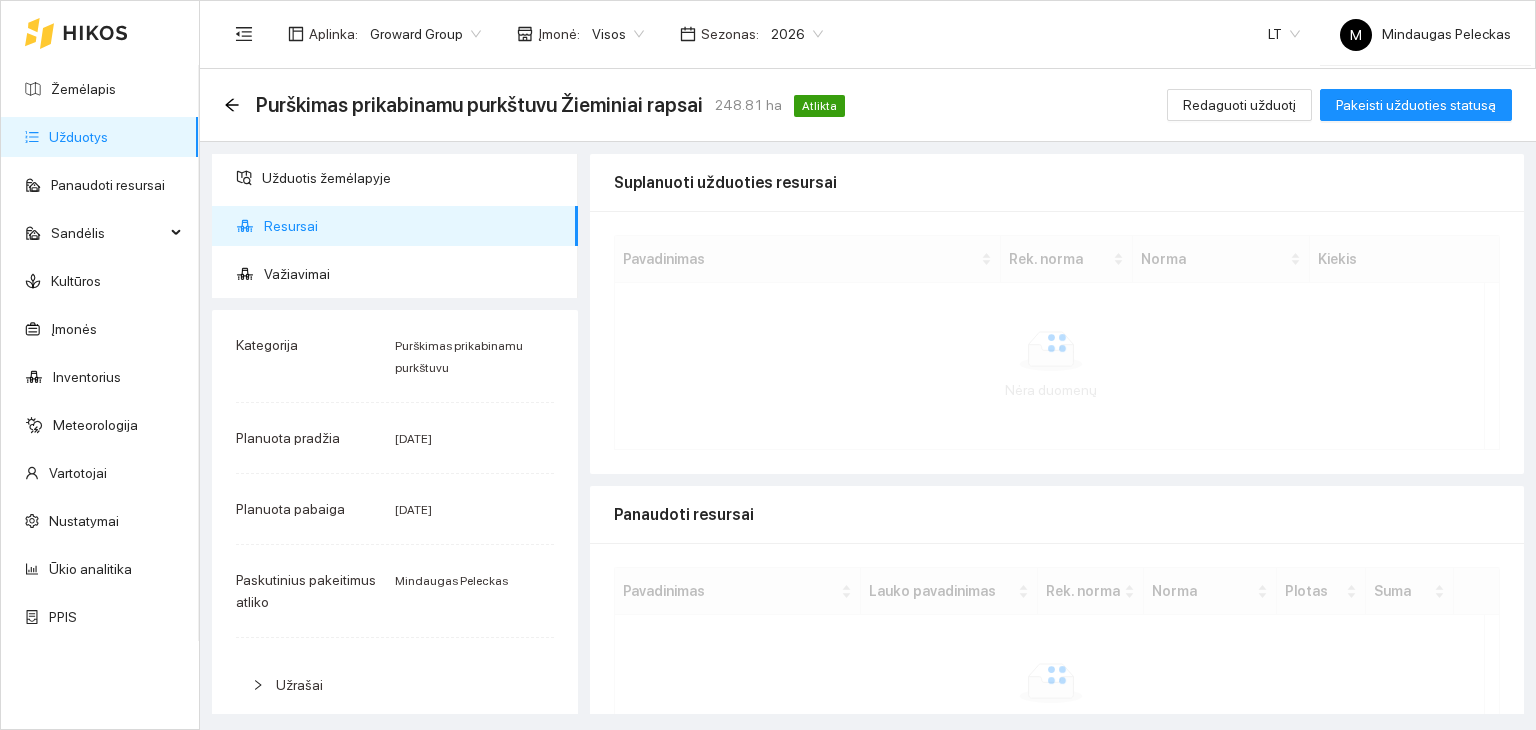 scroll, scrollTop: 0, scrollLeft: 0, axis: both 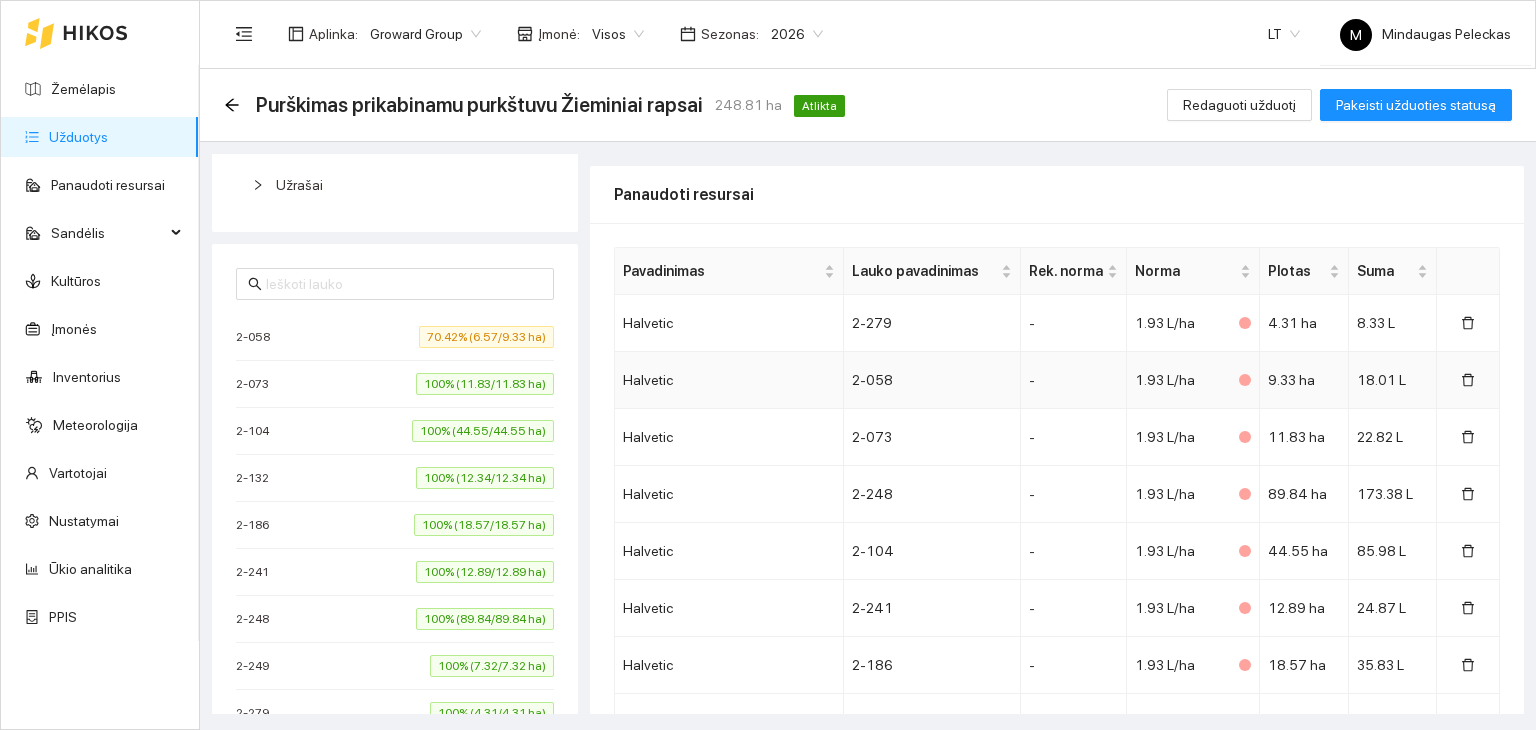 click on "1.93 L/ha" at bounding box center [1165, 380] 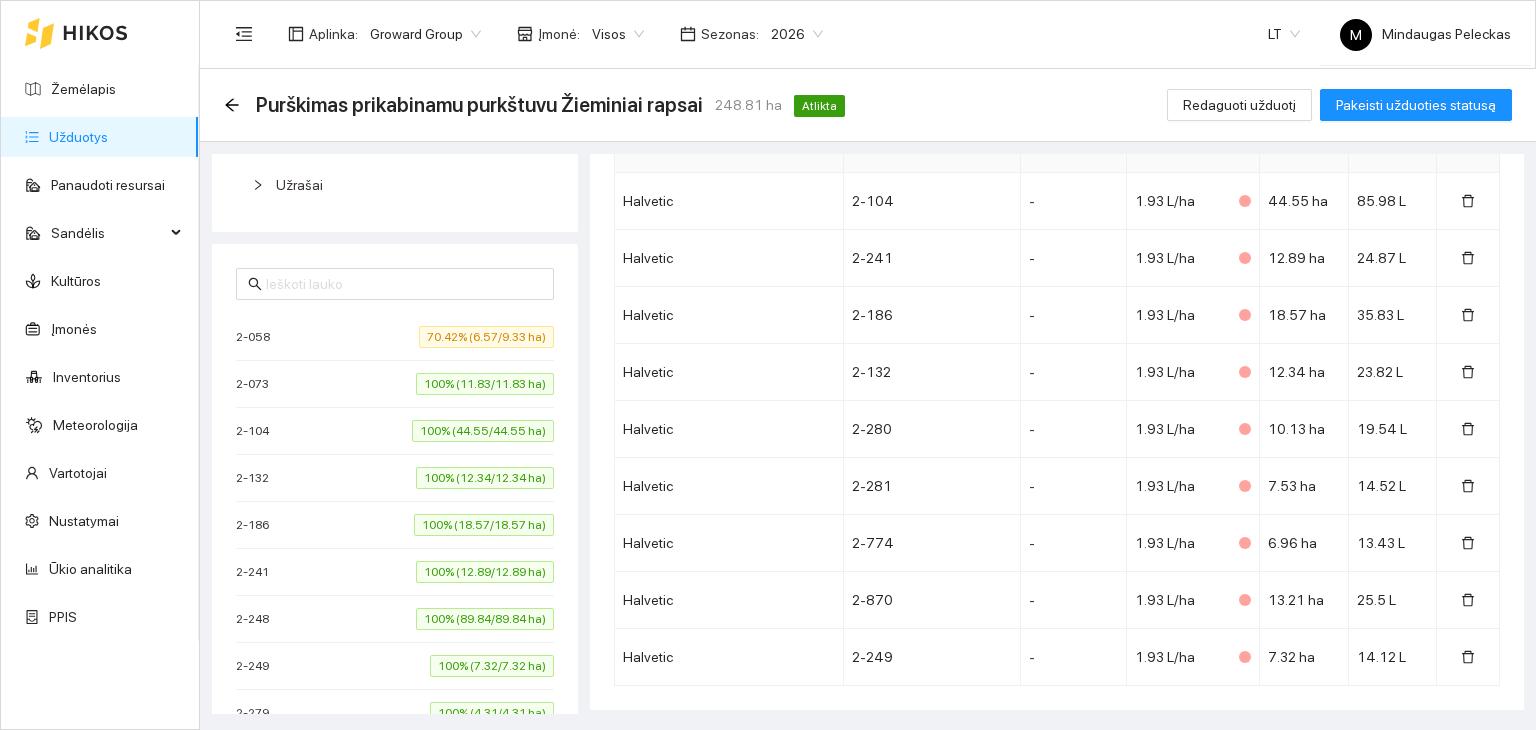 scroll, scrollTop: 553, scrollLeft: 0, axis: vertical 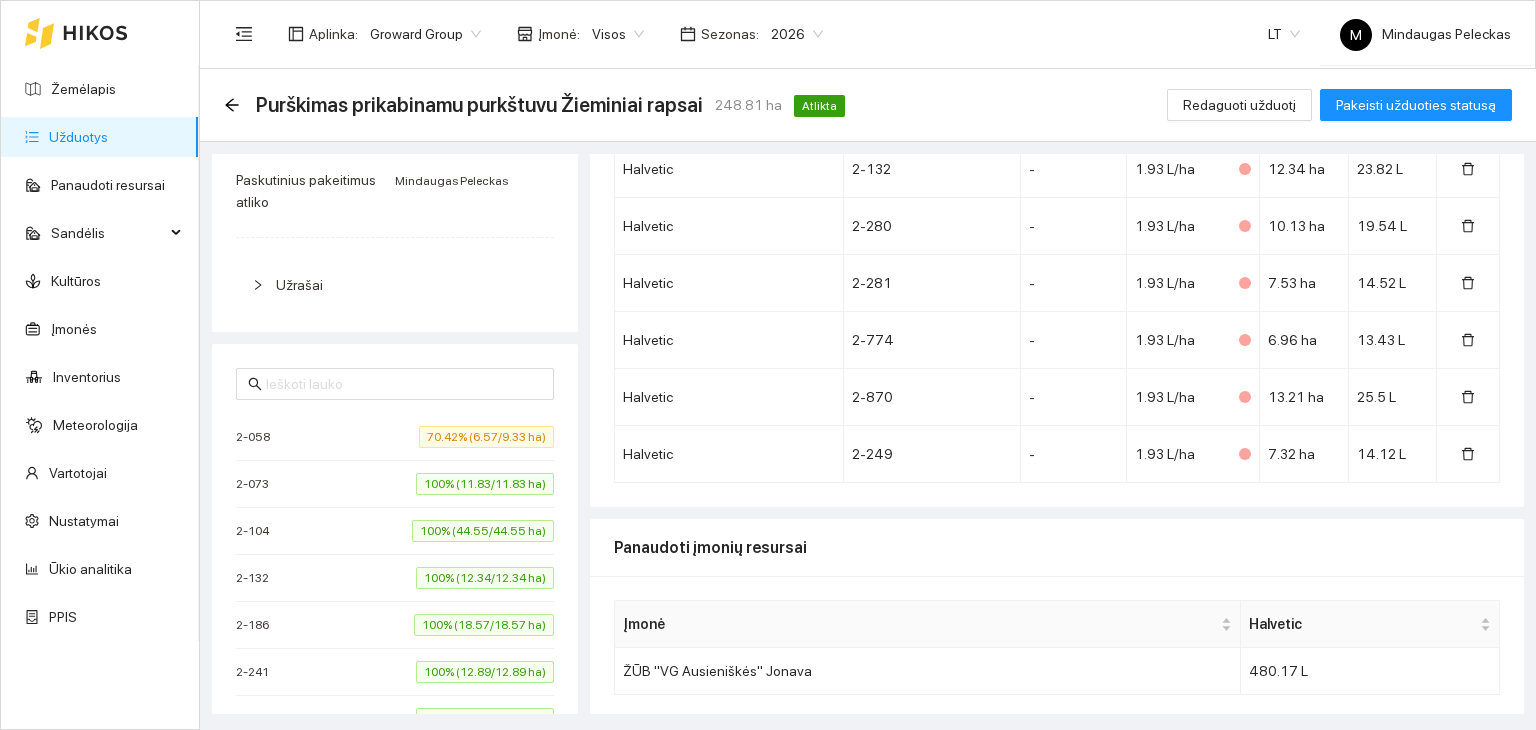 click on "Užduotys" at bounding box center (78, 137) 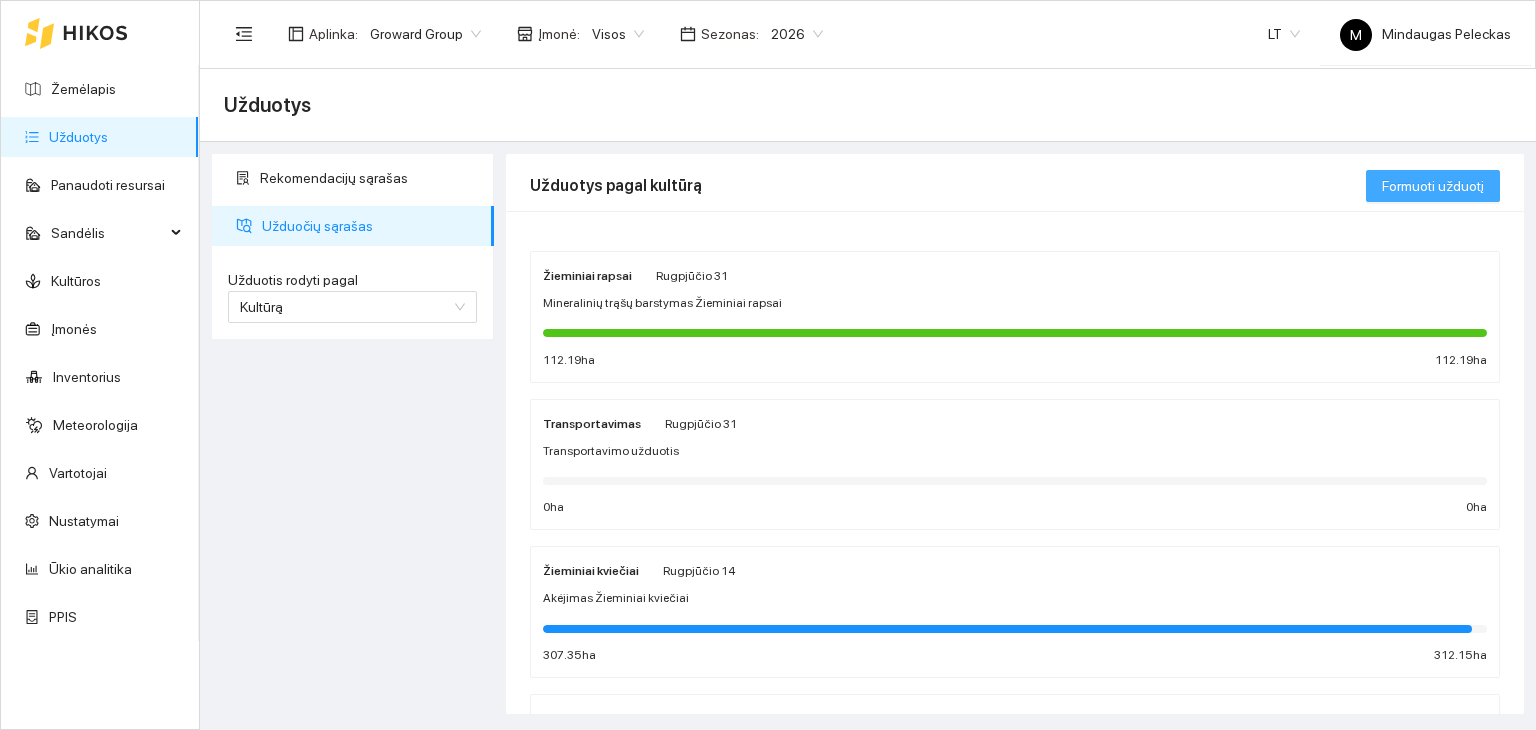 click on "Formuoti užduotį" at bounding box center [1433, 186] 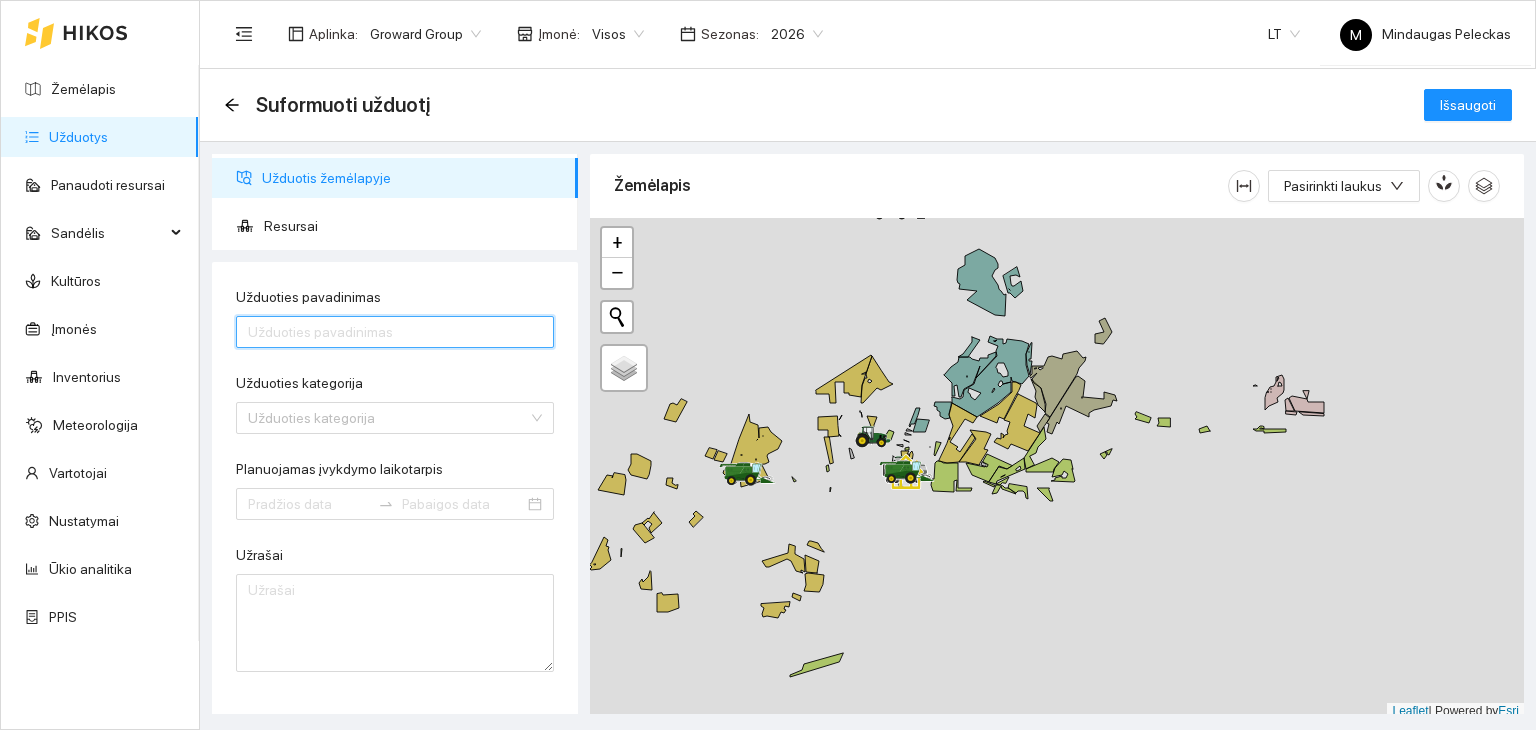 click on "Užduoties pavadinimas" at bounding box center (395, 332) 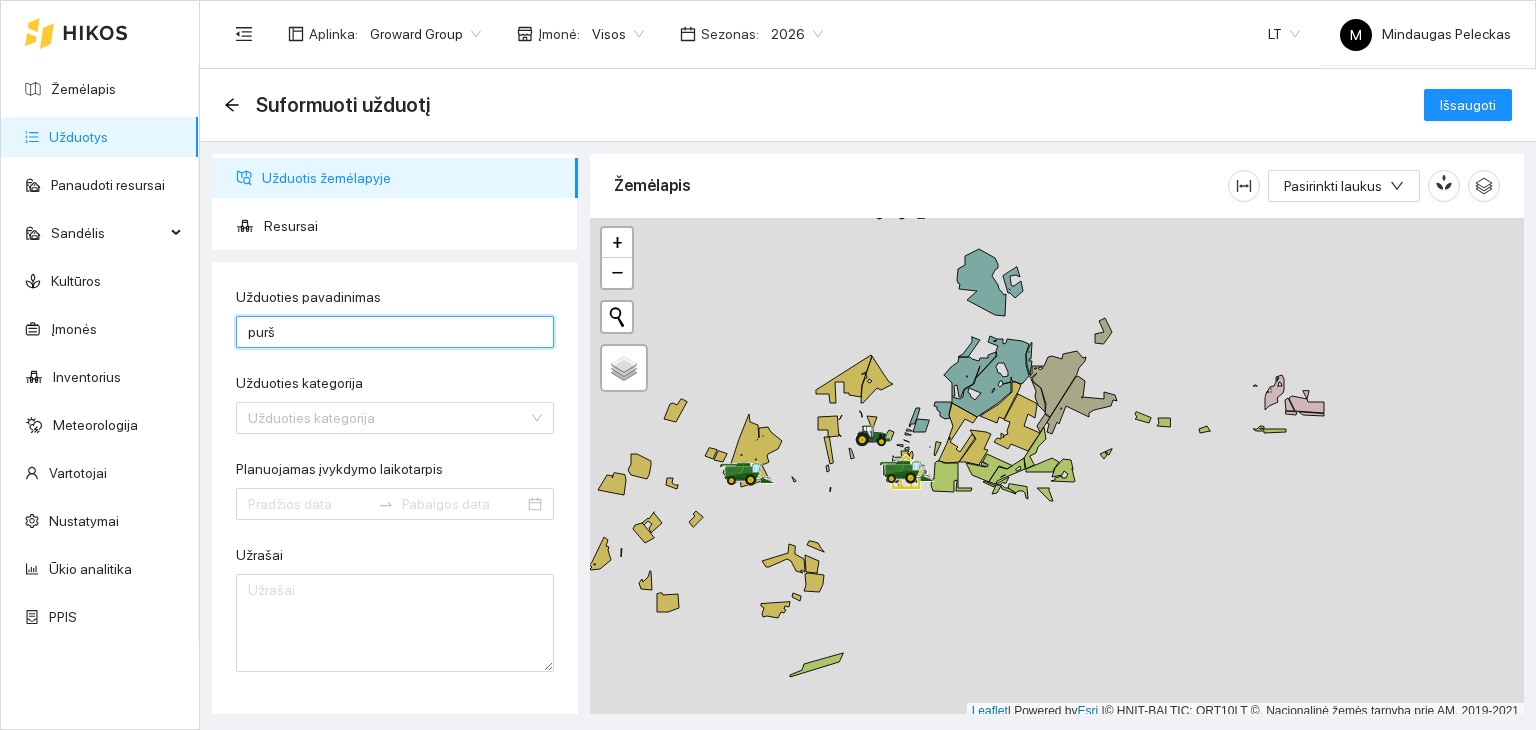 type on "Purškimas prikabinamu purkštuvu Žieminiai rapsai" 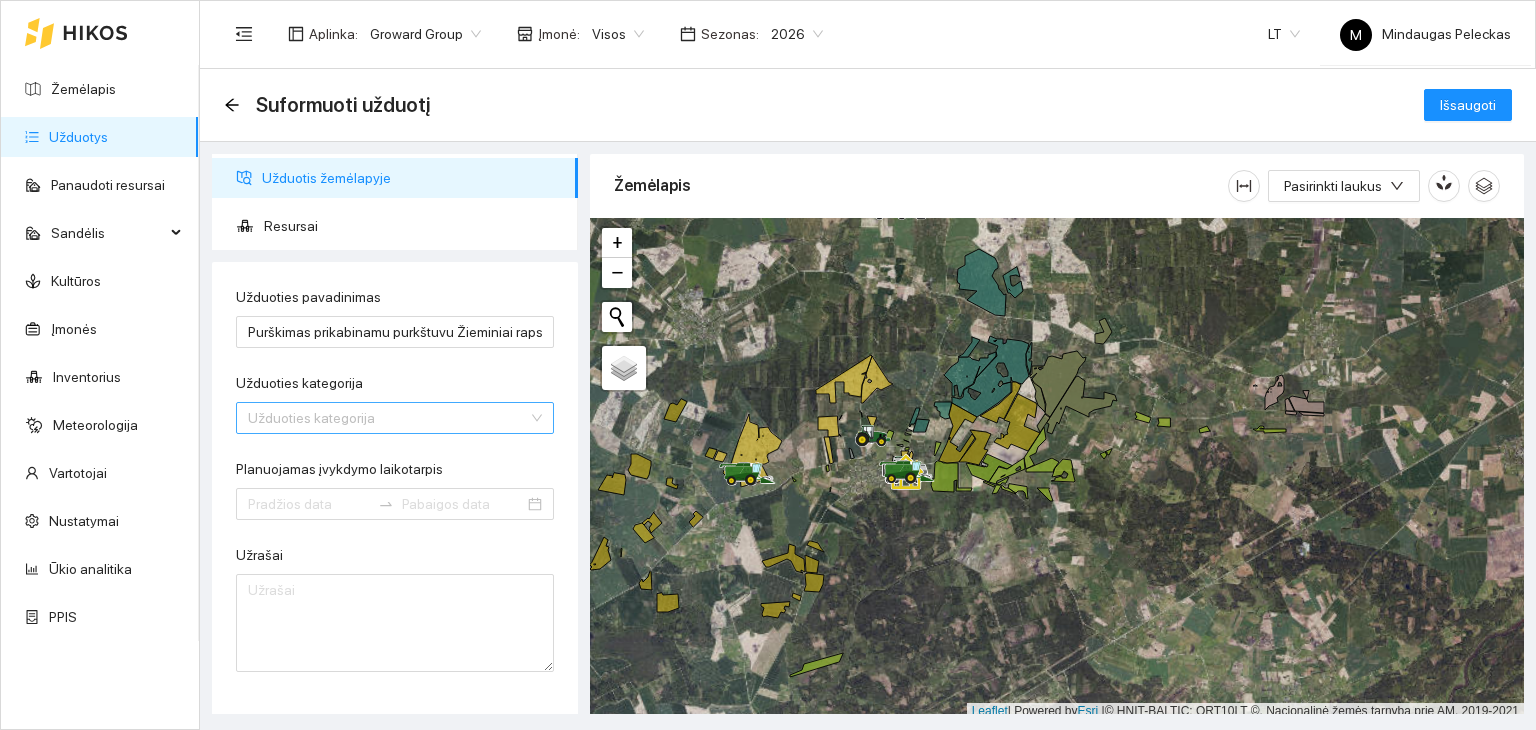 click on "Užduoties kategorija" at bounding box center (388, 418) 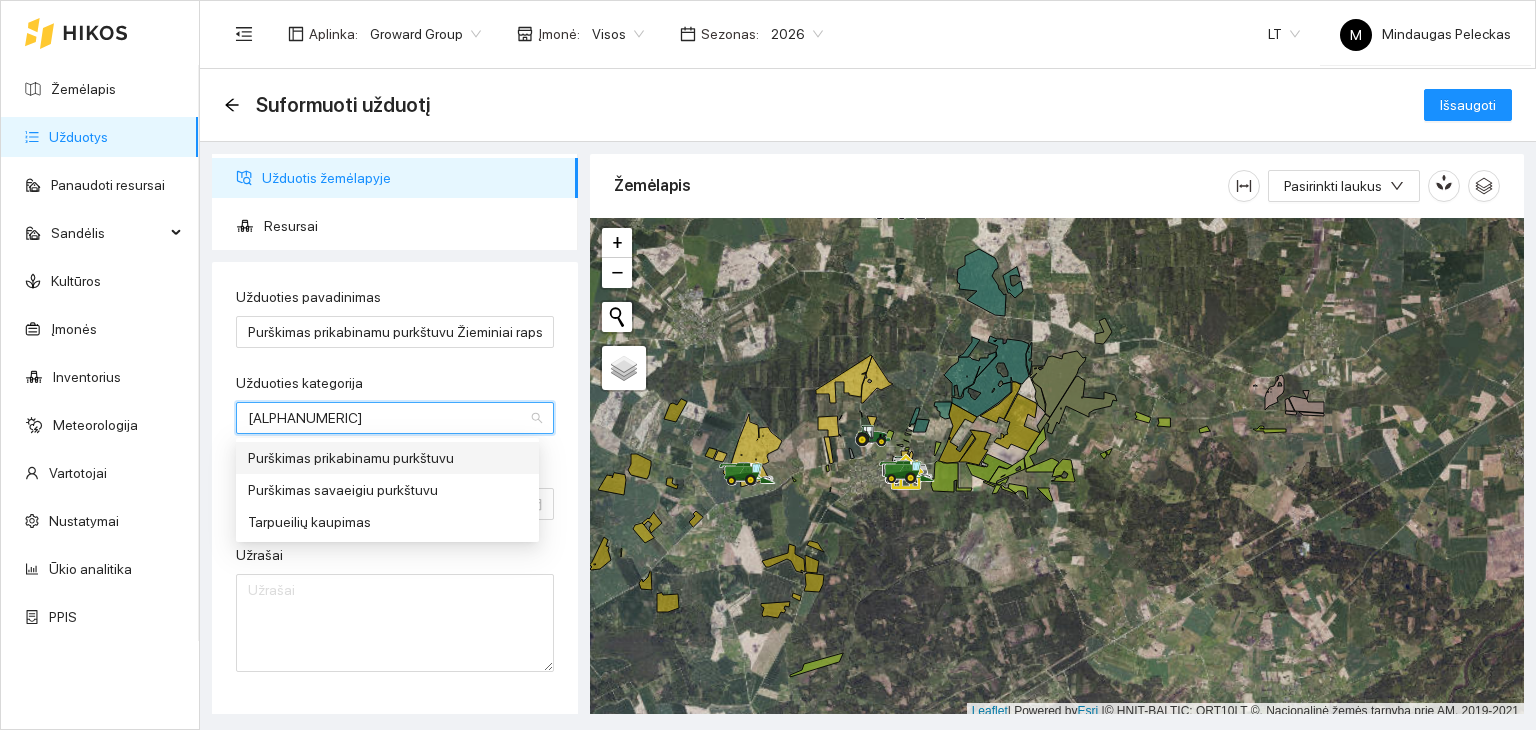 type on "pur" 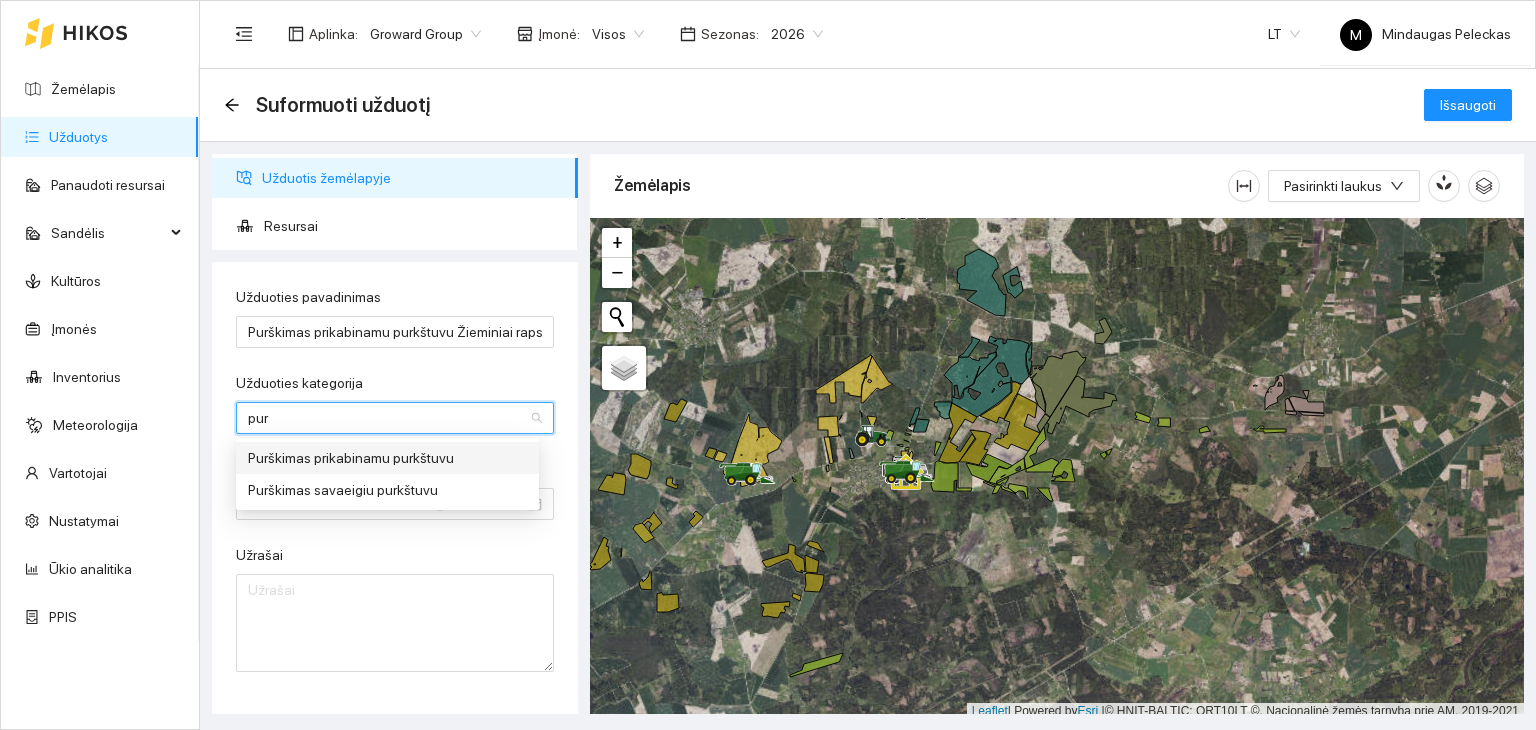 click on "Purškimas prikabinamu purkštuvu" at bounding box center (387, 458) 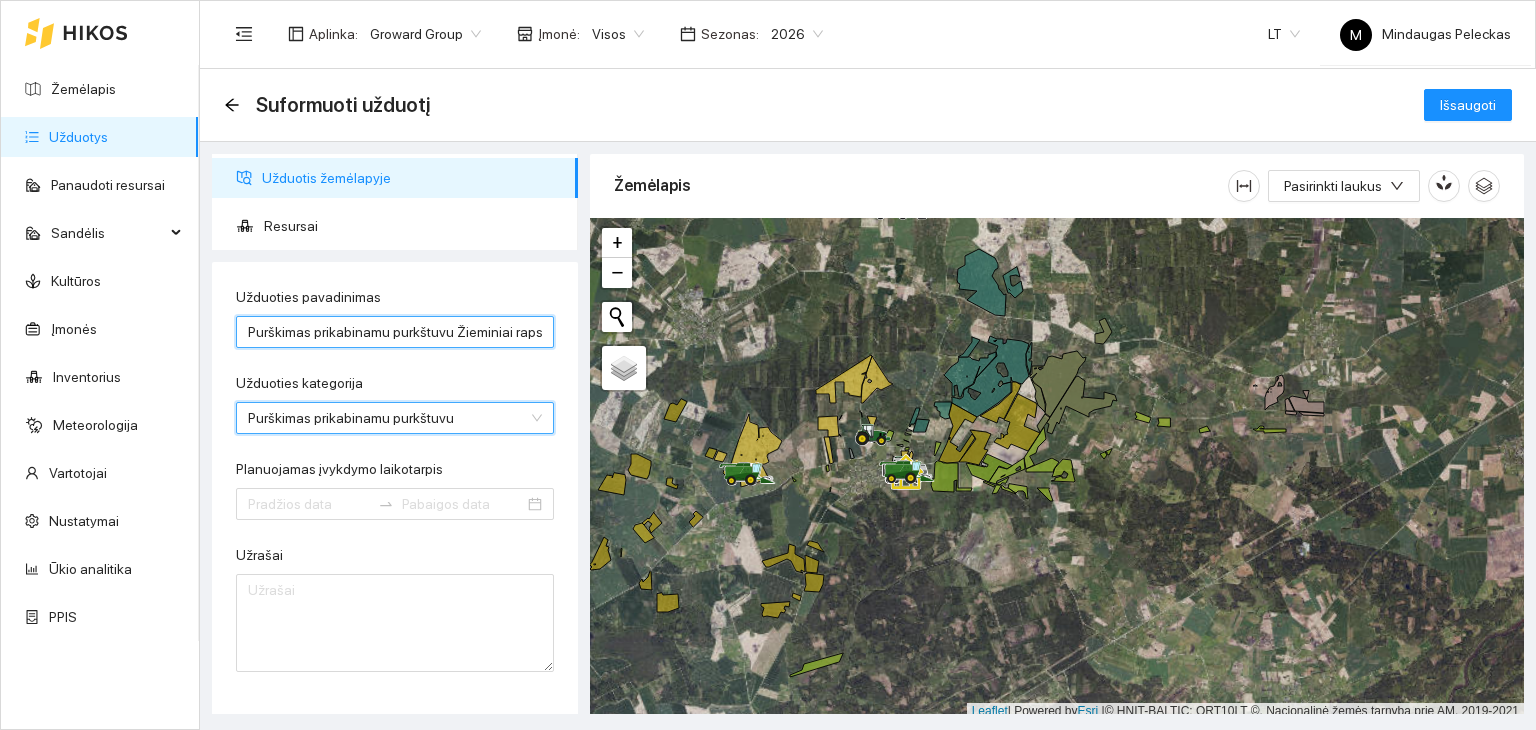 click on "Purškimas prikabinamu purkštuvu Žieminiai rapsai" at bounding box center (395, 332) 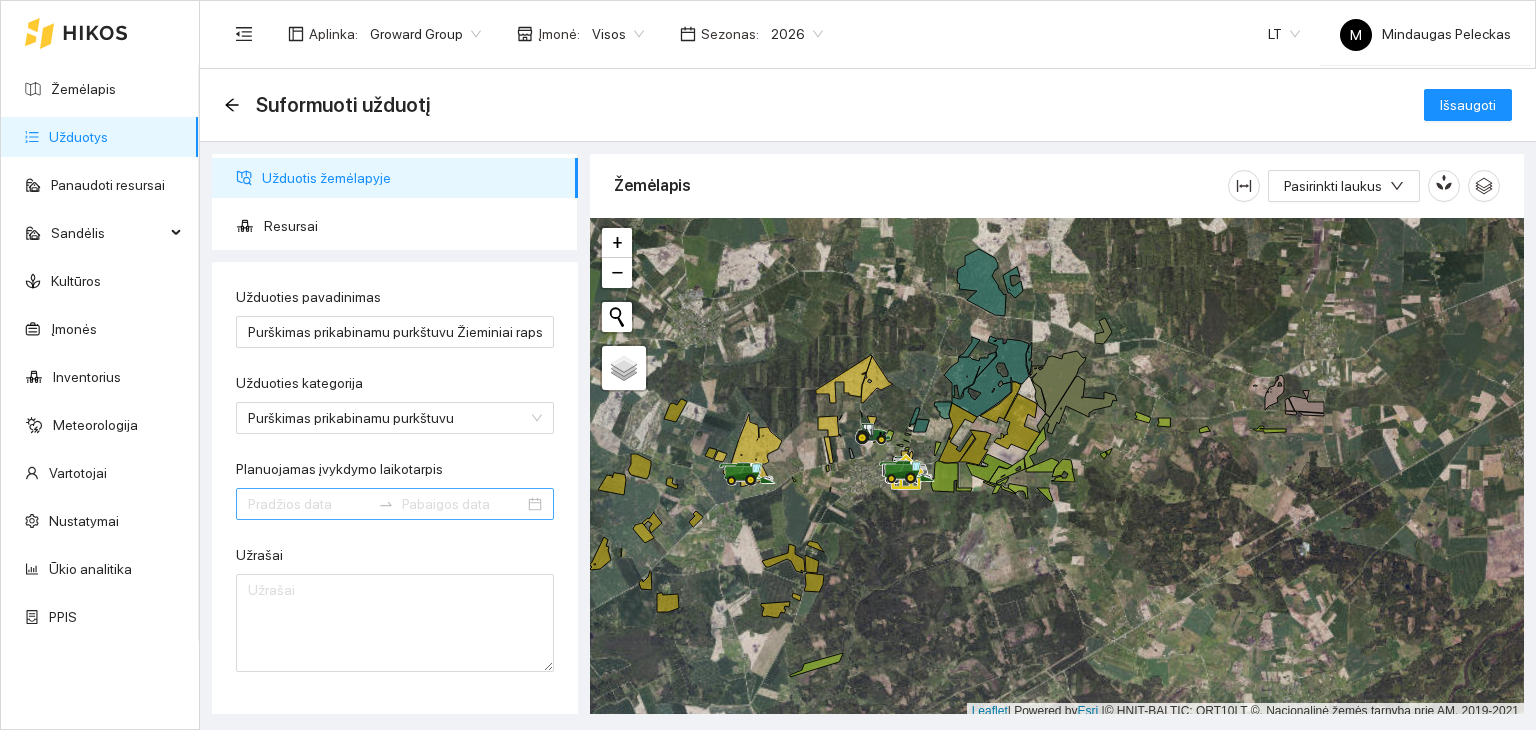 click at bounding box center (395, 504) 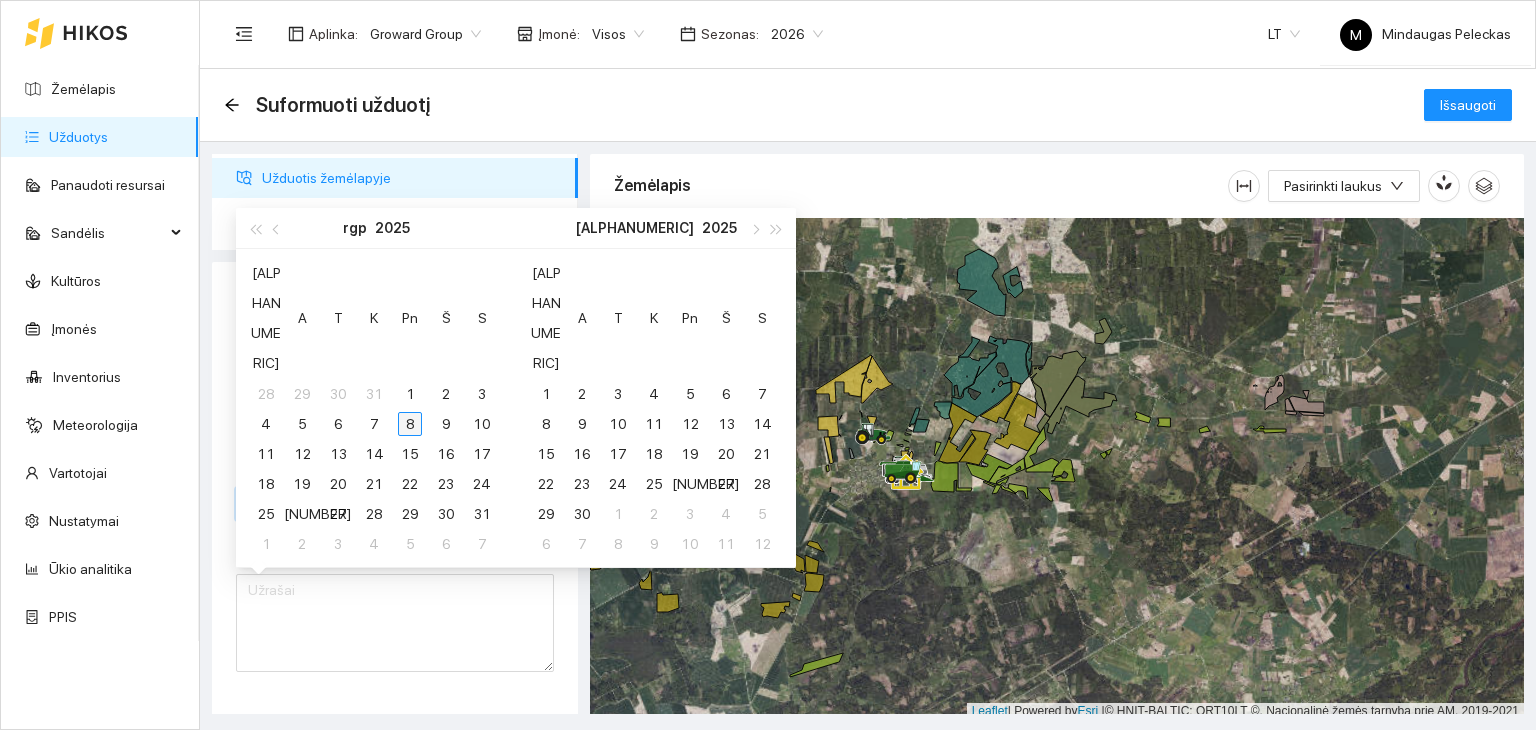 type on "[DATE]" 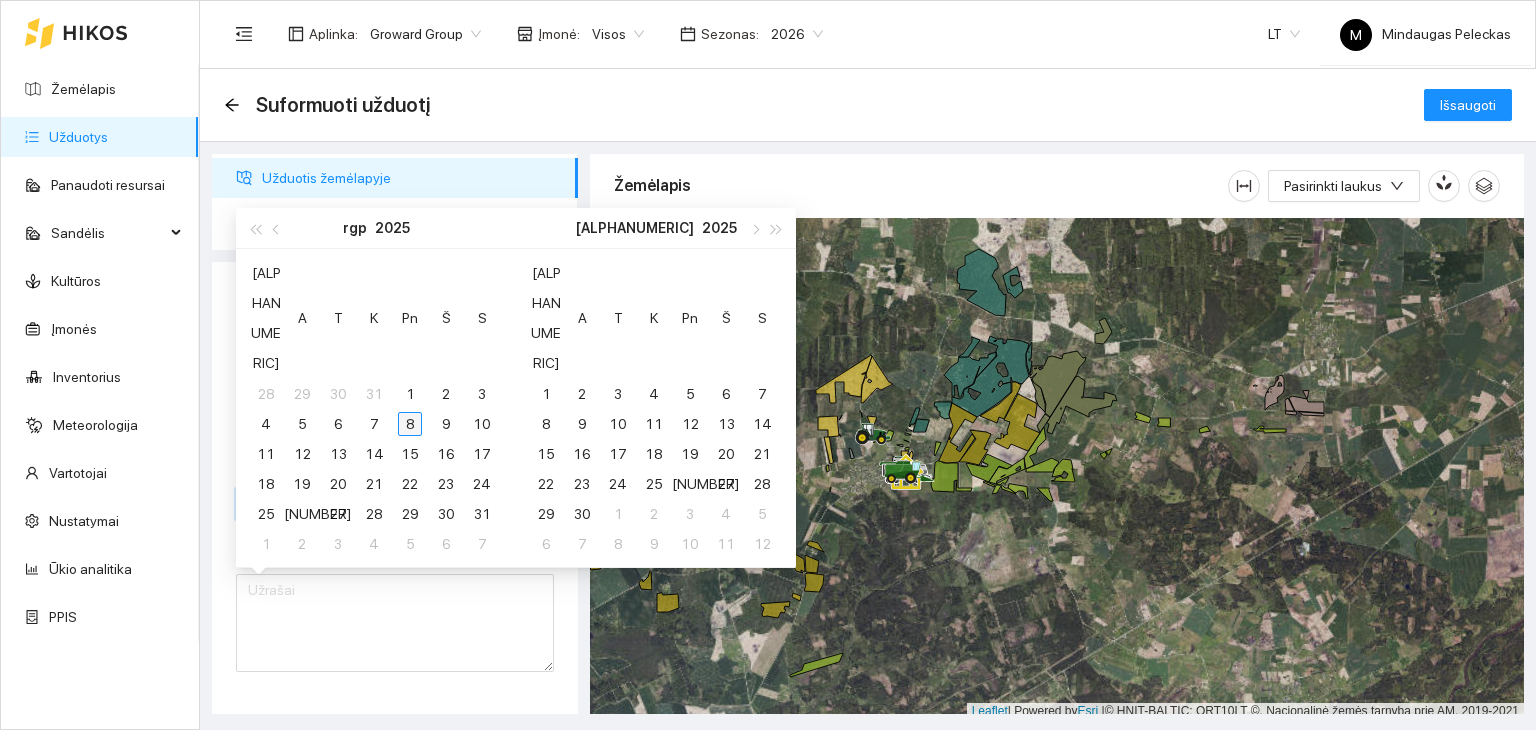 click on "8" at bounding box center (410, 424) 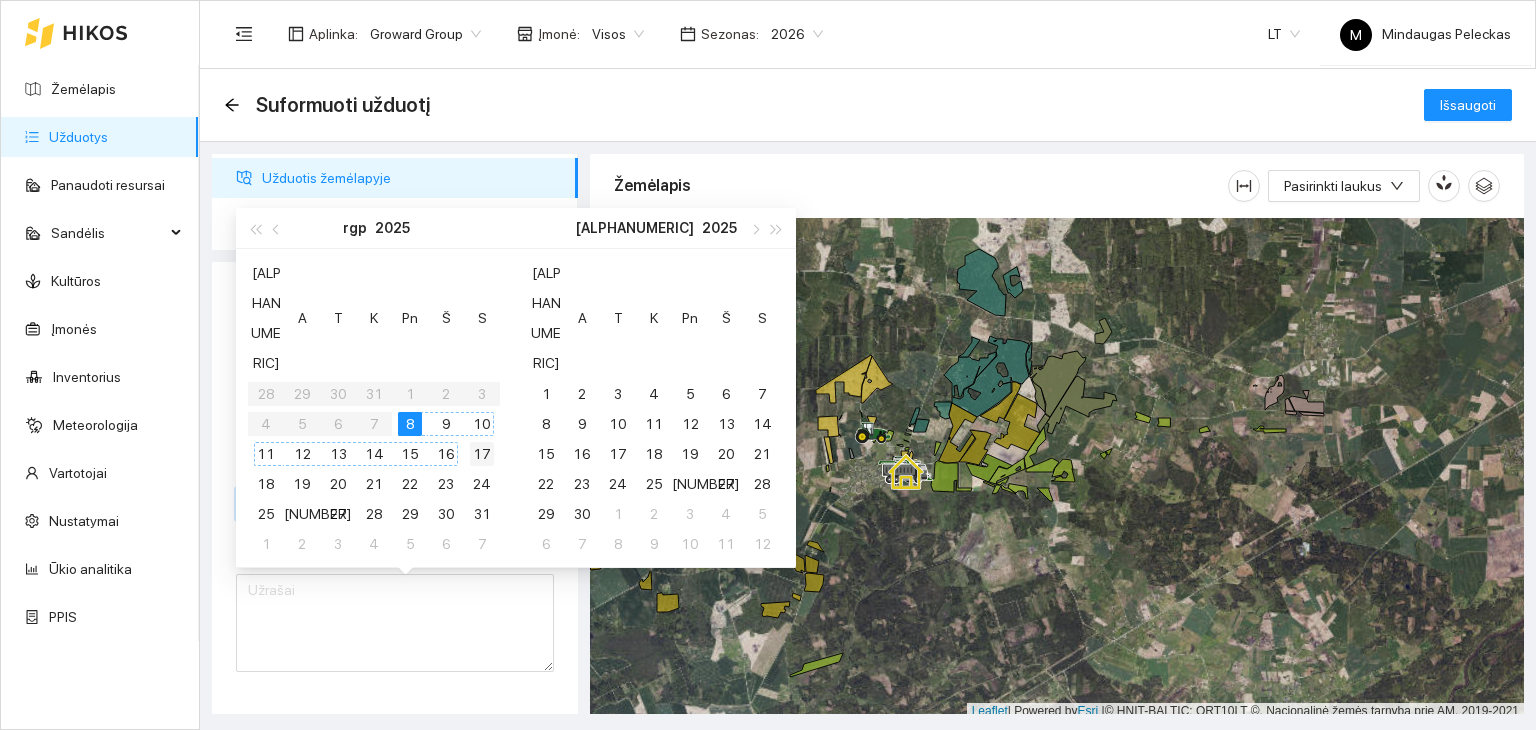 type on "[DATE]" 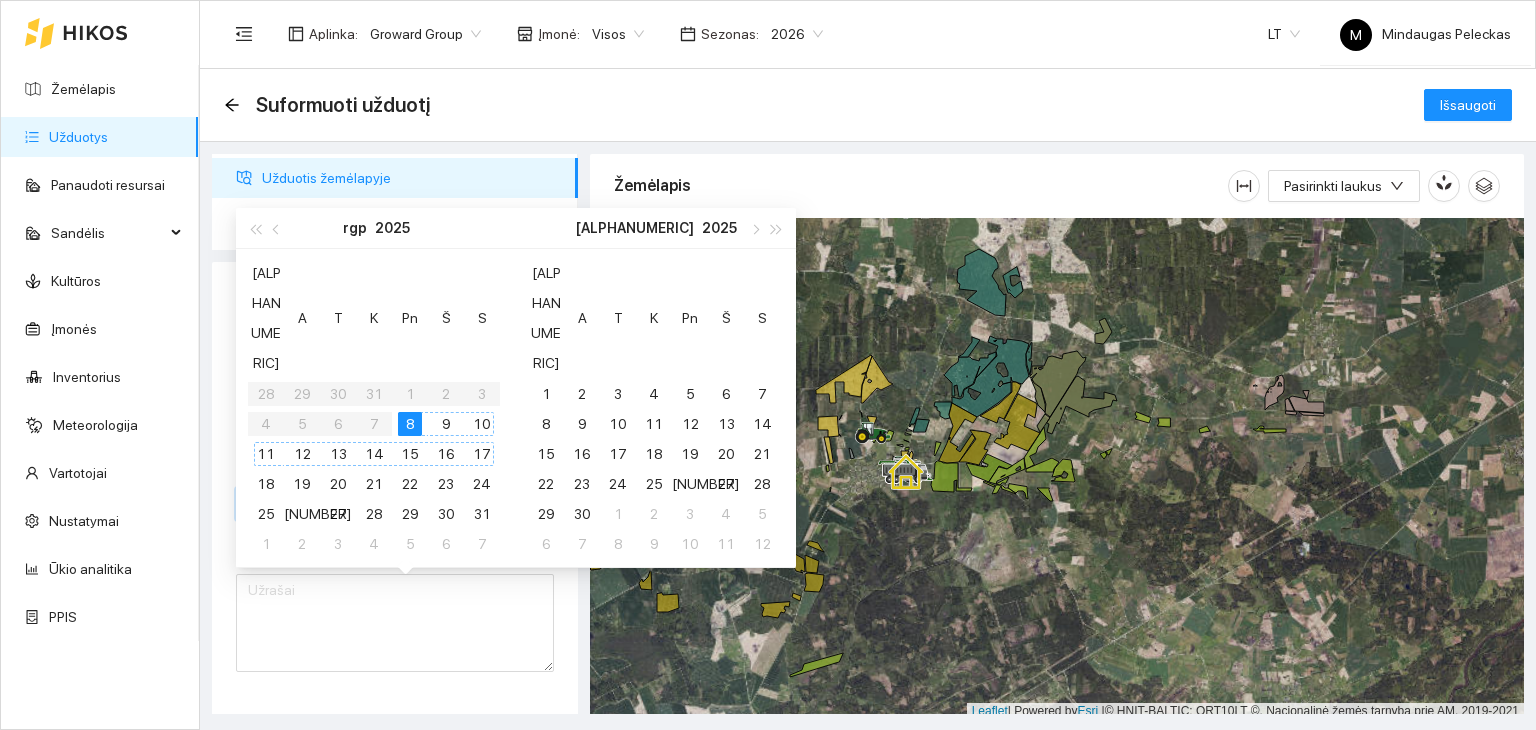 click on "17" at bounding box center [482, 454] 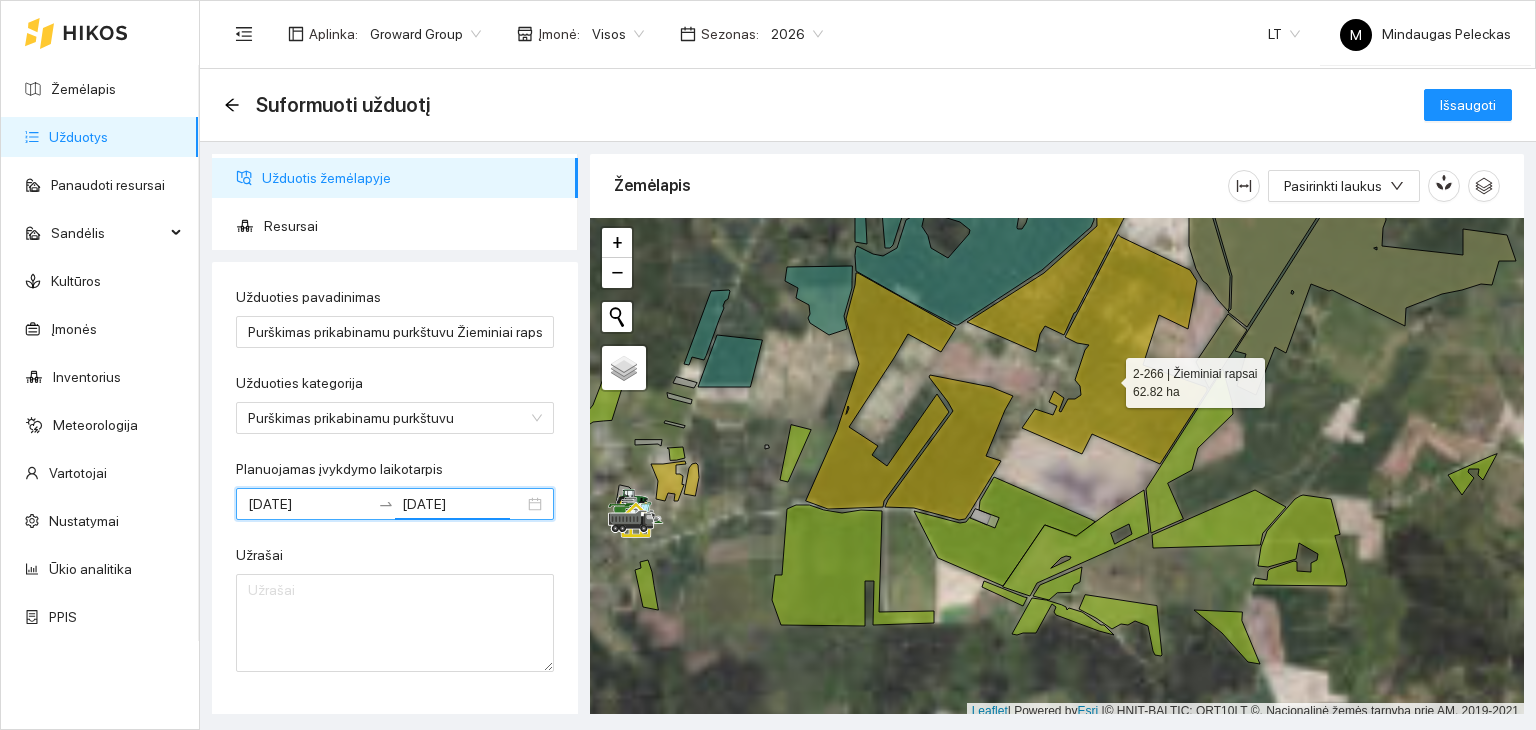 scroll, scrollTop: 5, scrollLeft: 0, axis: vertical 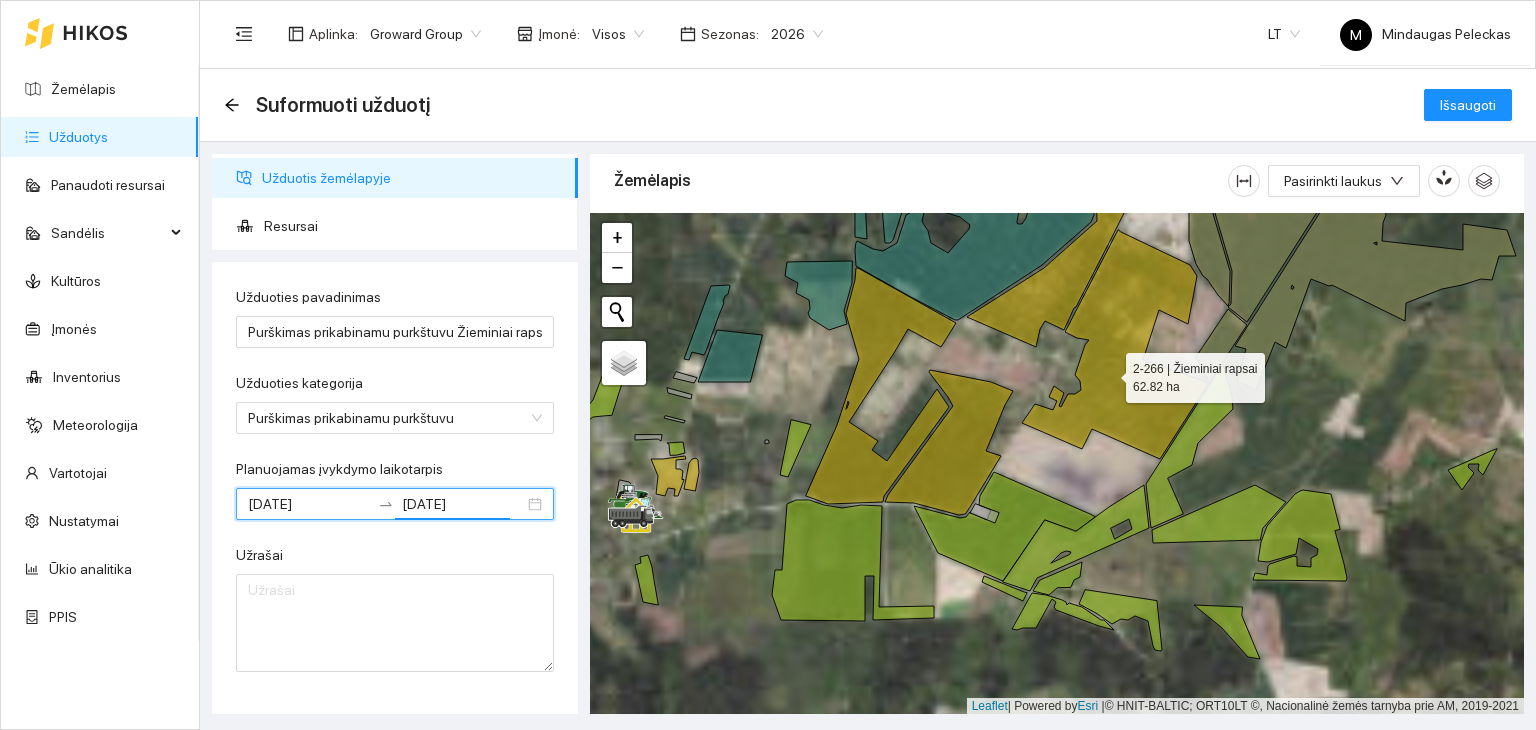 click 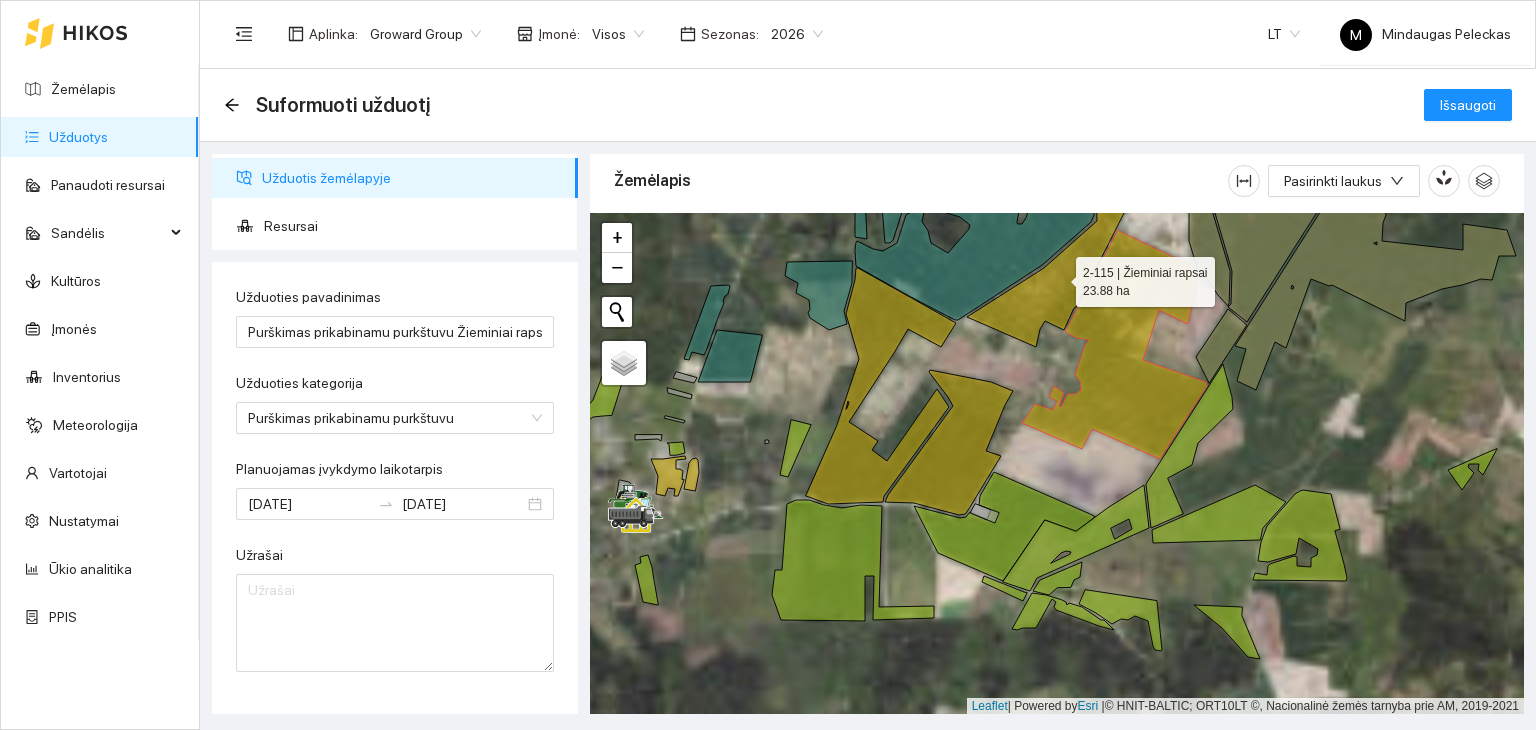 click 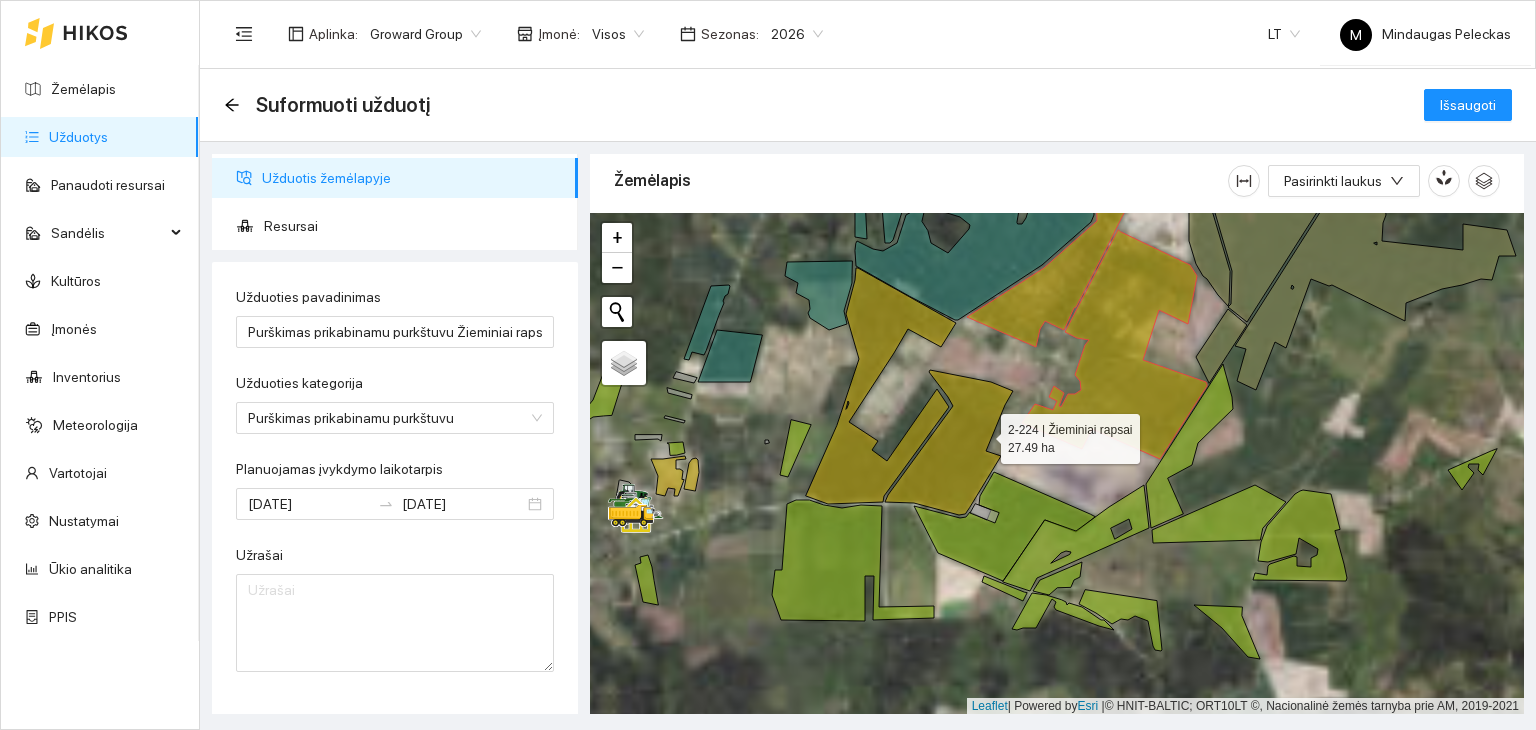 click 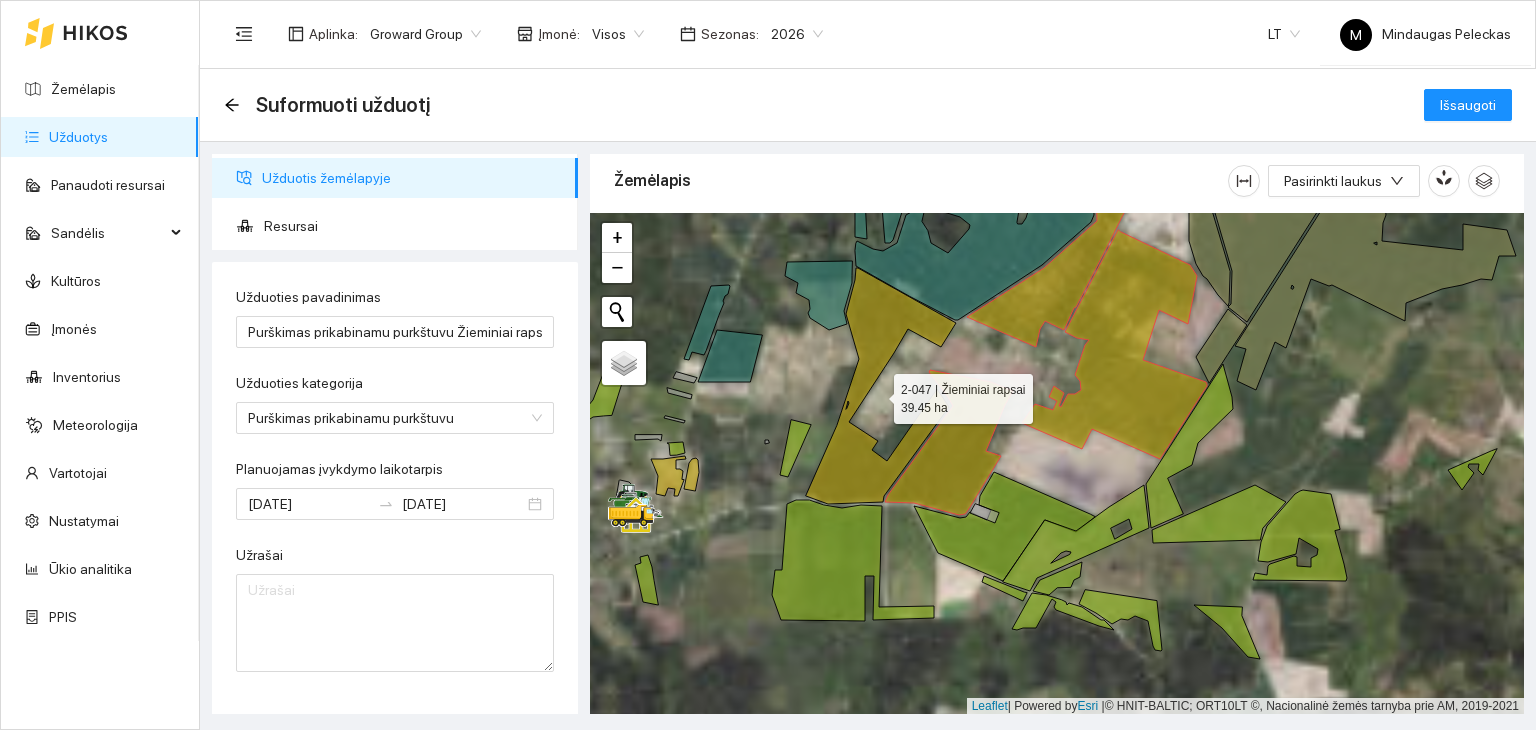 click 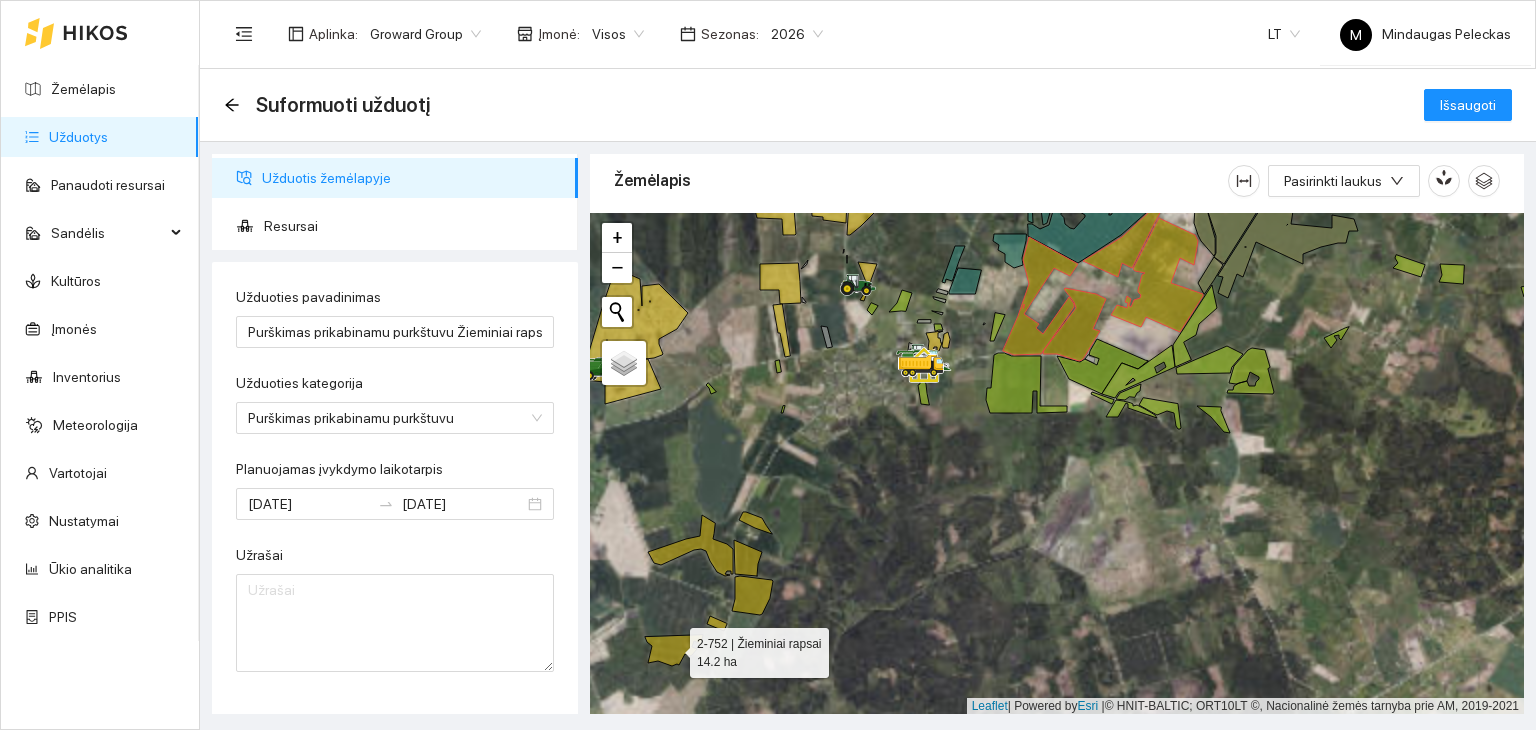 click 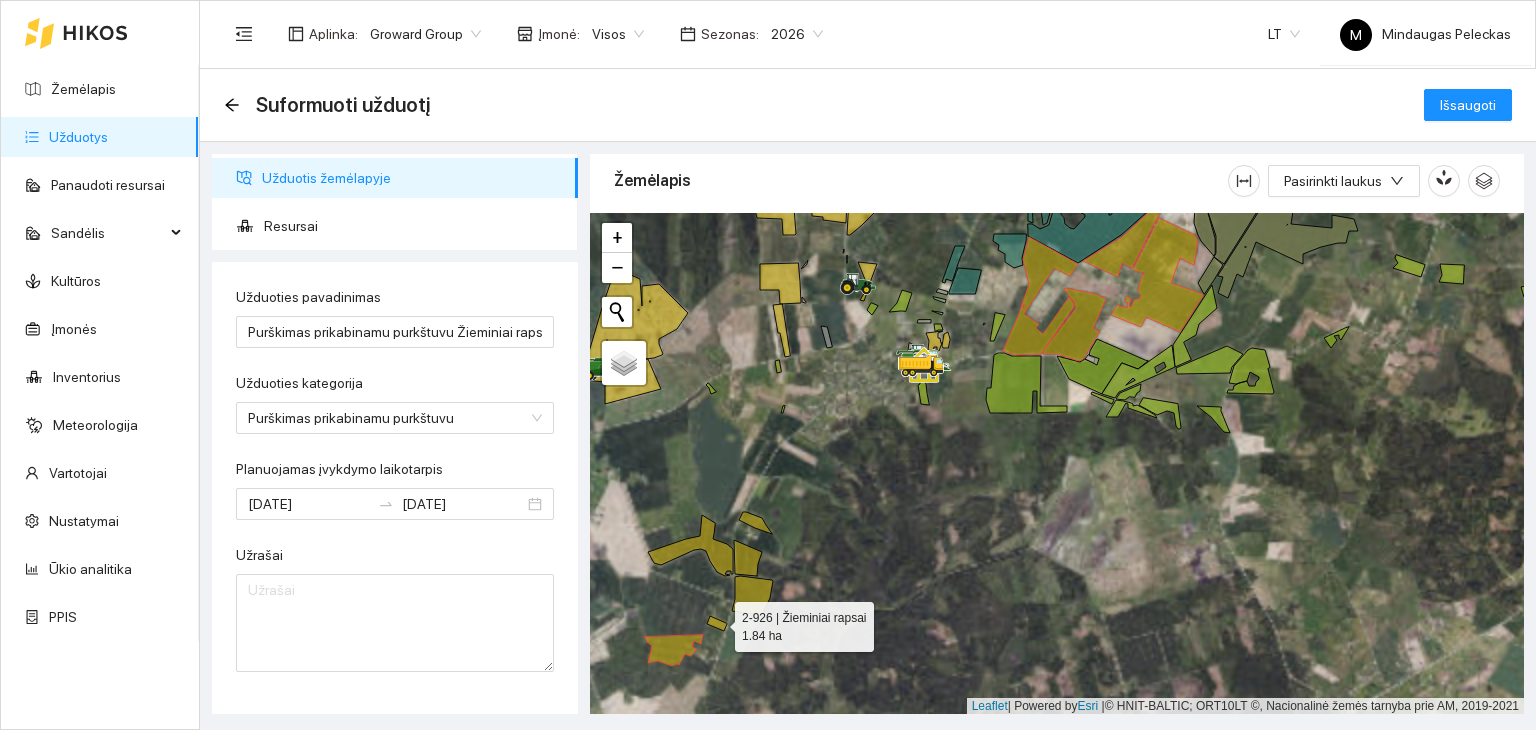 click 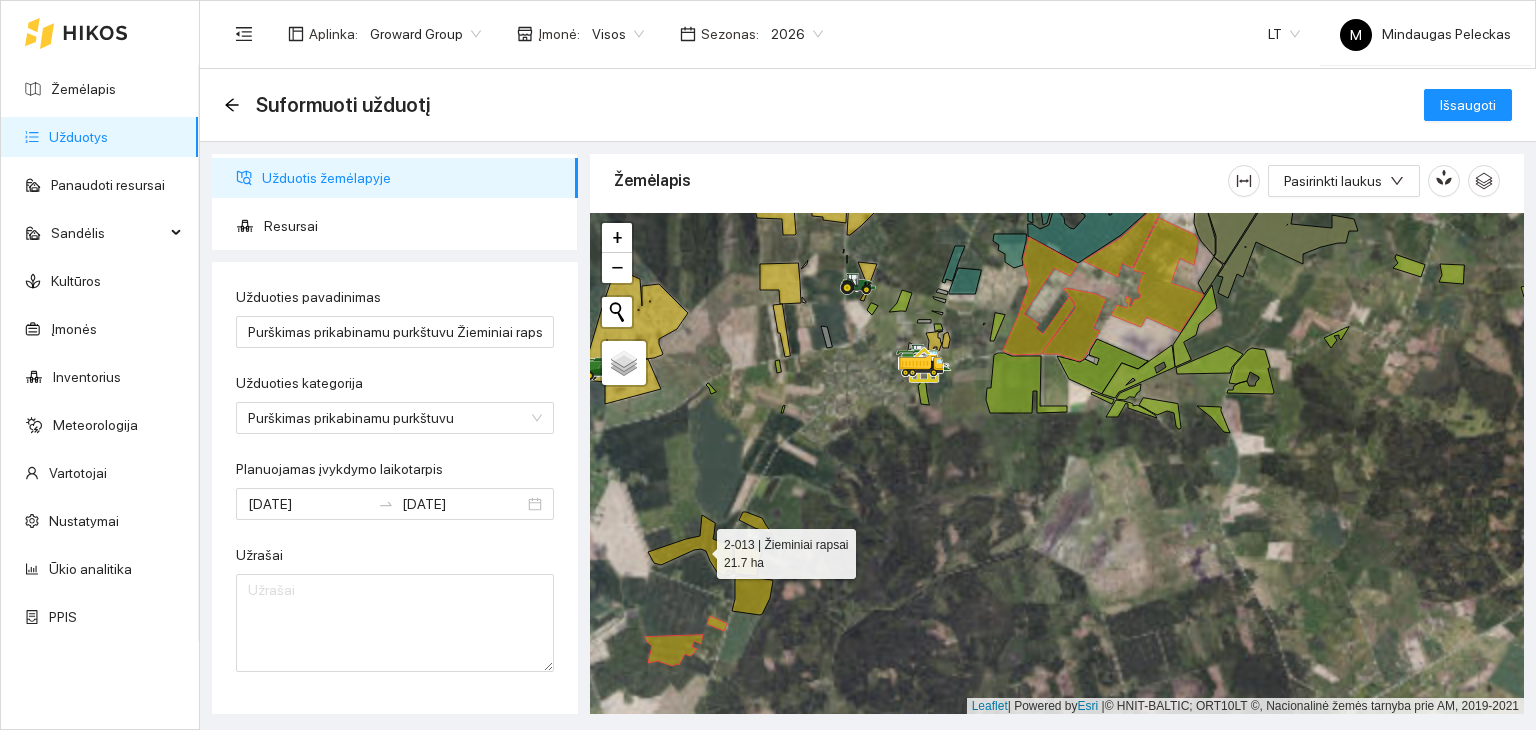 click 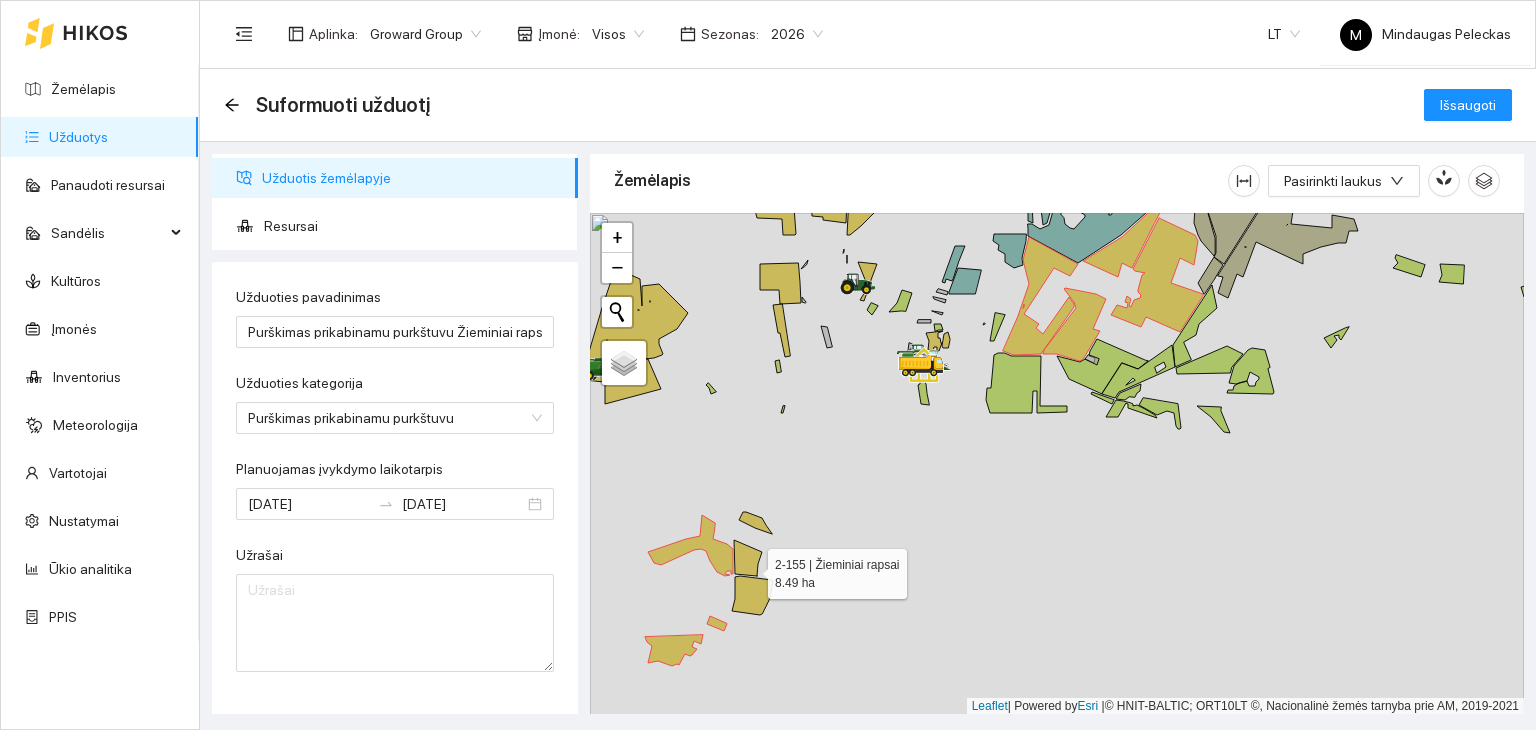 click 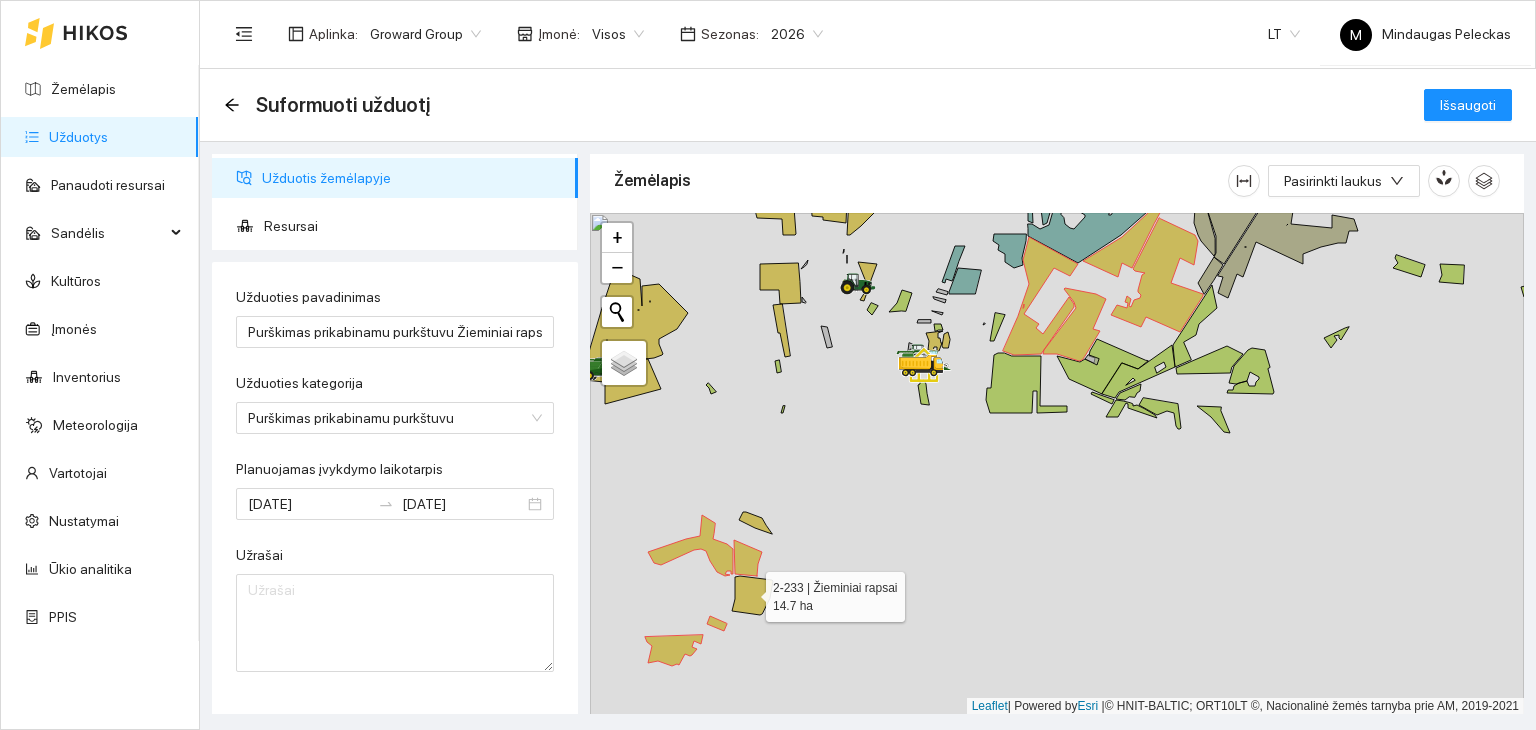 click 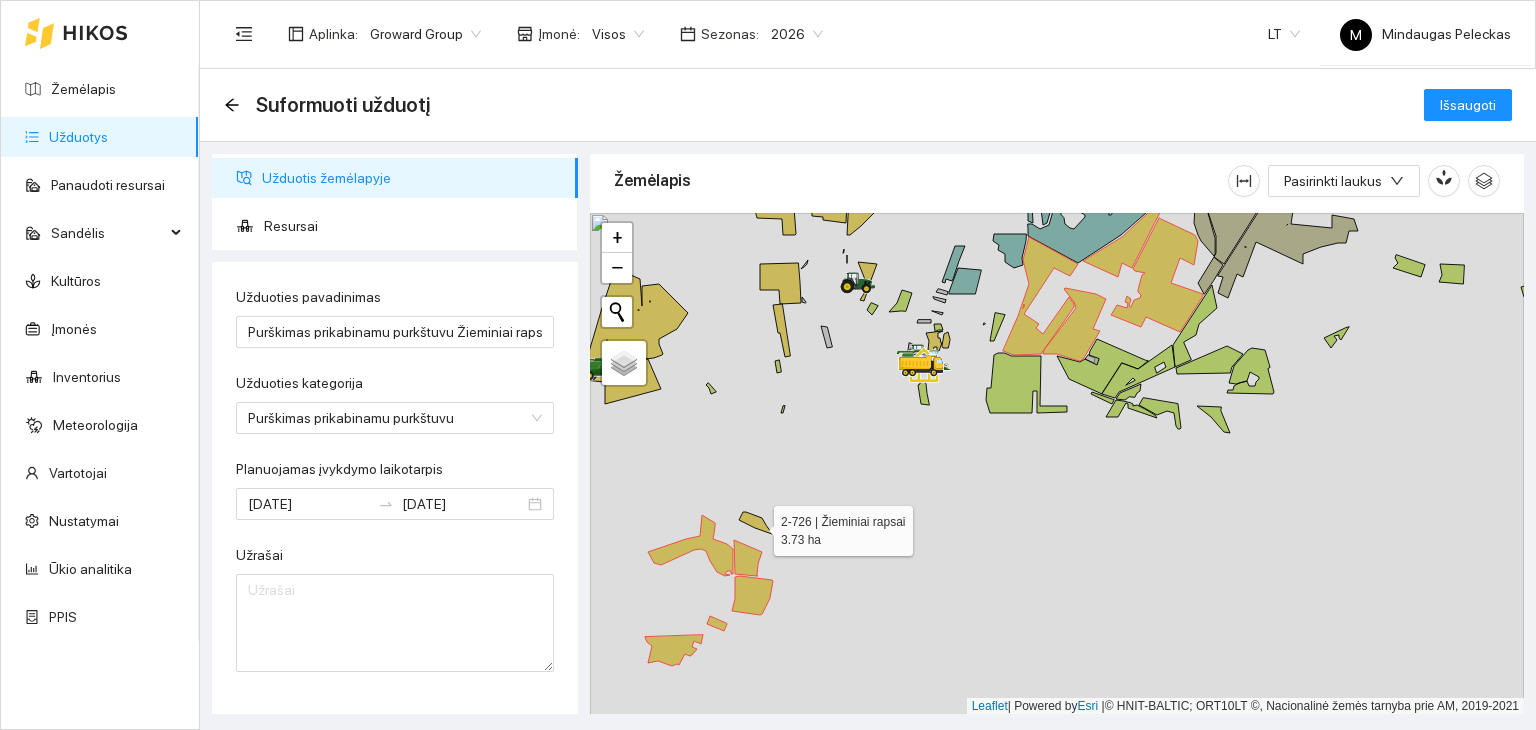 click 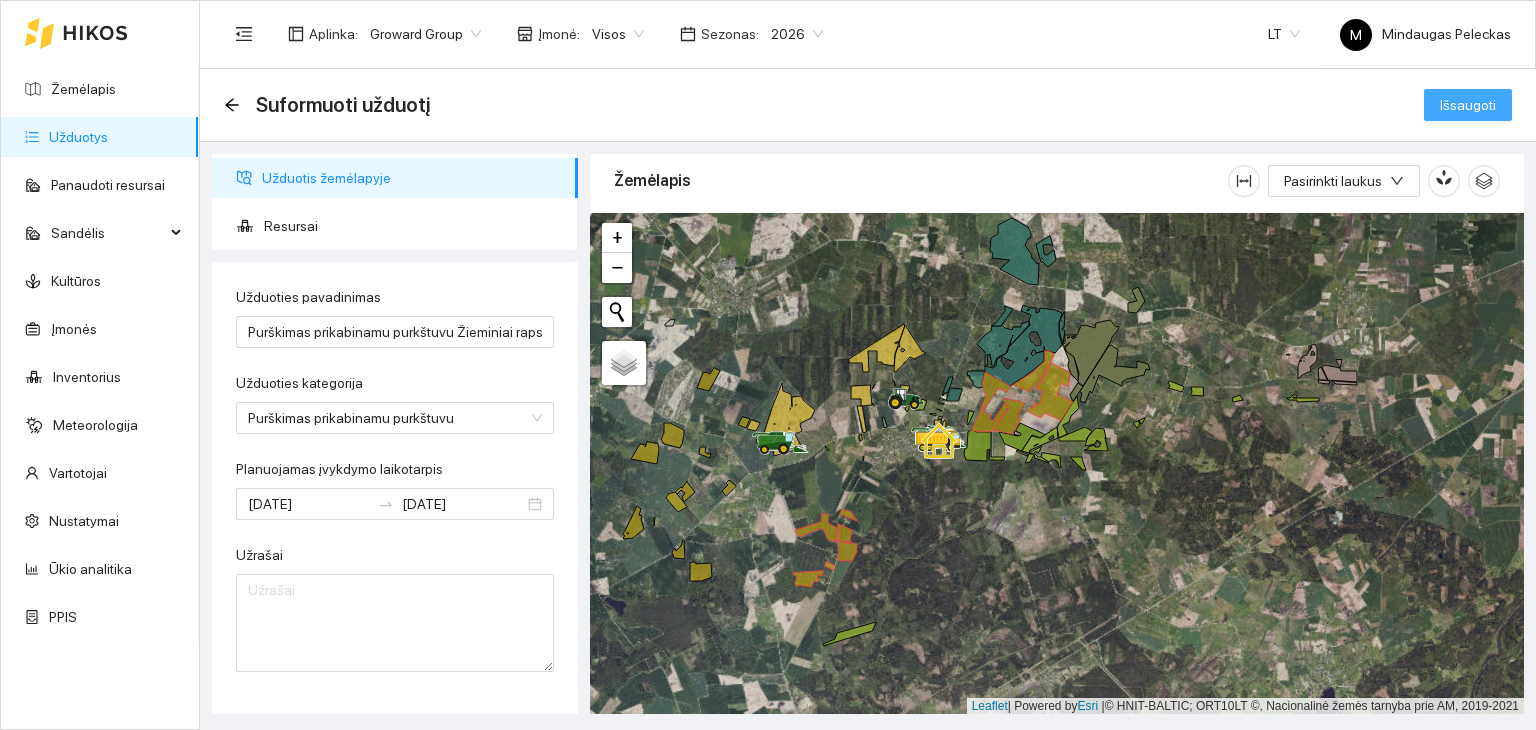 click on "Išsaugoti" at bounding box center (1468, 105) 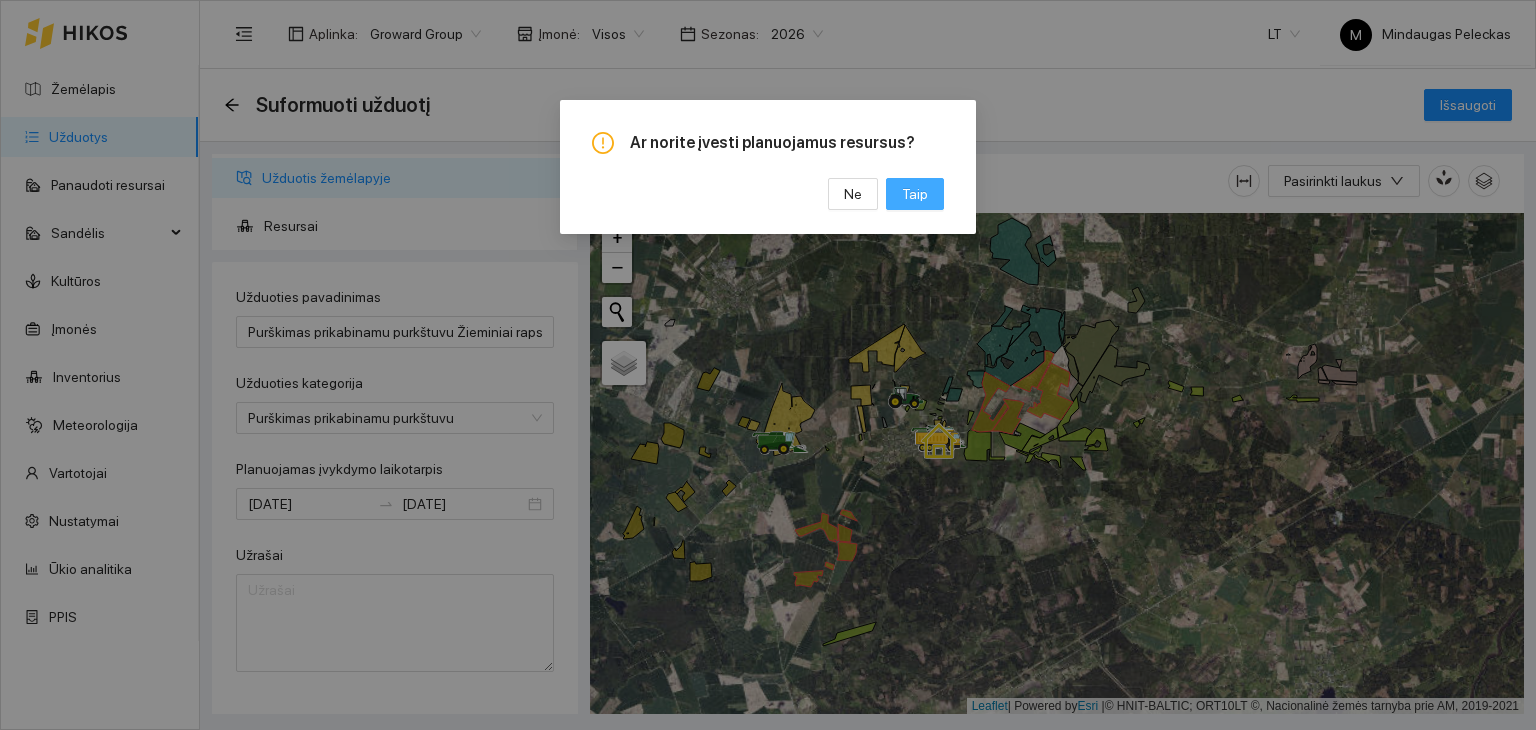 click on "Taip" at bounding box center (915, 194) 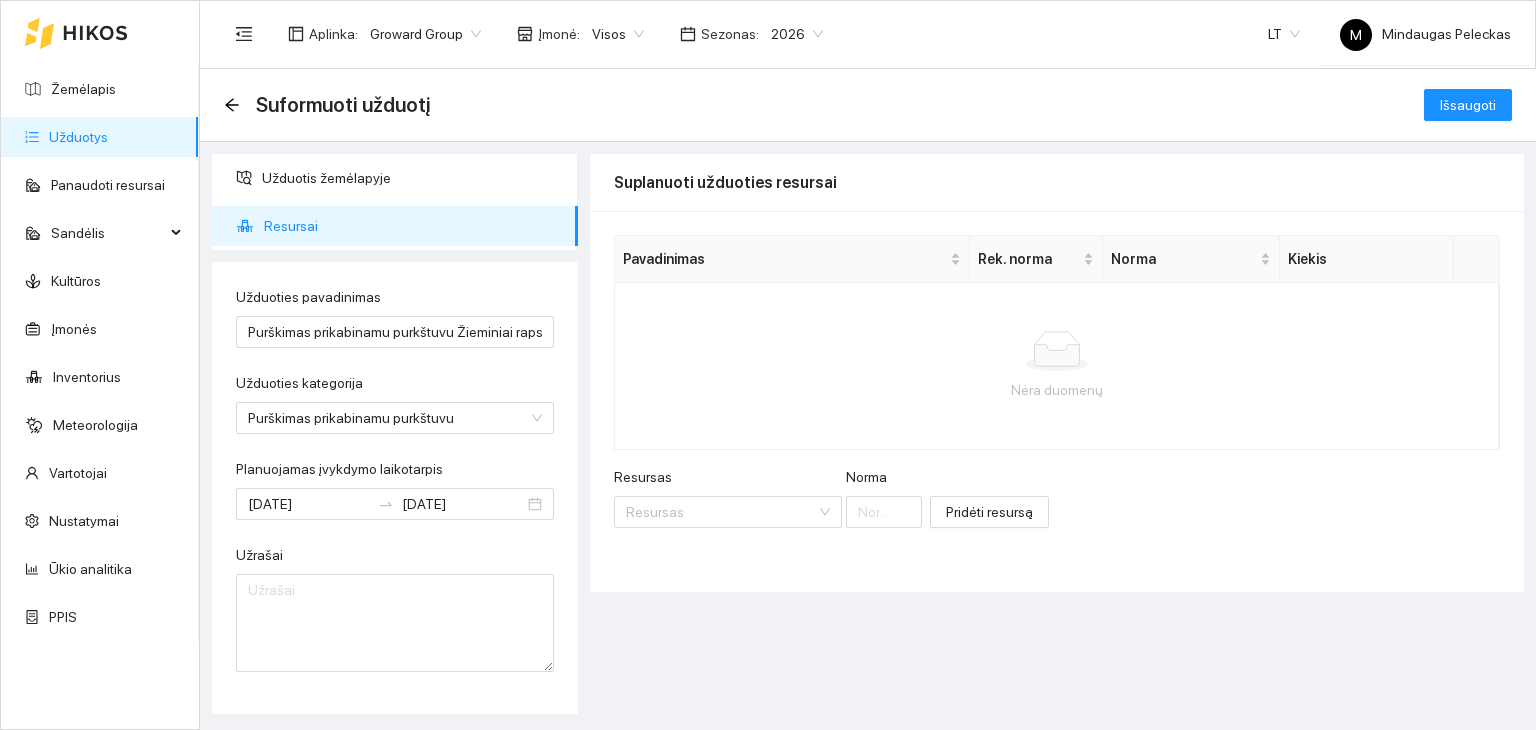 scroll, scrollTop: 0, scrollLeft: 0, axis: both 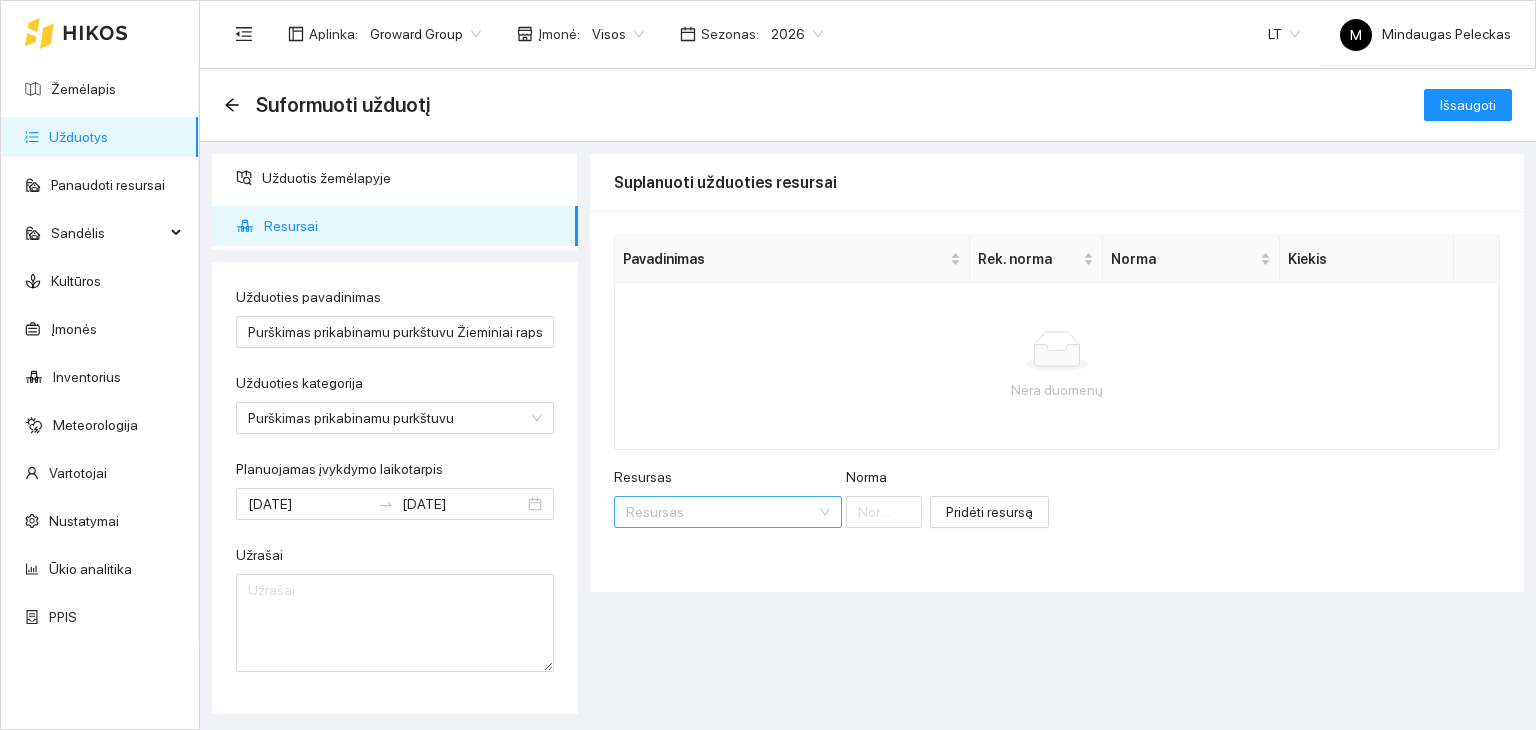 click on "Resursas" at bounding box center (721, 512) 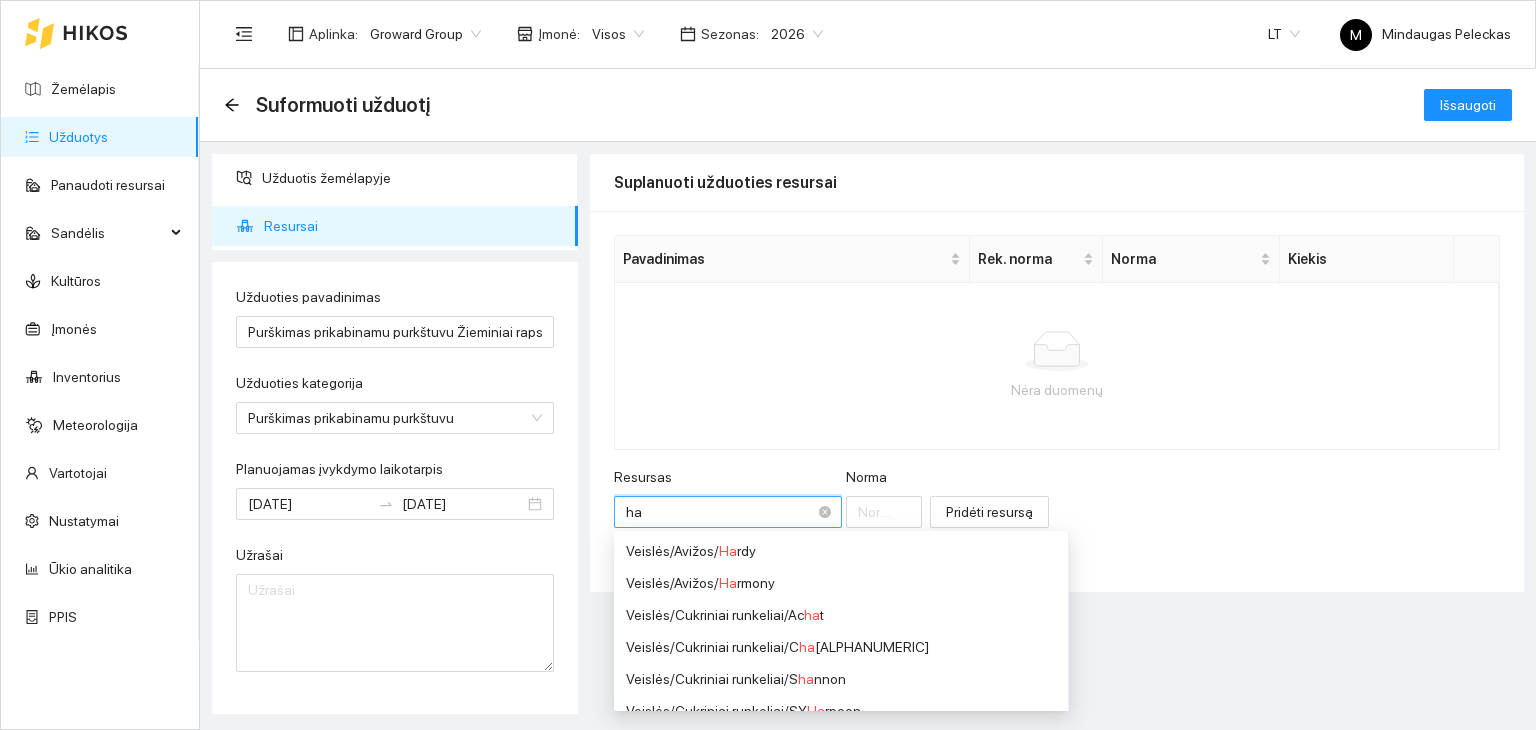 type on "hal" 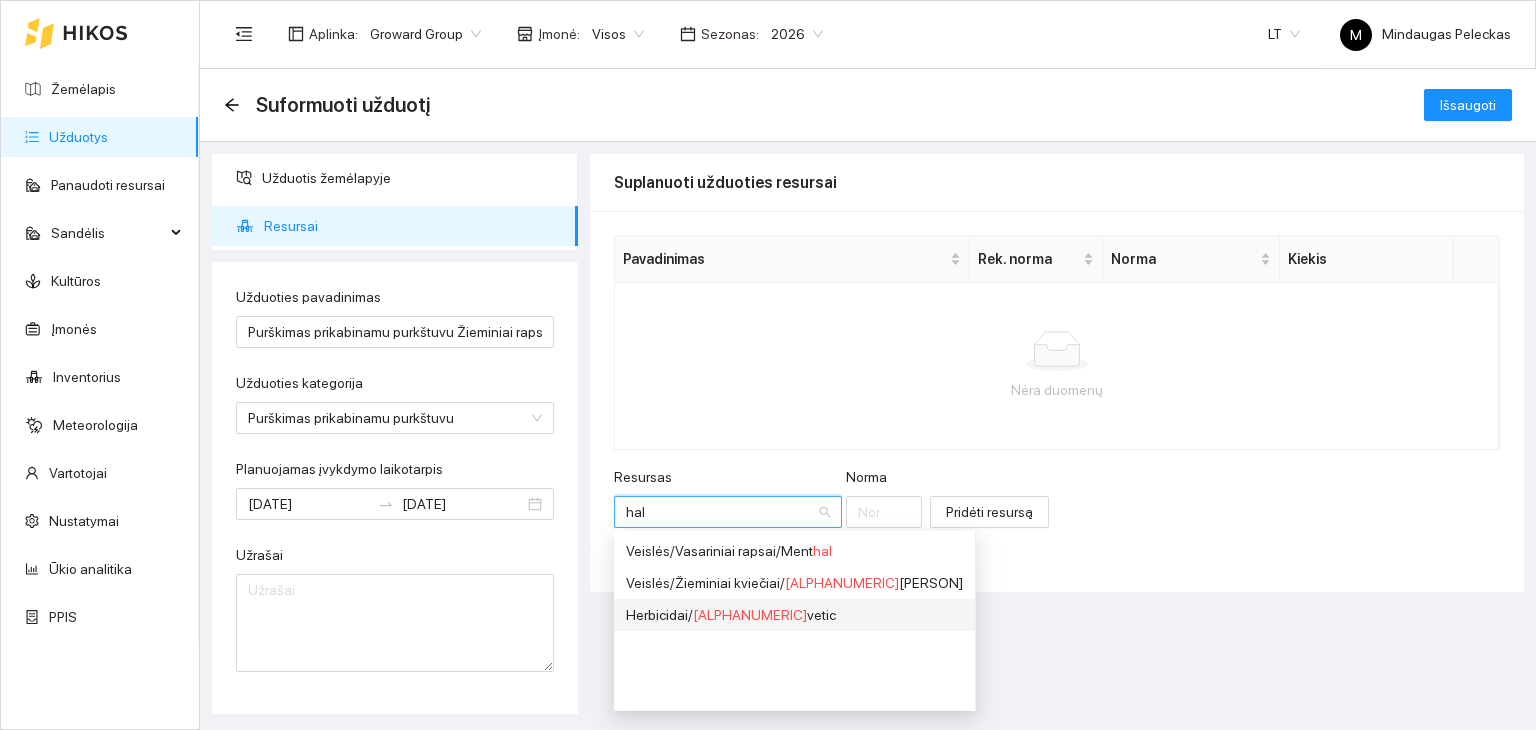 click on "Herbicidai  /  Hal vetic" at bounding box center (794, 615) 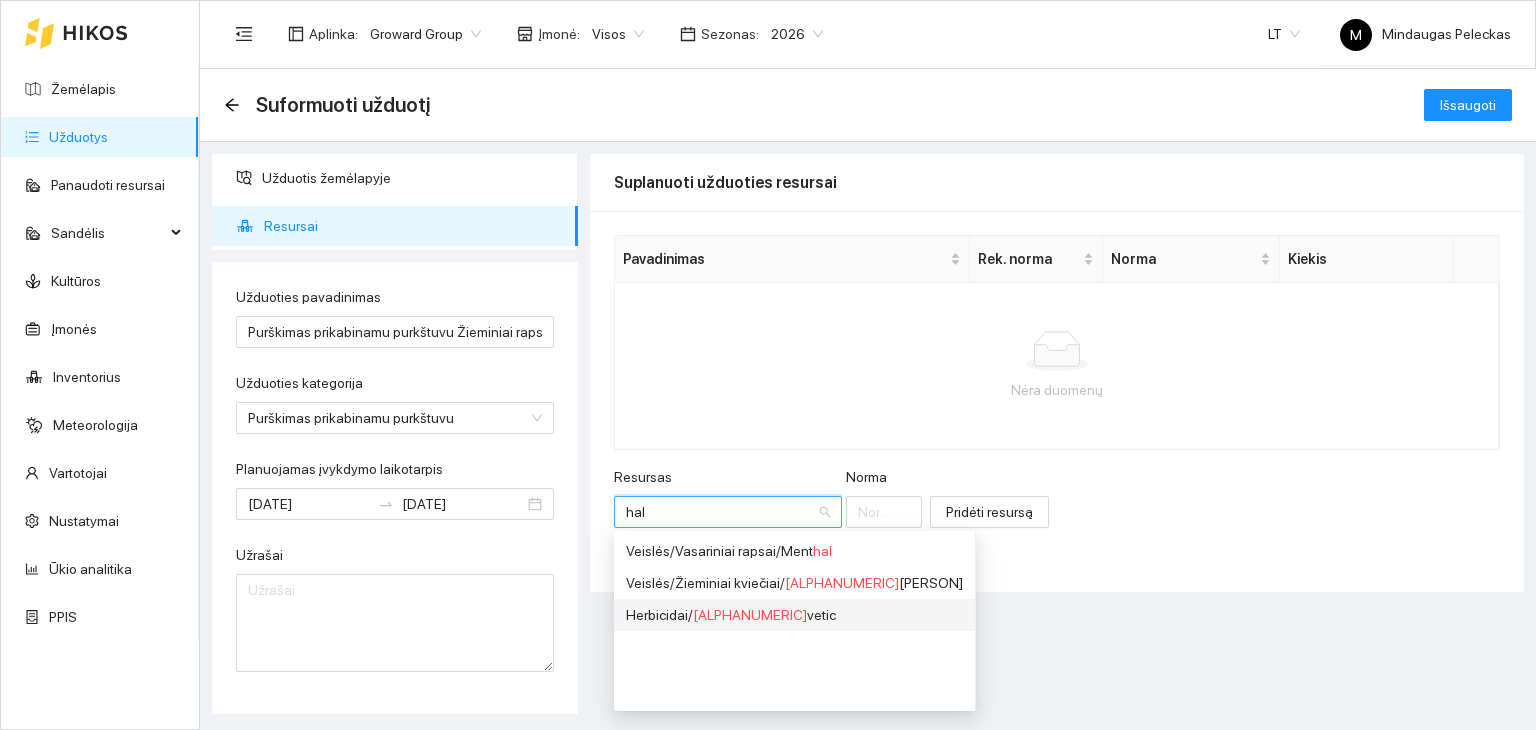 type 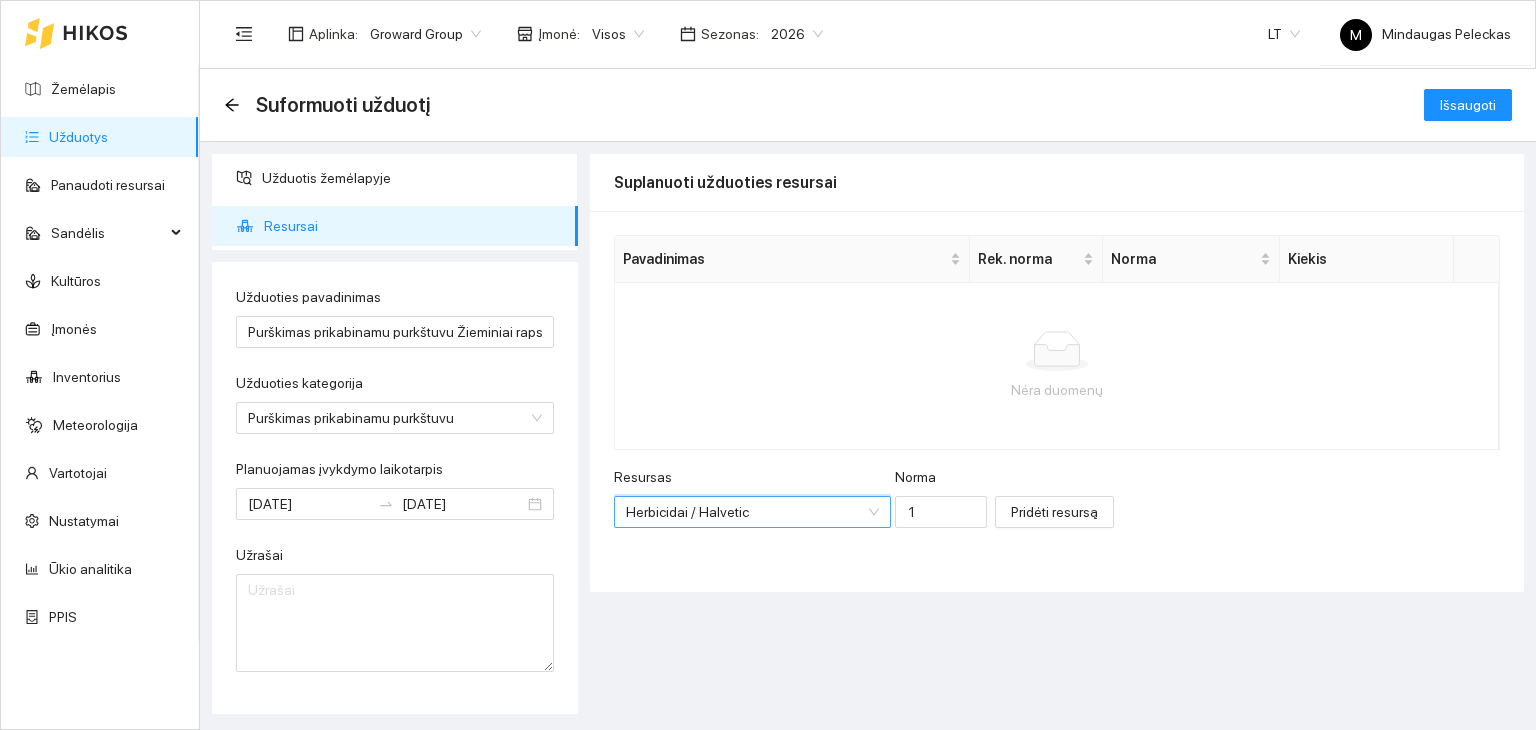 scroll, scrollTop: 560, scrollLeft: 0, axis: vertical 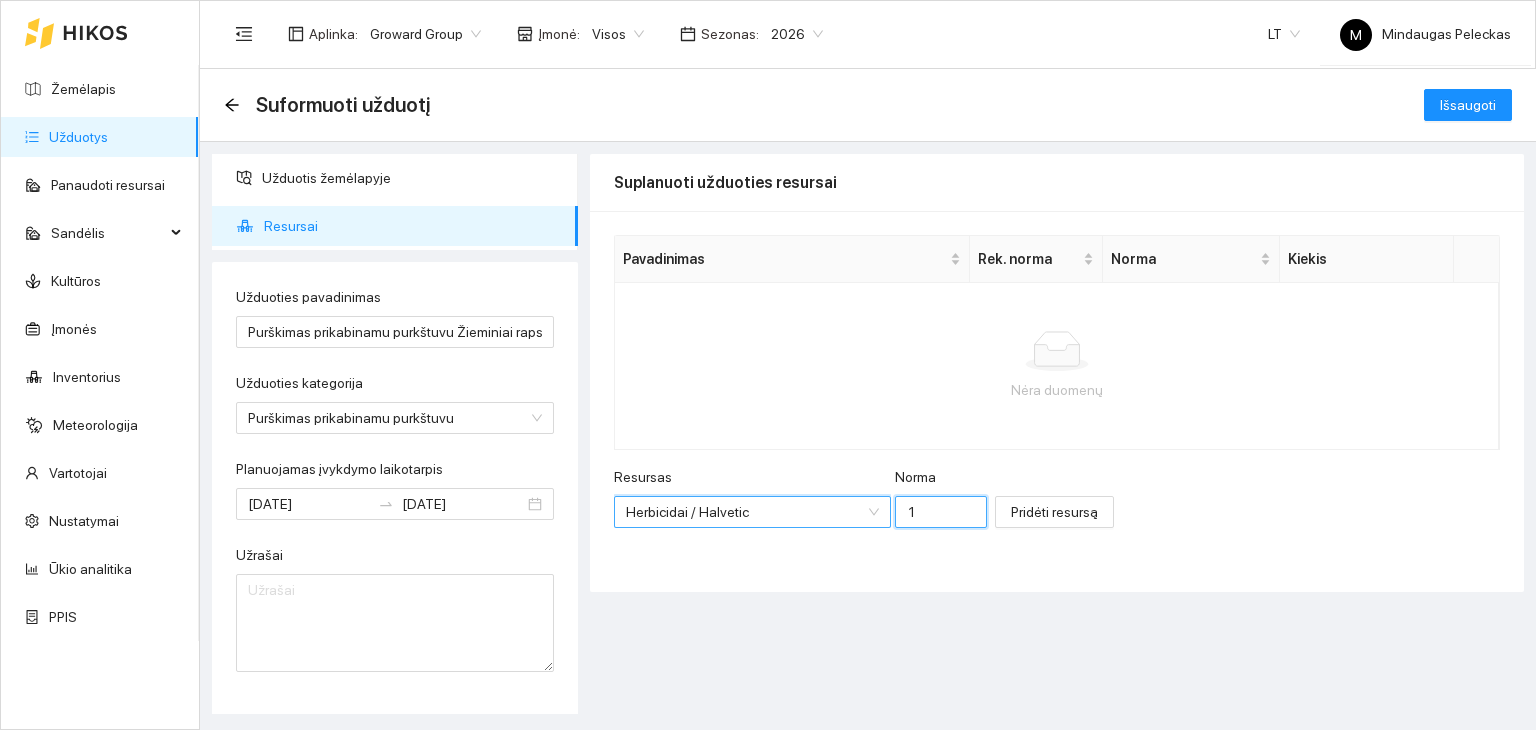 click on "1" at bounding box center (941, 512) 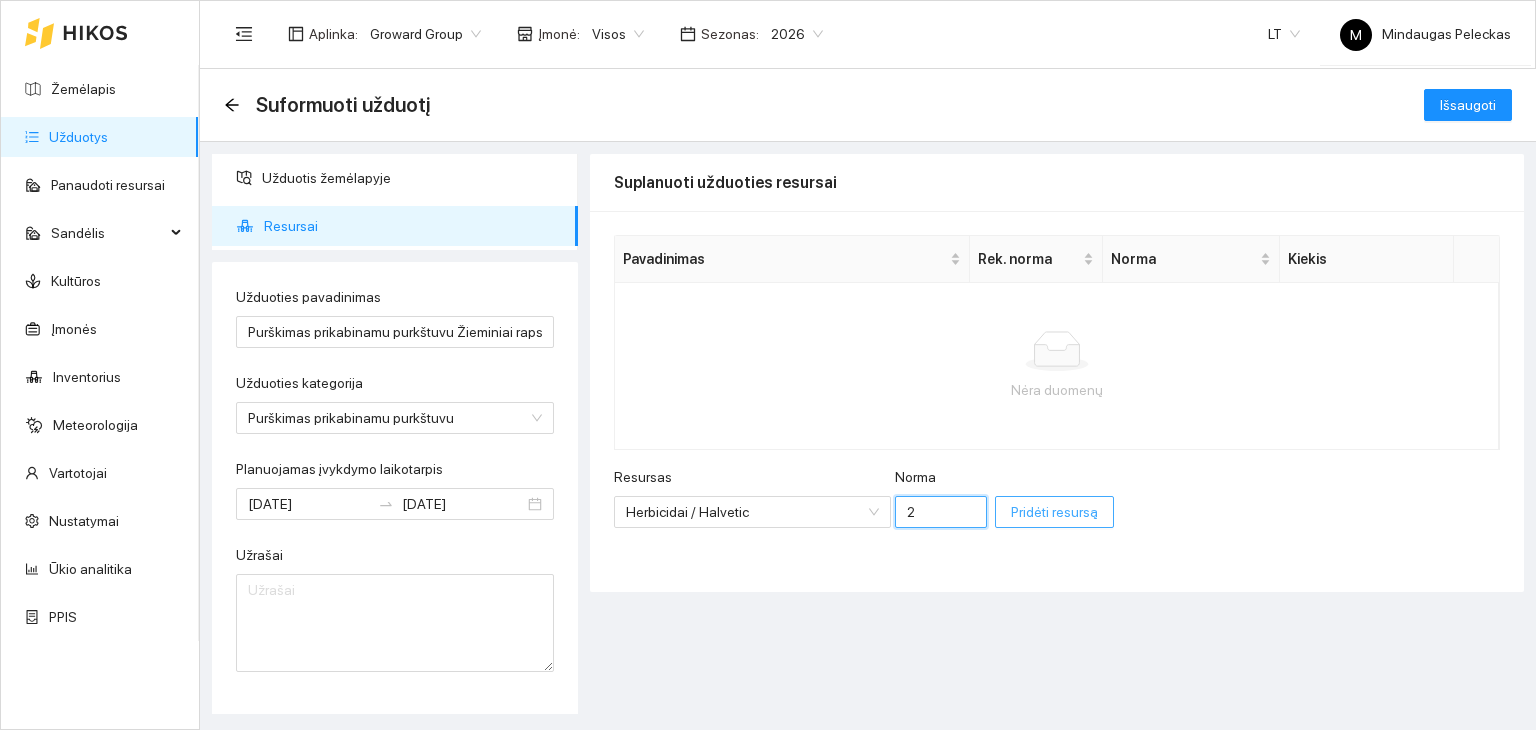 type on "2" 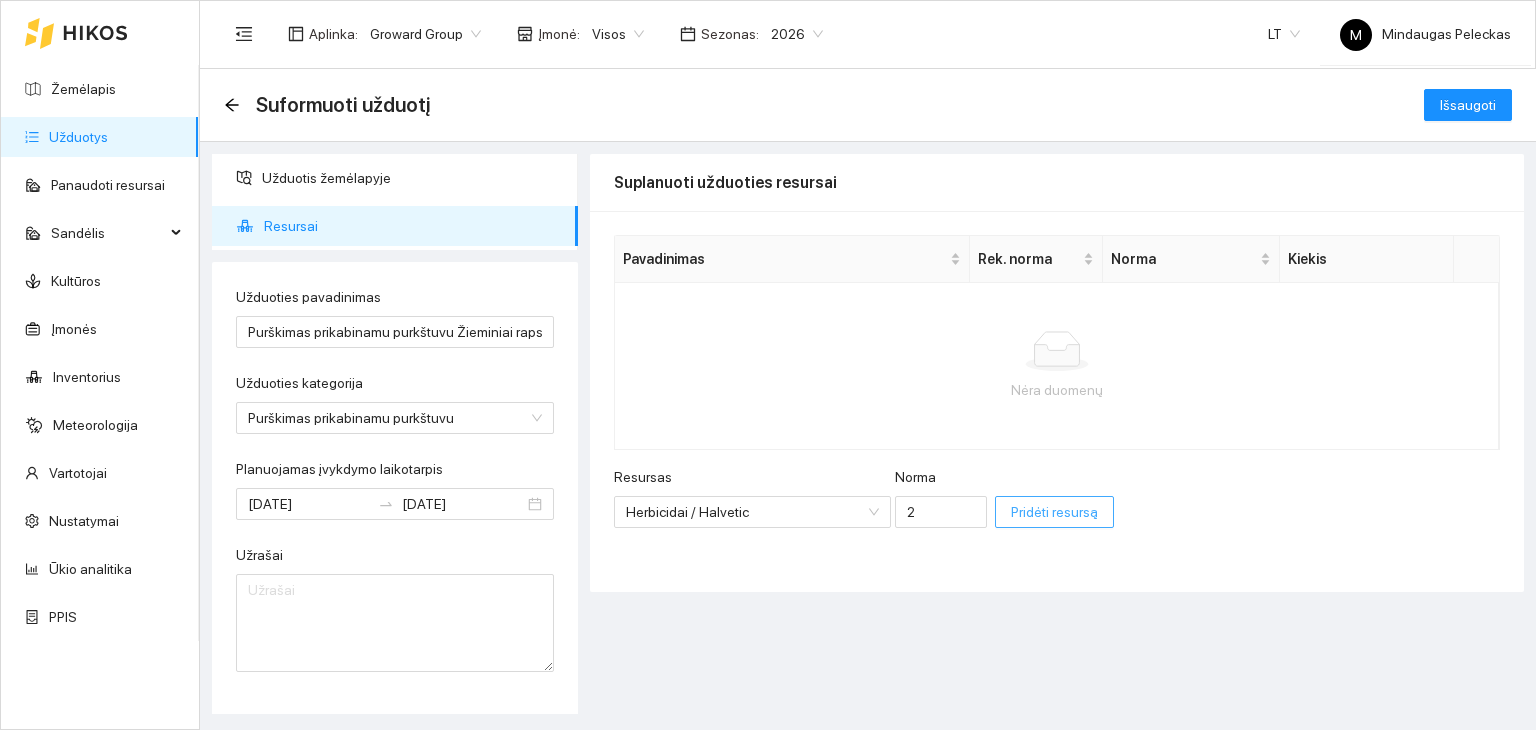 click on "Pridėti resursą" at bounding box center (1054, 512) 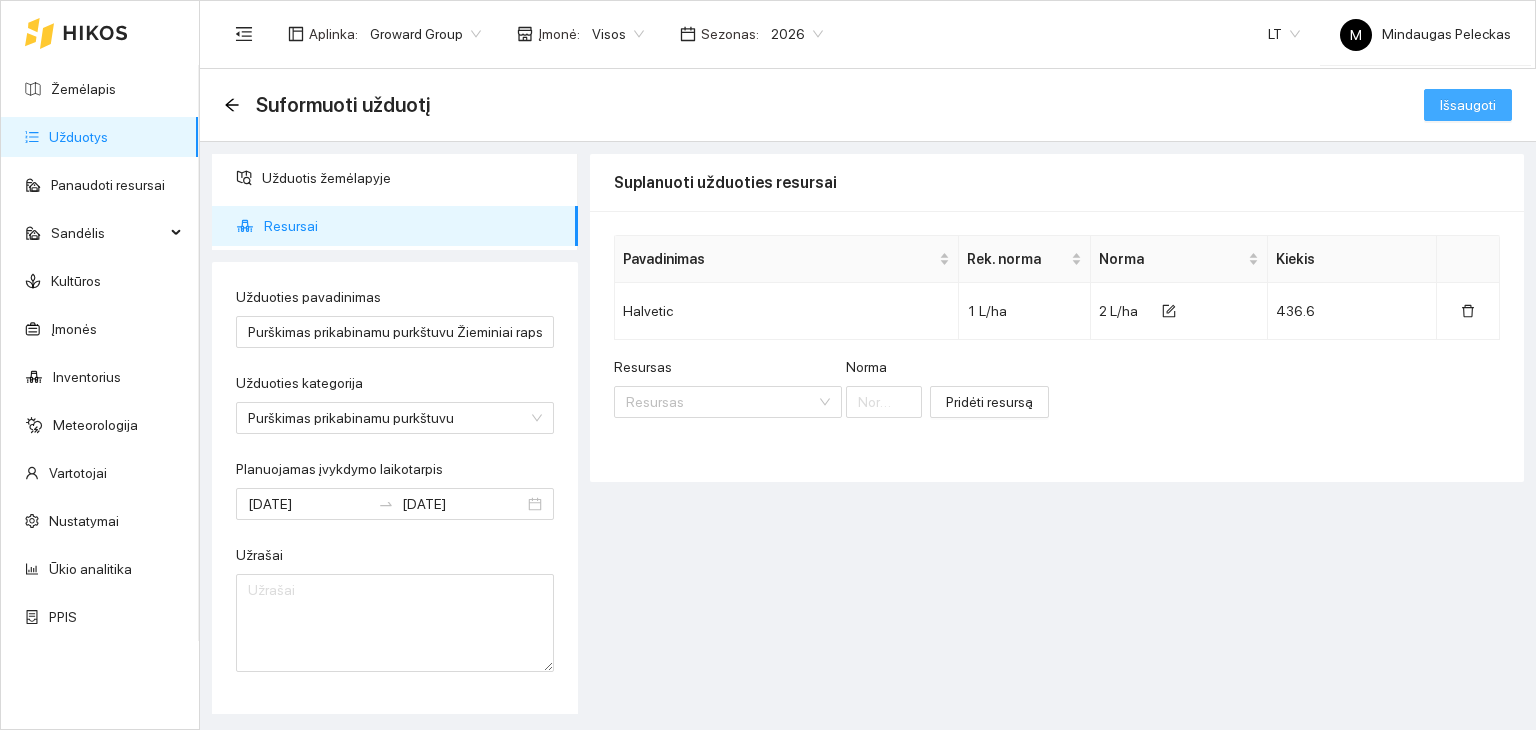 click on "Išsaugoti" at bounding box center [1468, 105] 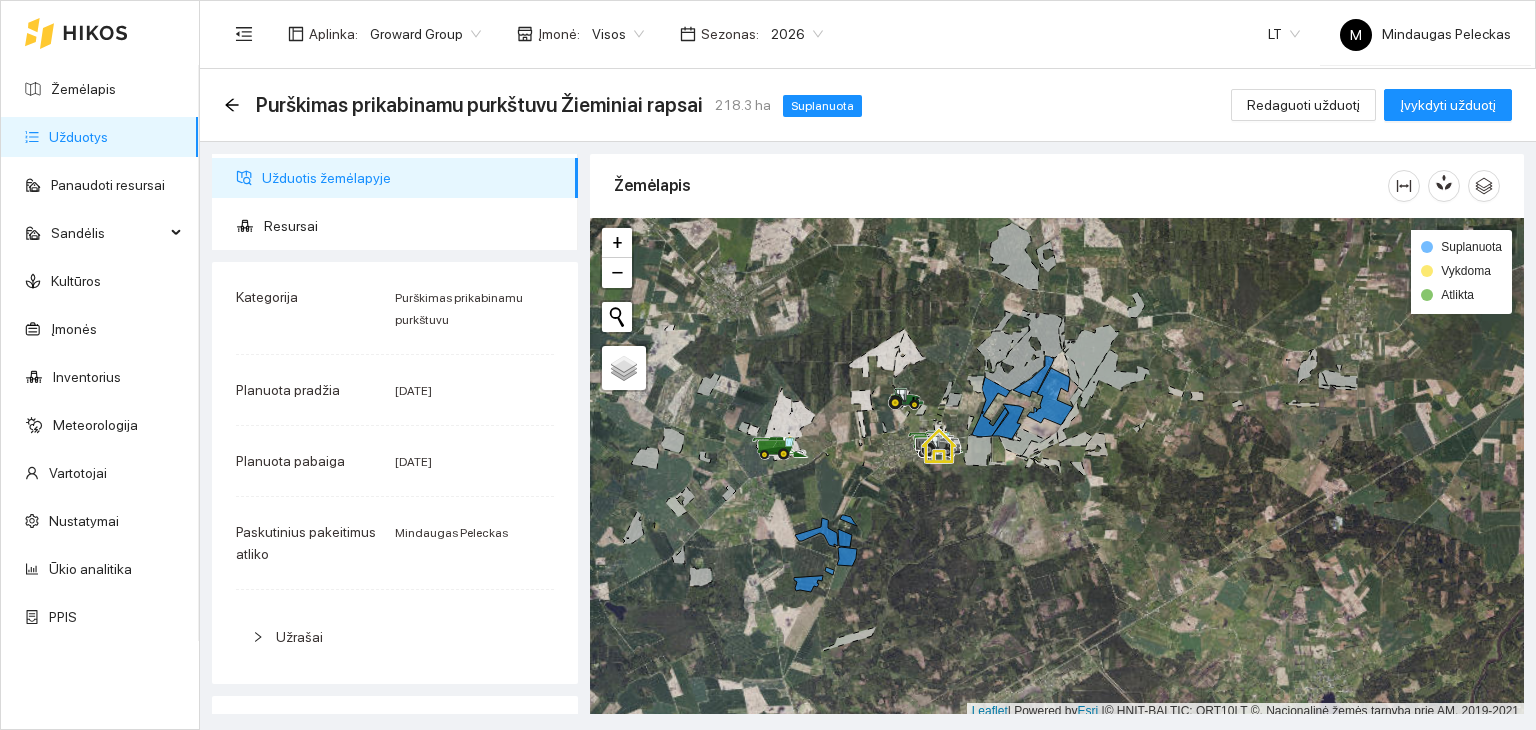 click on "Užduotys" at bounding box center [78, 137] 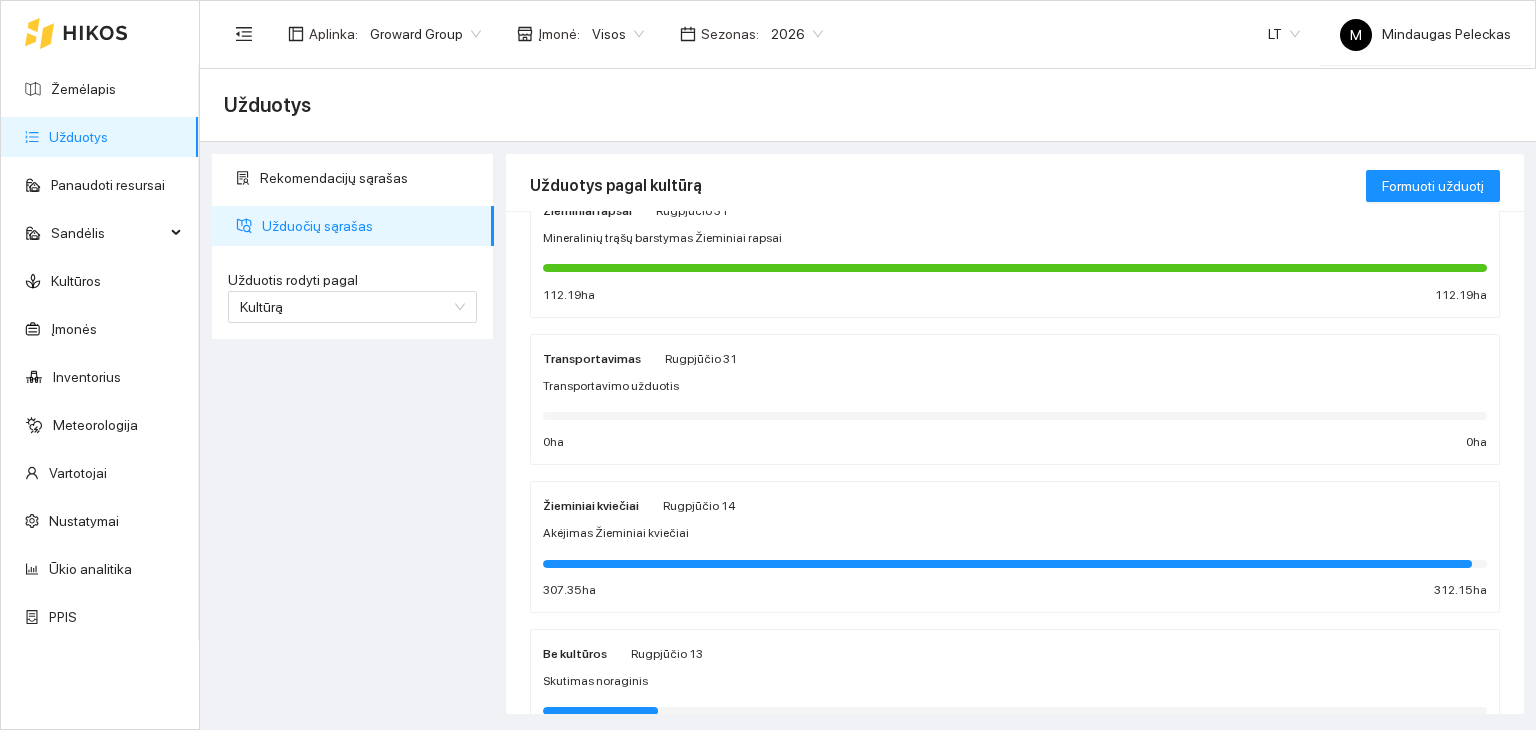 scroll, scrollTop: 100, scrollLeft: 0, axis: vertical 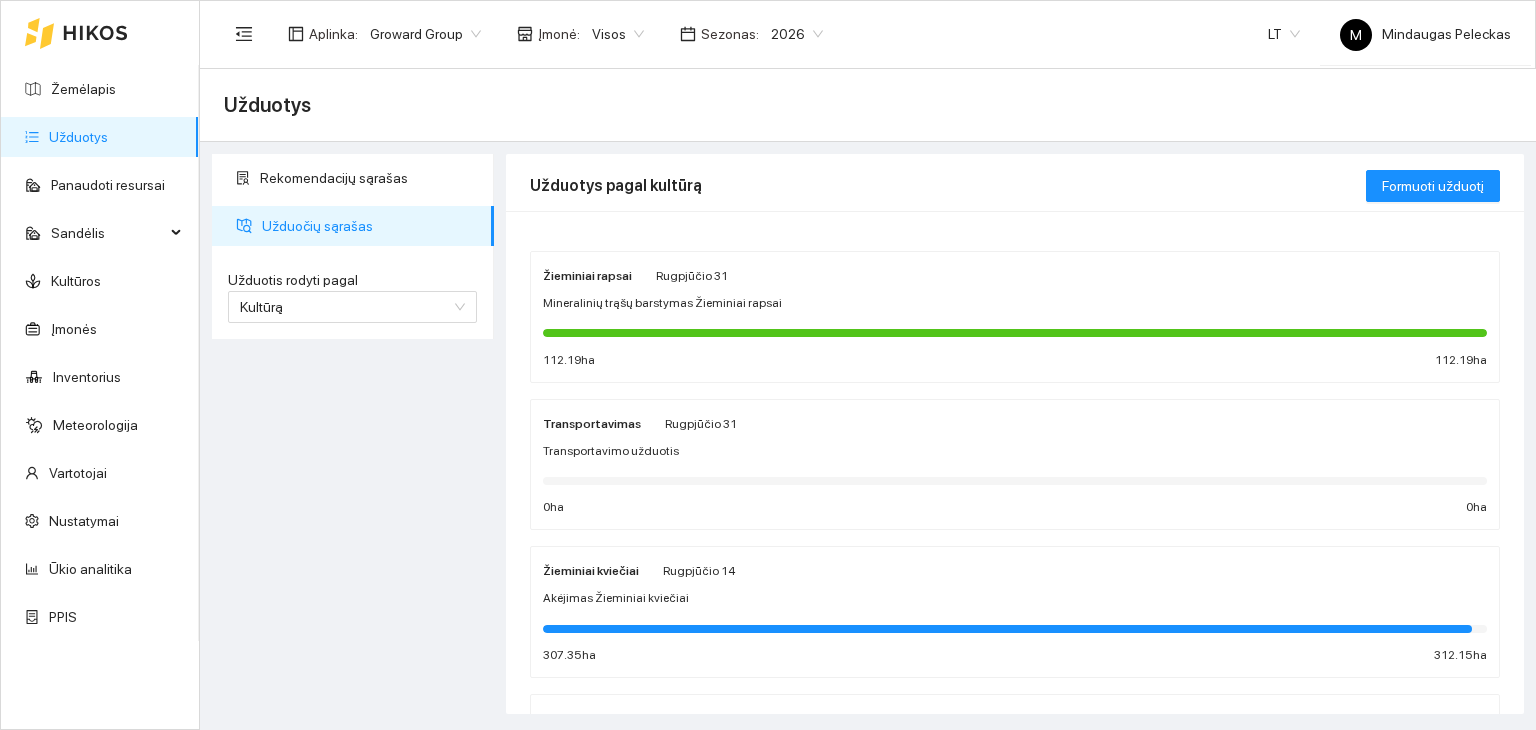 click on "Žieminiai kviečiai Rugpjūčio 14 Akėjimas Žieminiai kviečiai [NUMBER] ha [NUMBER] ha" at bounding box center [1015, 612] 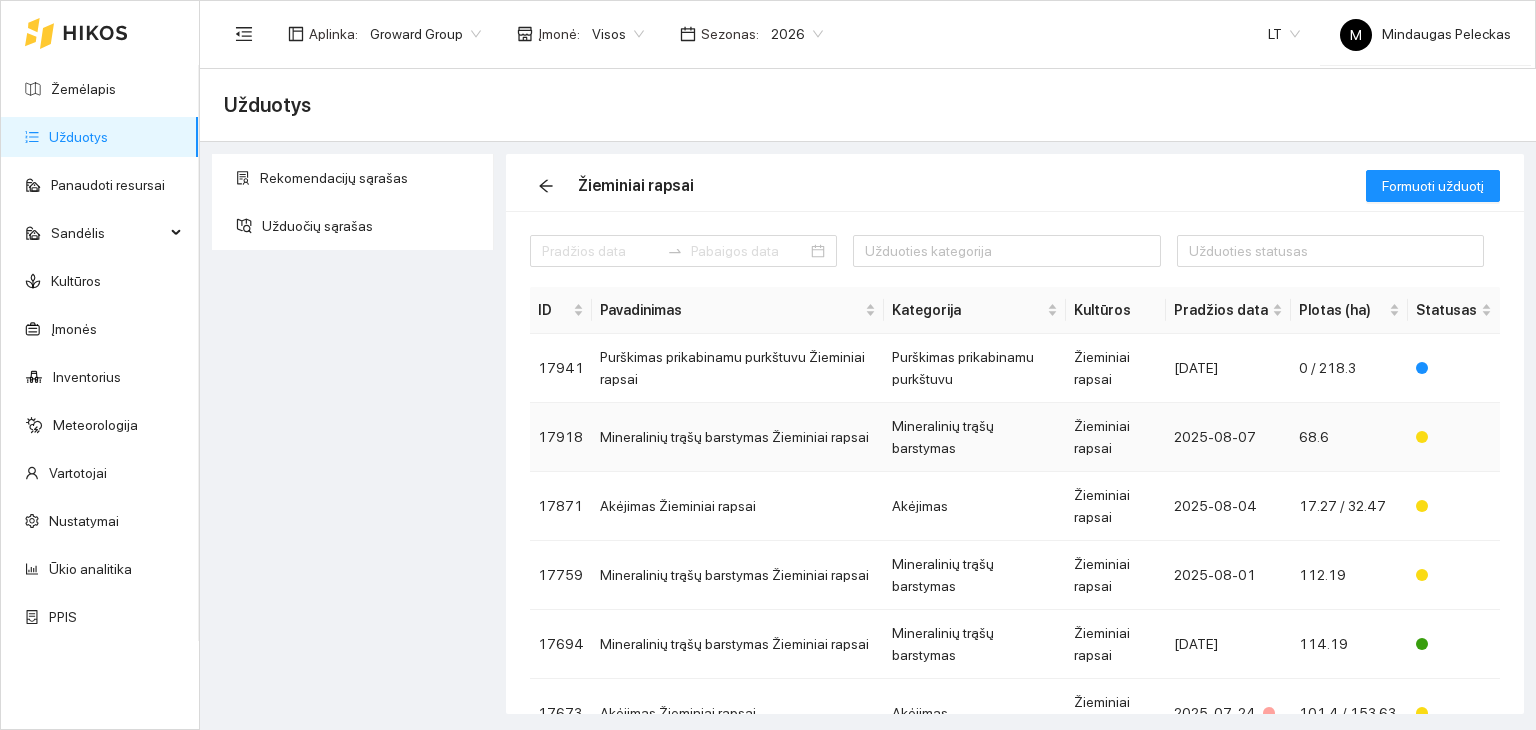 scroll, scrollTop: 100, scrollLeft: 0, axis: vertical 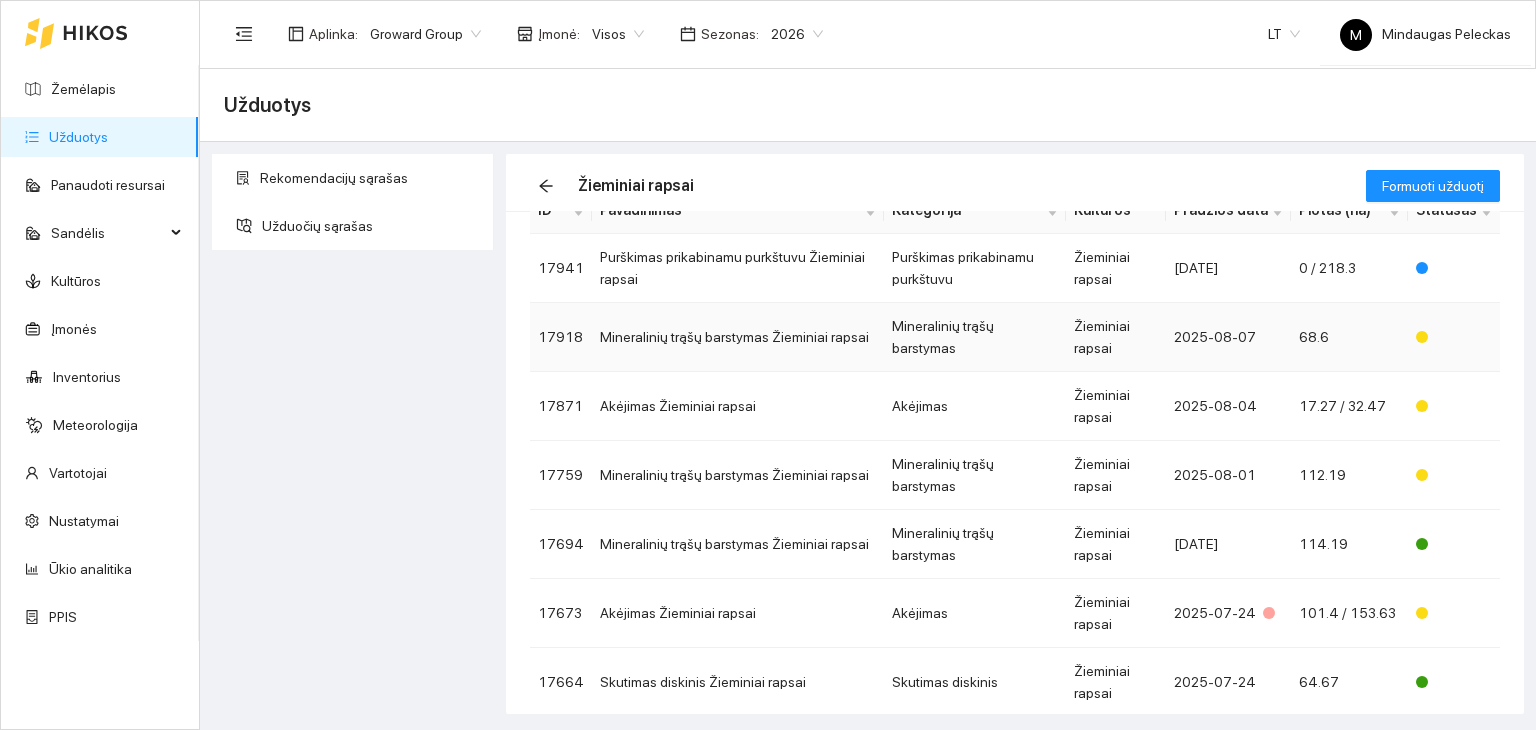 click on "Mineralinių trąšų barstymas Žieminiai rapsai" at bounding box center (738, 337) 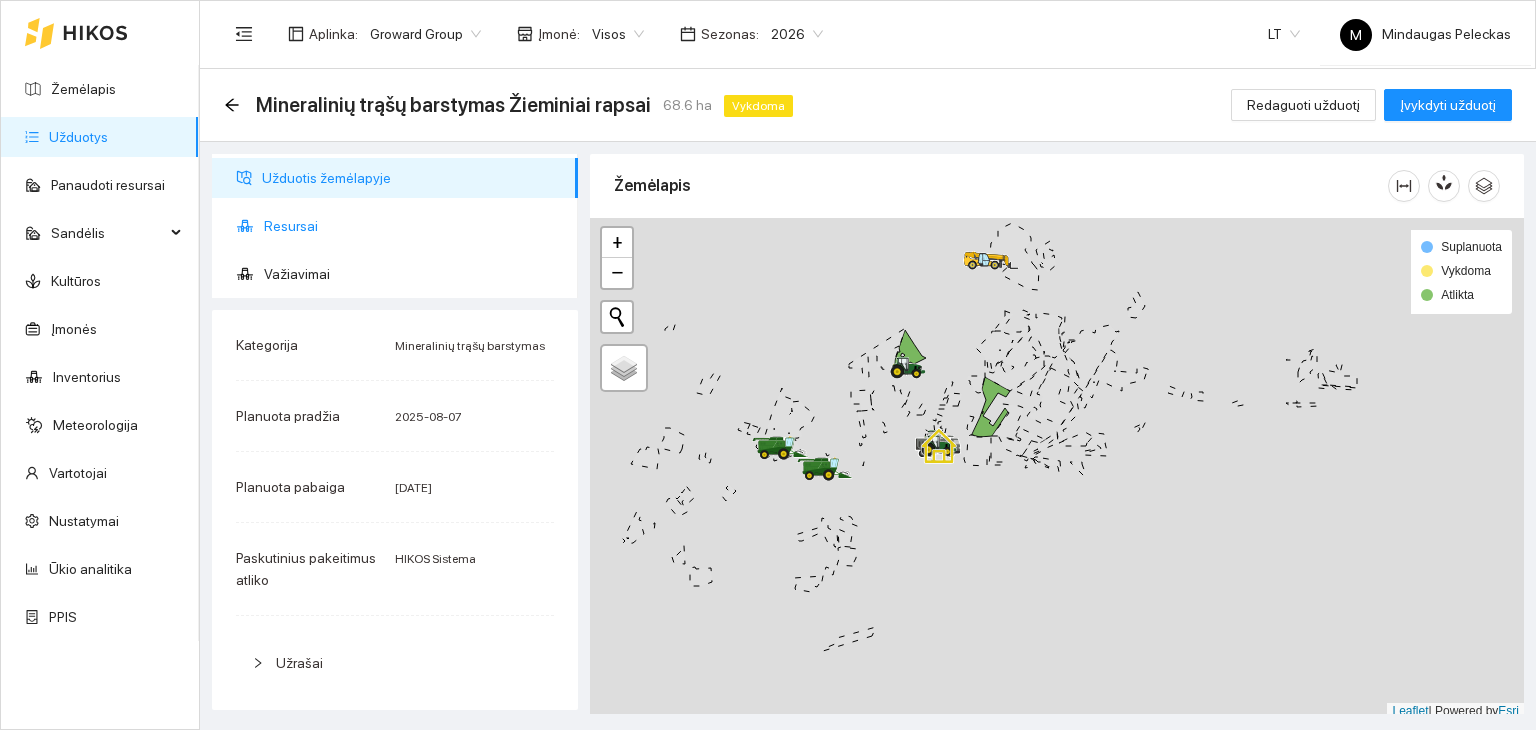 click on "Resursai" at bounding box center (413, 226) 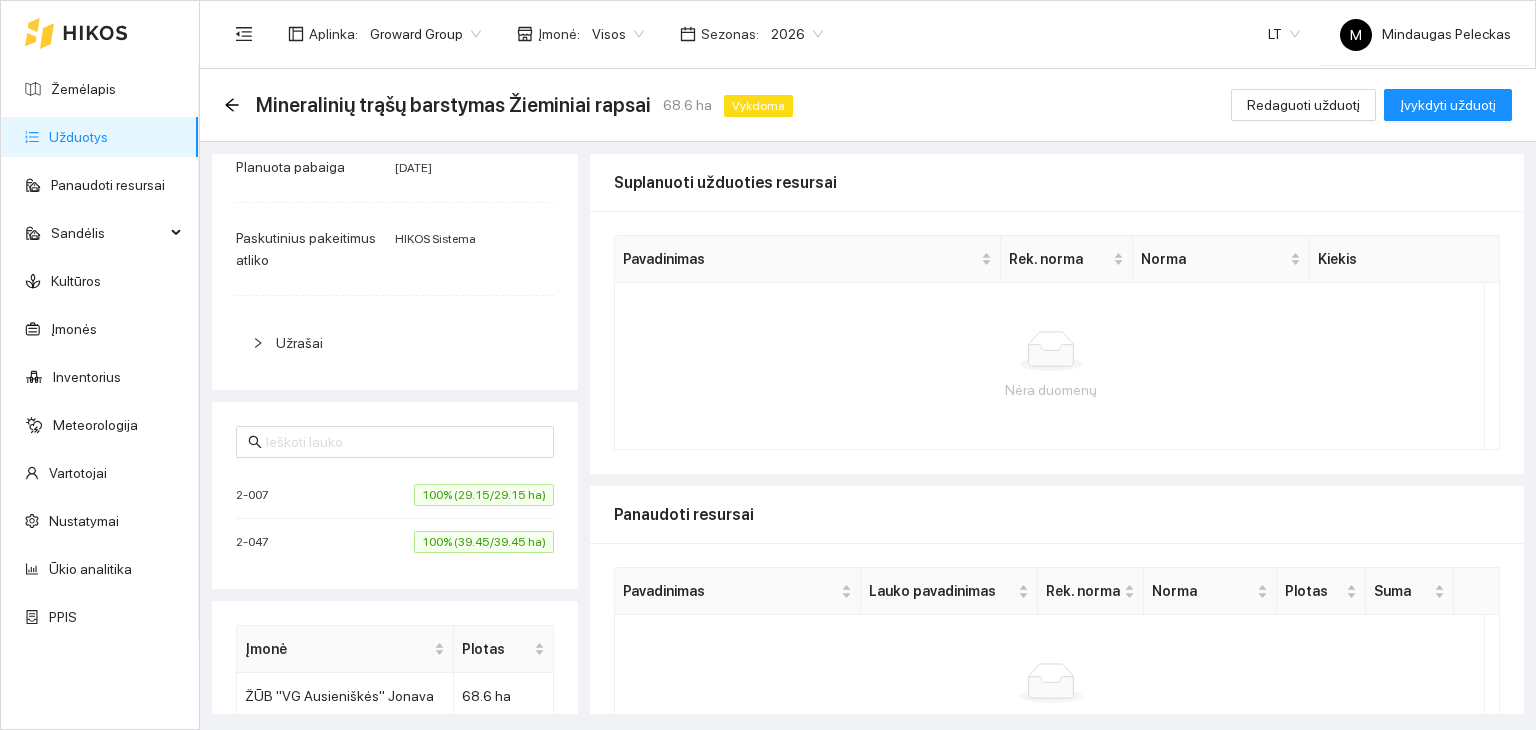 scroll, scrollTop: 400, scrollLeft: 0, axis: vertical 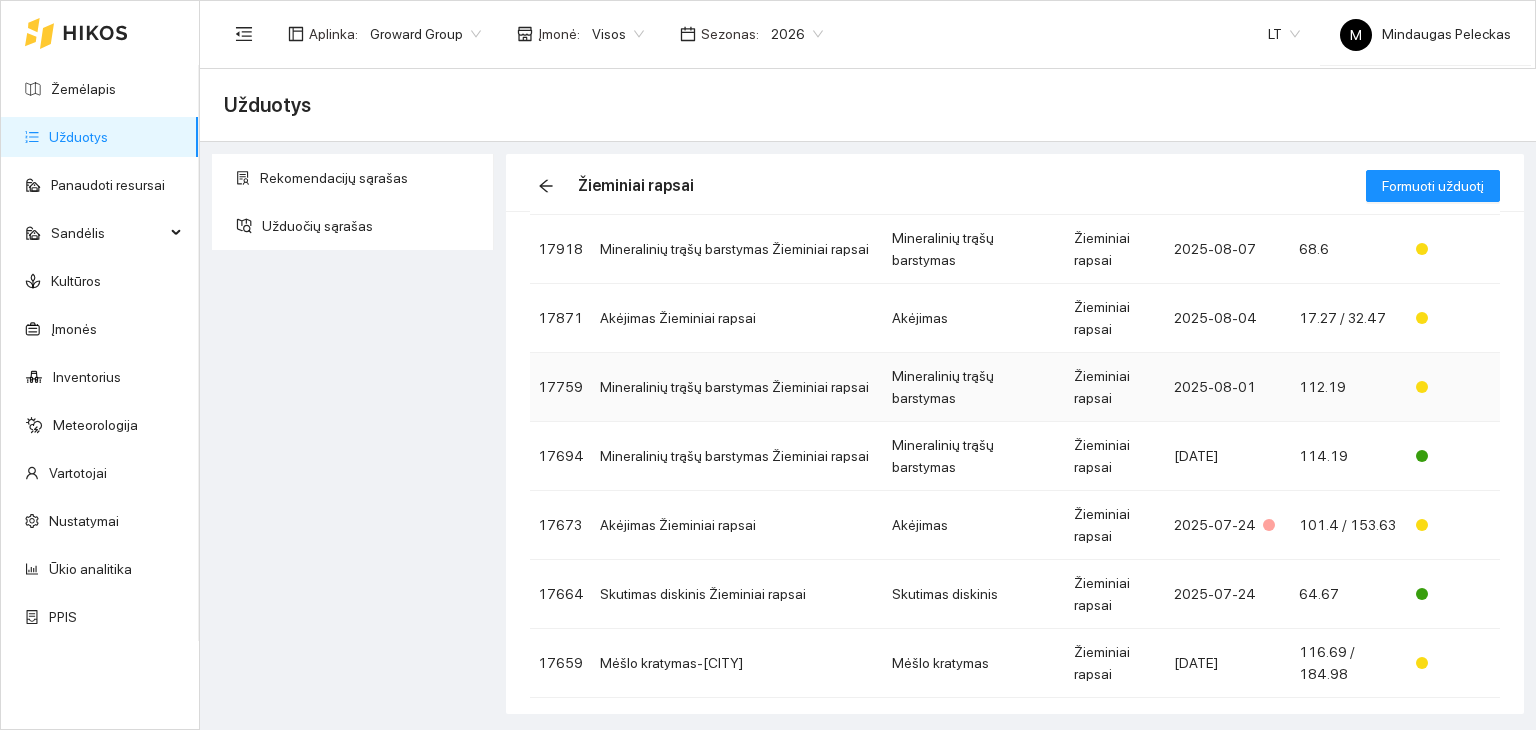 click on "Mineralinių trąšų barstymas Žieminiai rapsai" at bounding box center [738, 387] 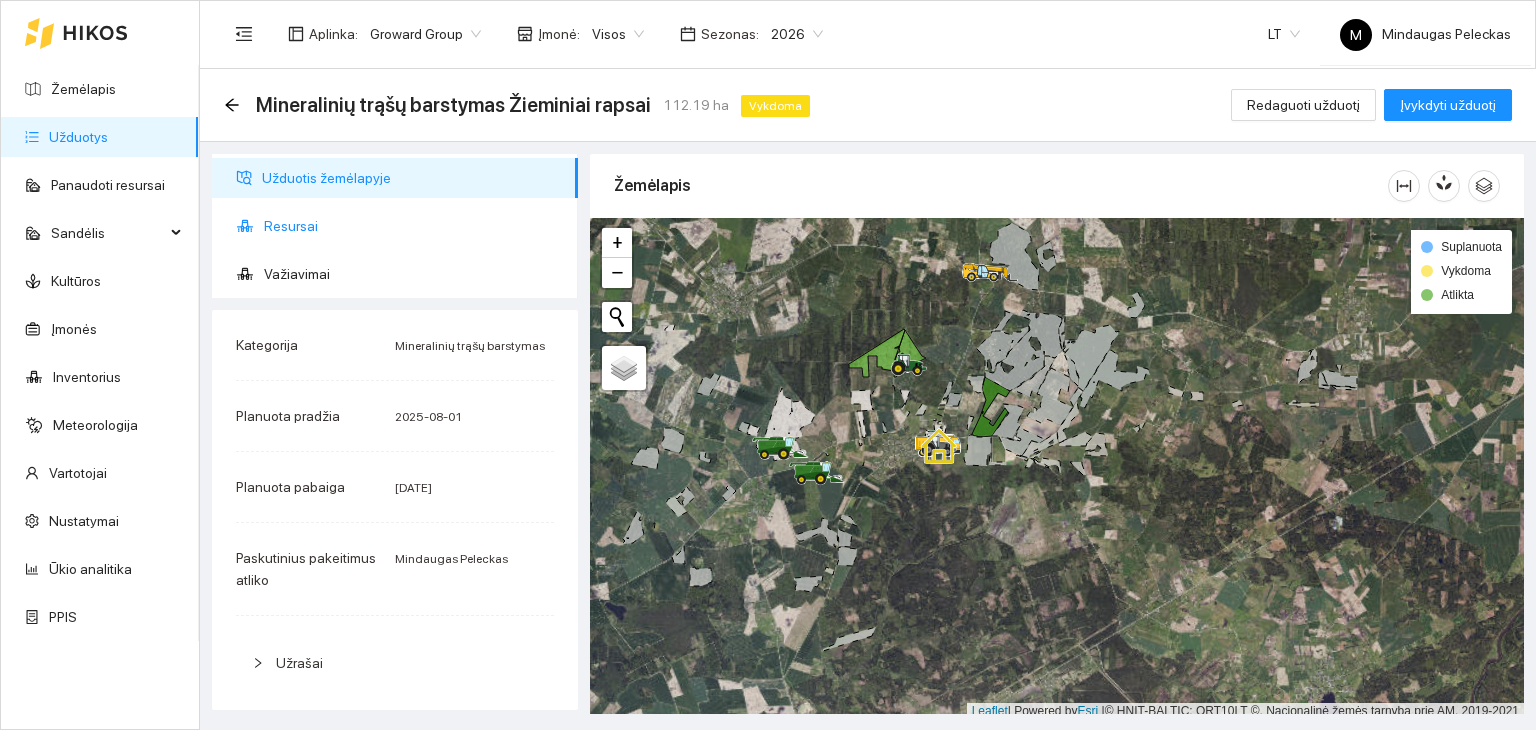 click on "Resursai" at bounding box center (413, 226) 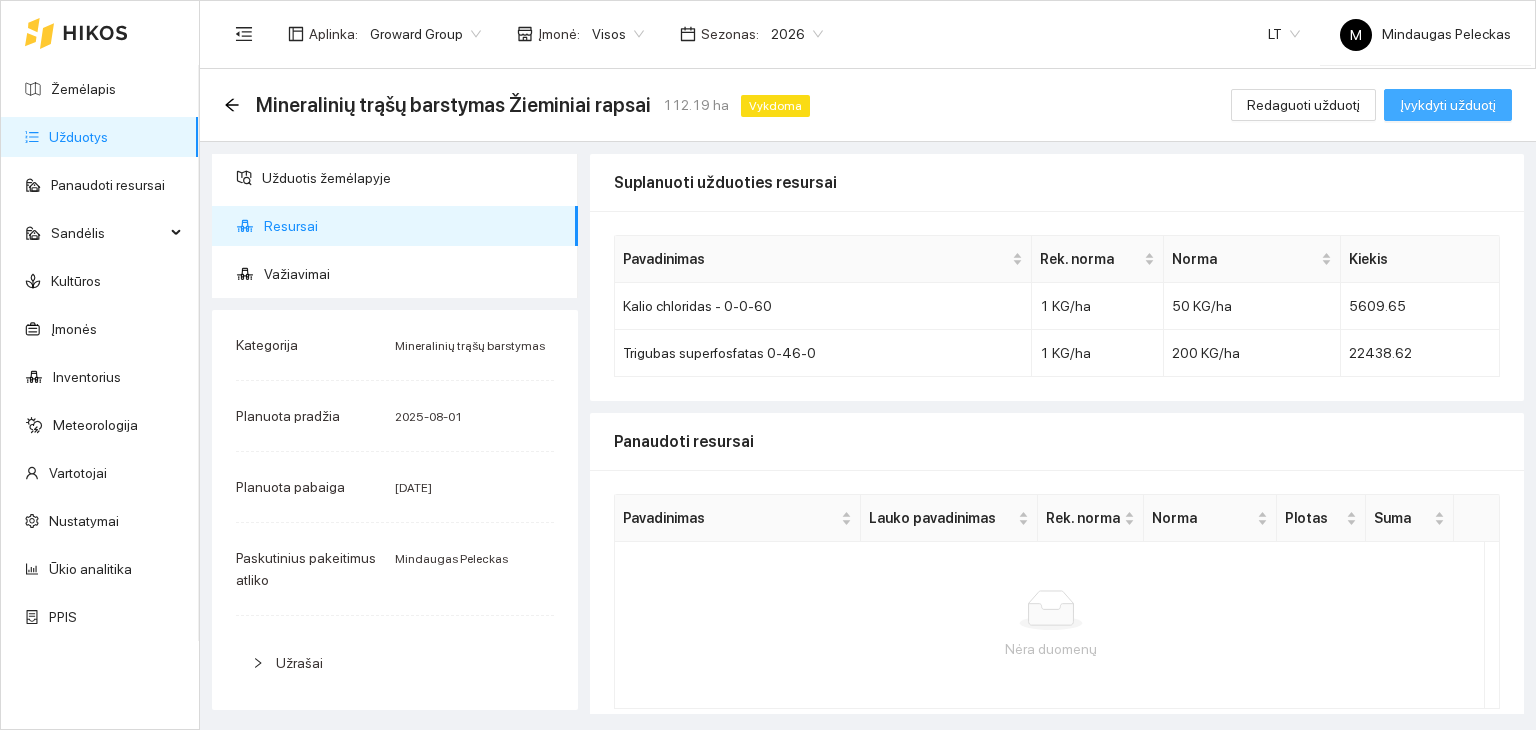click on "Įvykdyti užduotį" at bounding box center [1448, 105] 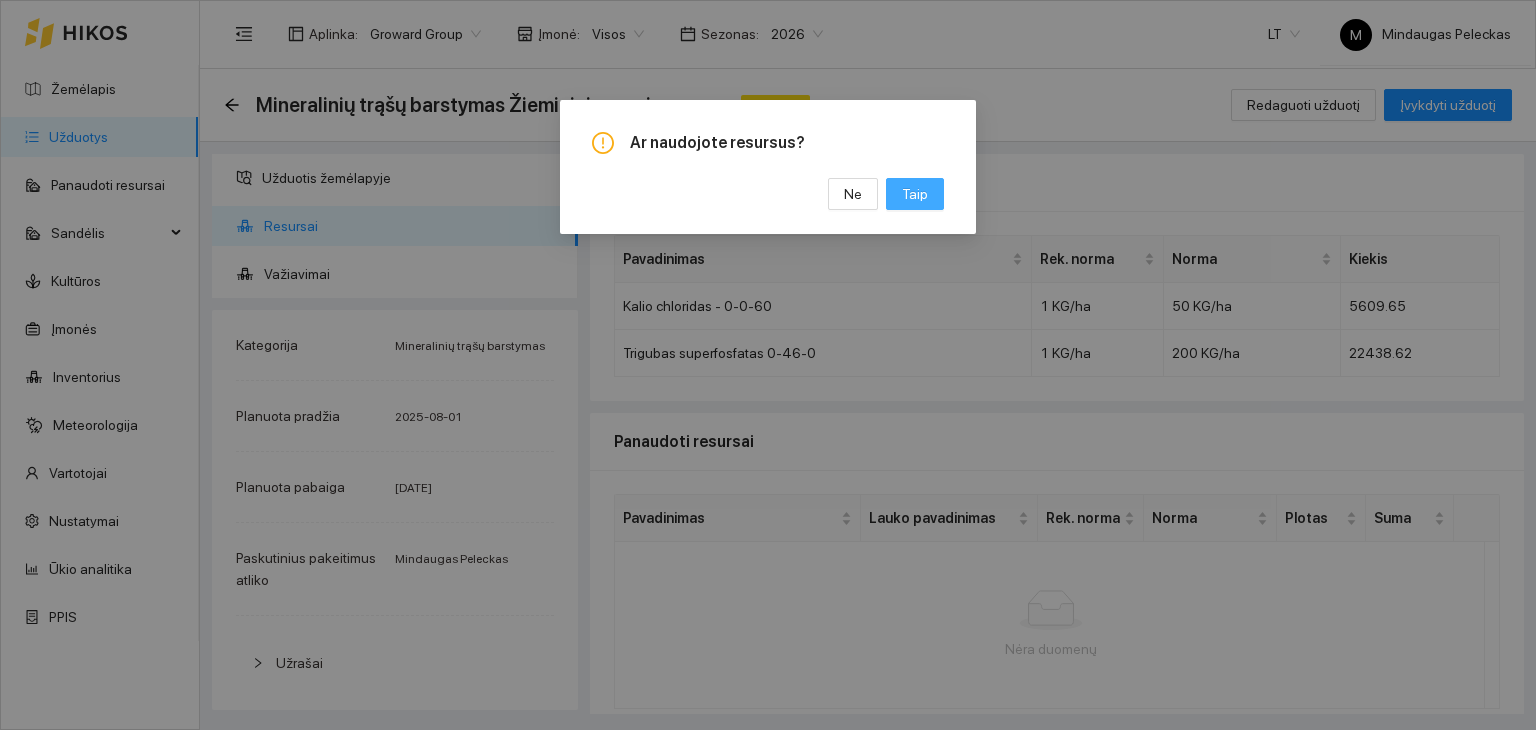 click on "Taip" at bounding box center [915, 194] 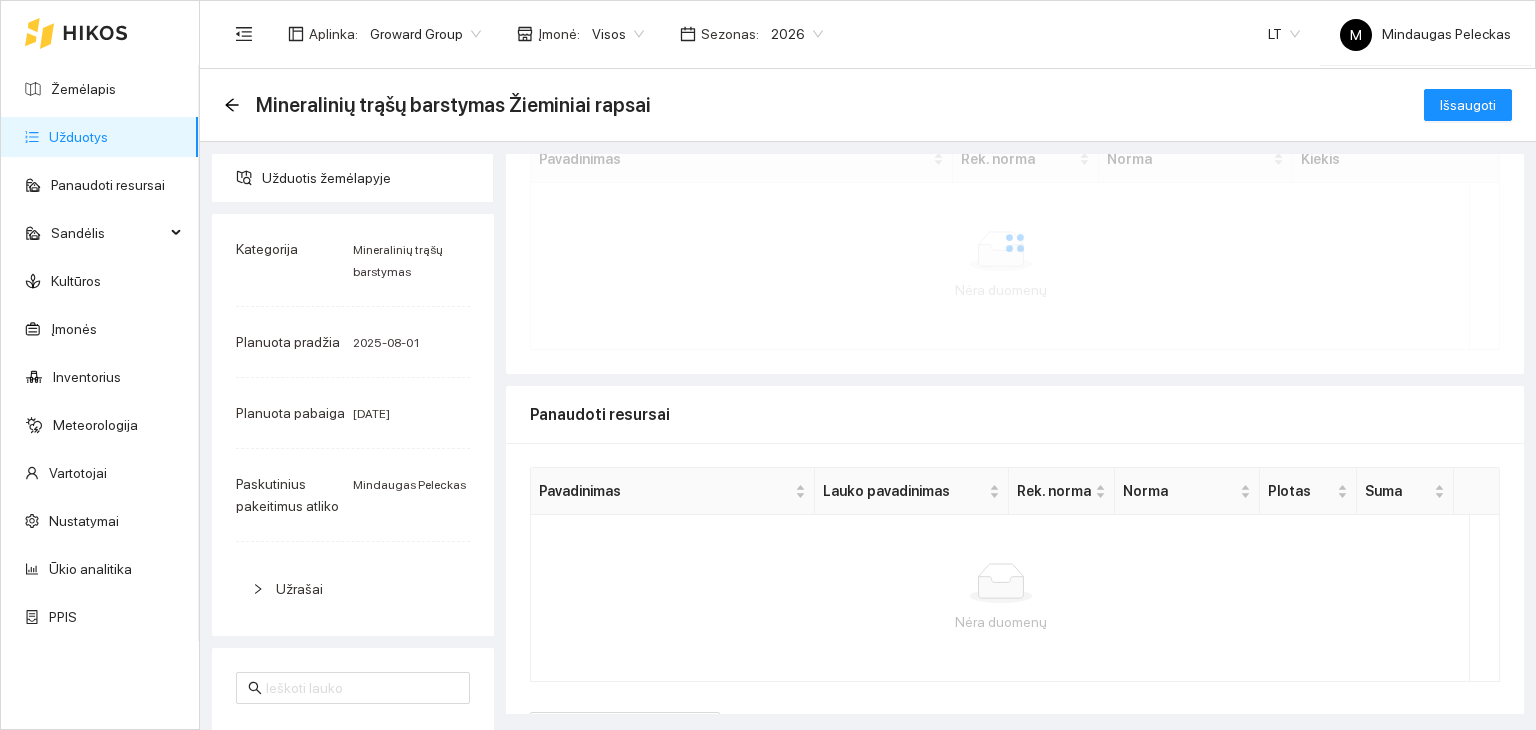 scroll, scrollTop: 79, scrollLeft: 0, axis: vertical 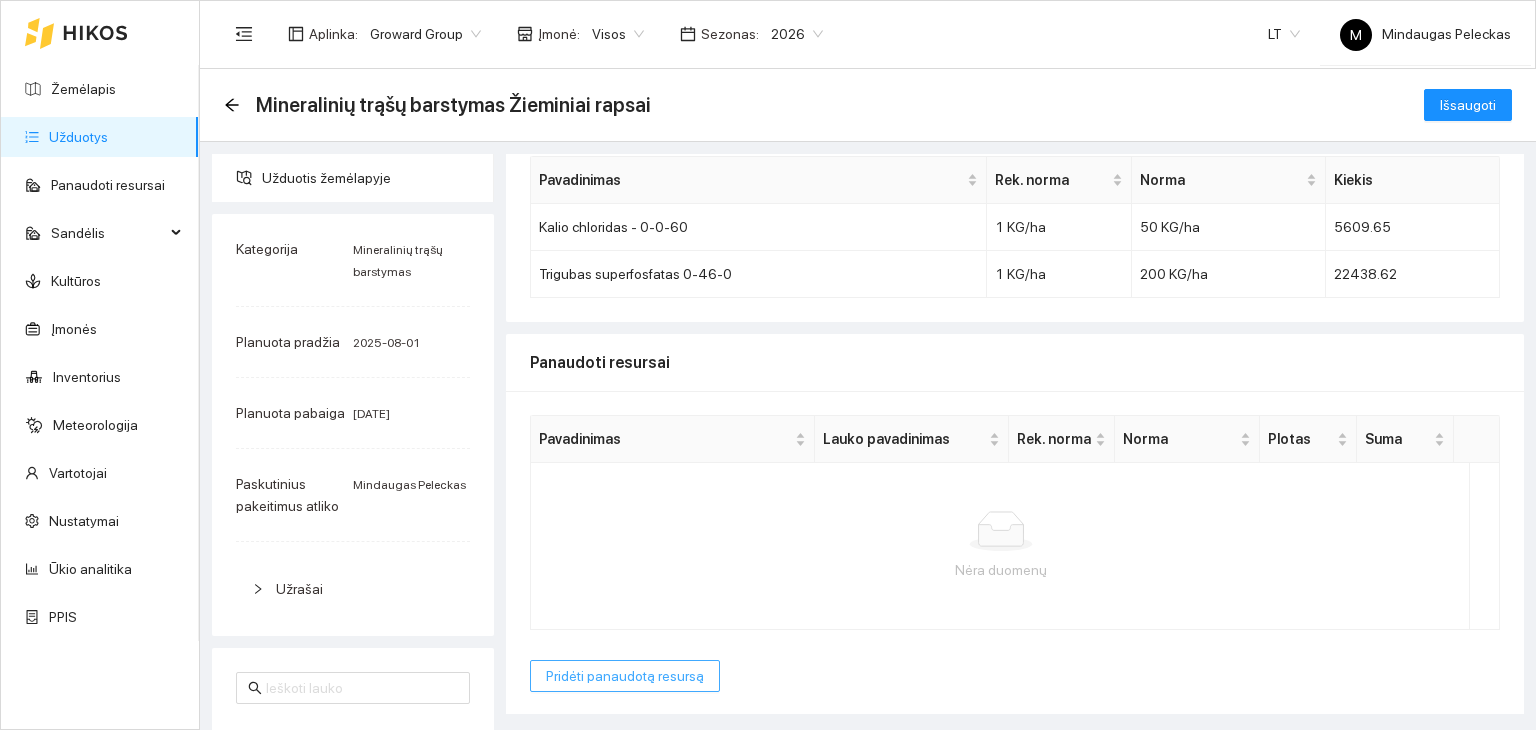 click on "Pridėti panaudotą resursą" at bounding box center (625, 676) 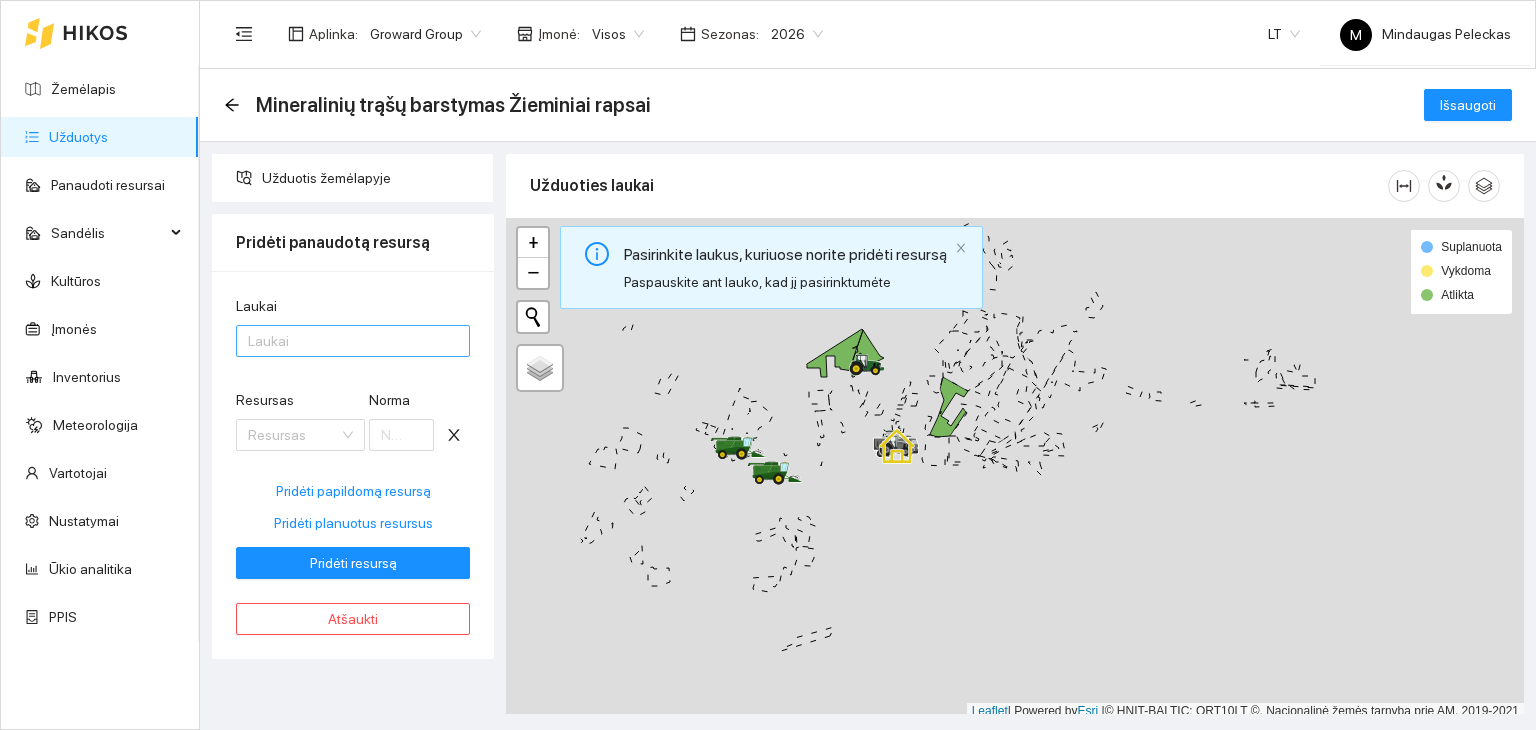 click at bounding box center [343, 341] 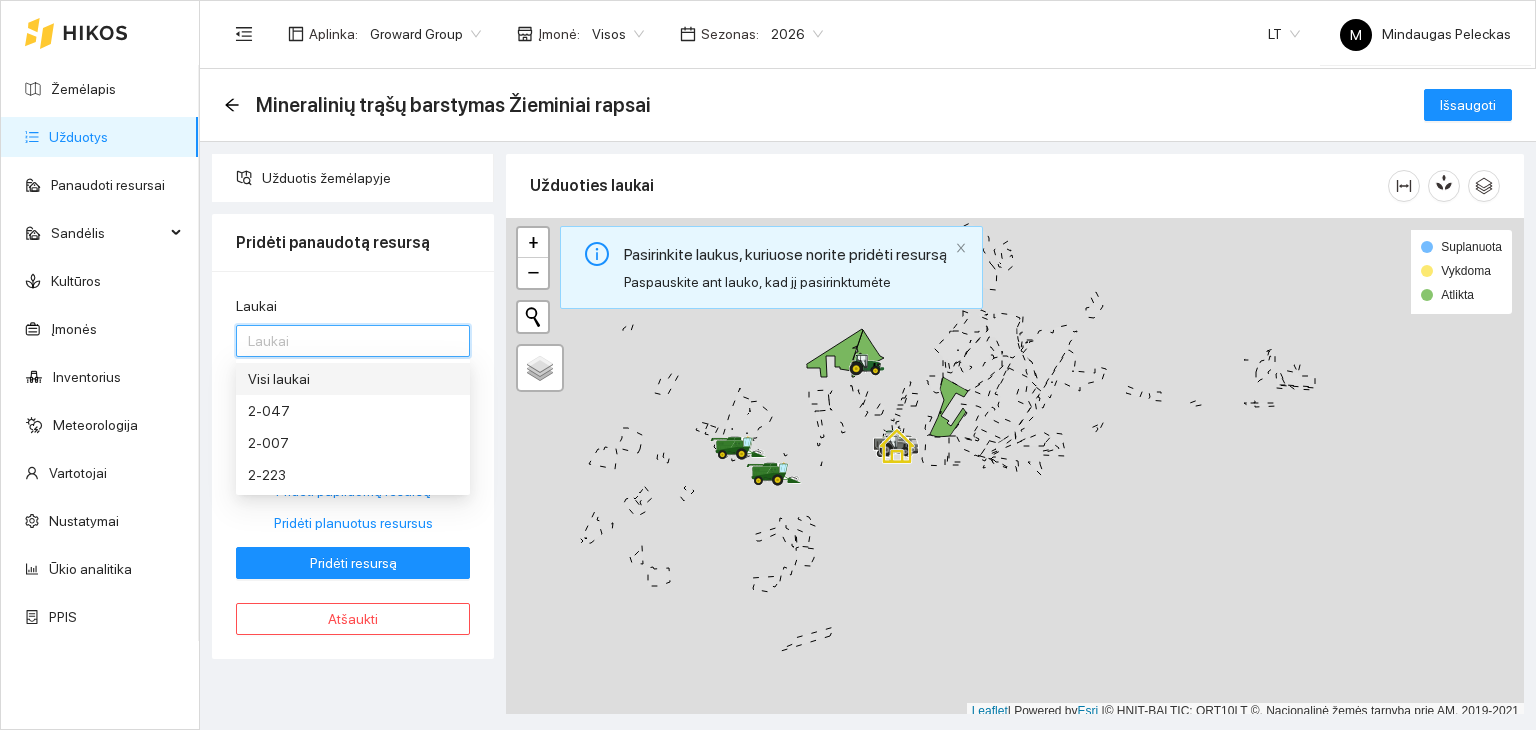 click on "Visi laukai" at bounding box center [353, 379] 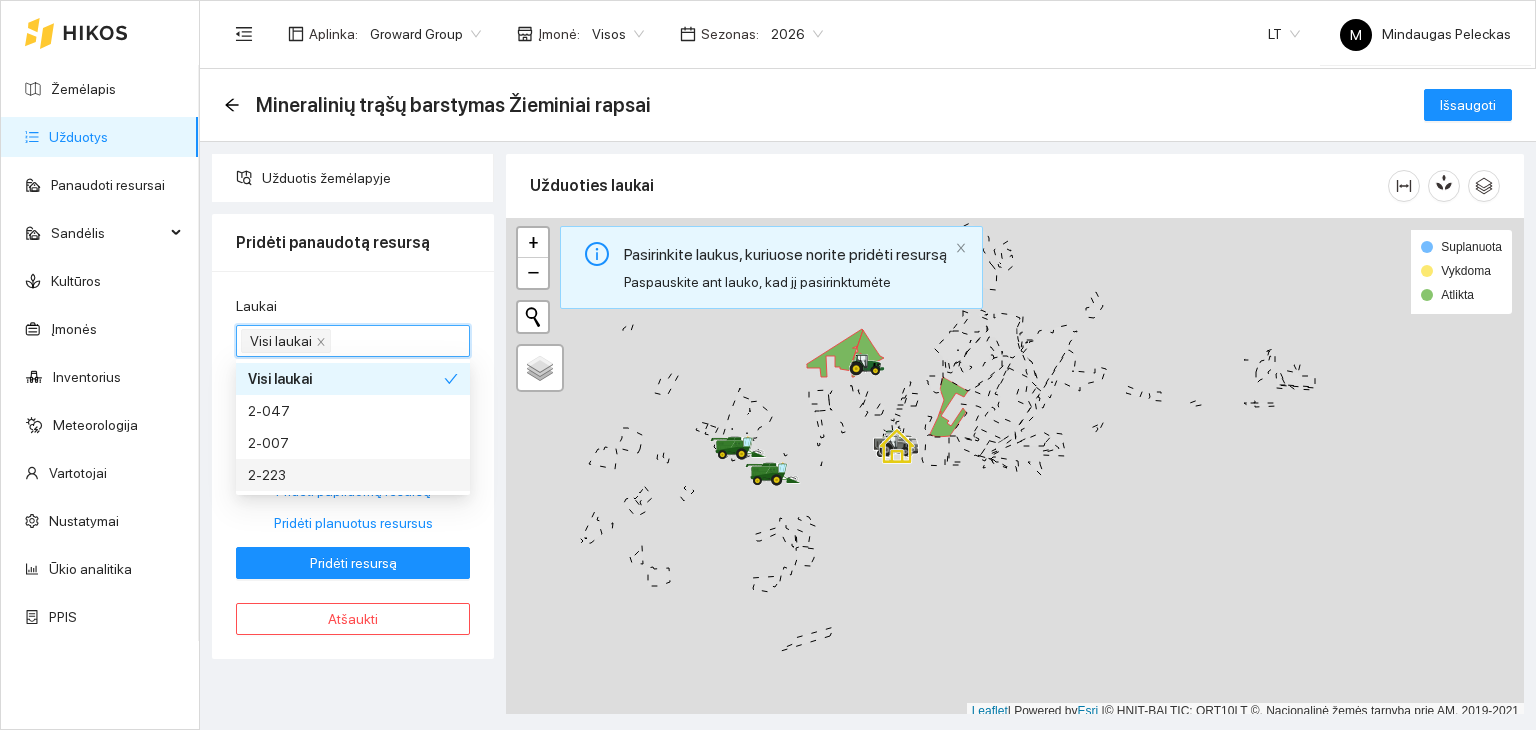 click on "Laukai Visi laukai   Resursas Resursas Norma Pridėti papildomą resursą Pridėti planuotus resursus Pridėti resursą Atšaukti" at bounding box center [353, 465] 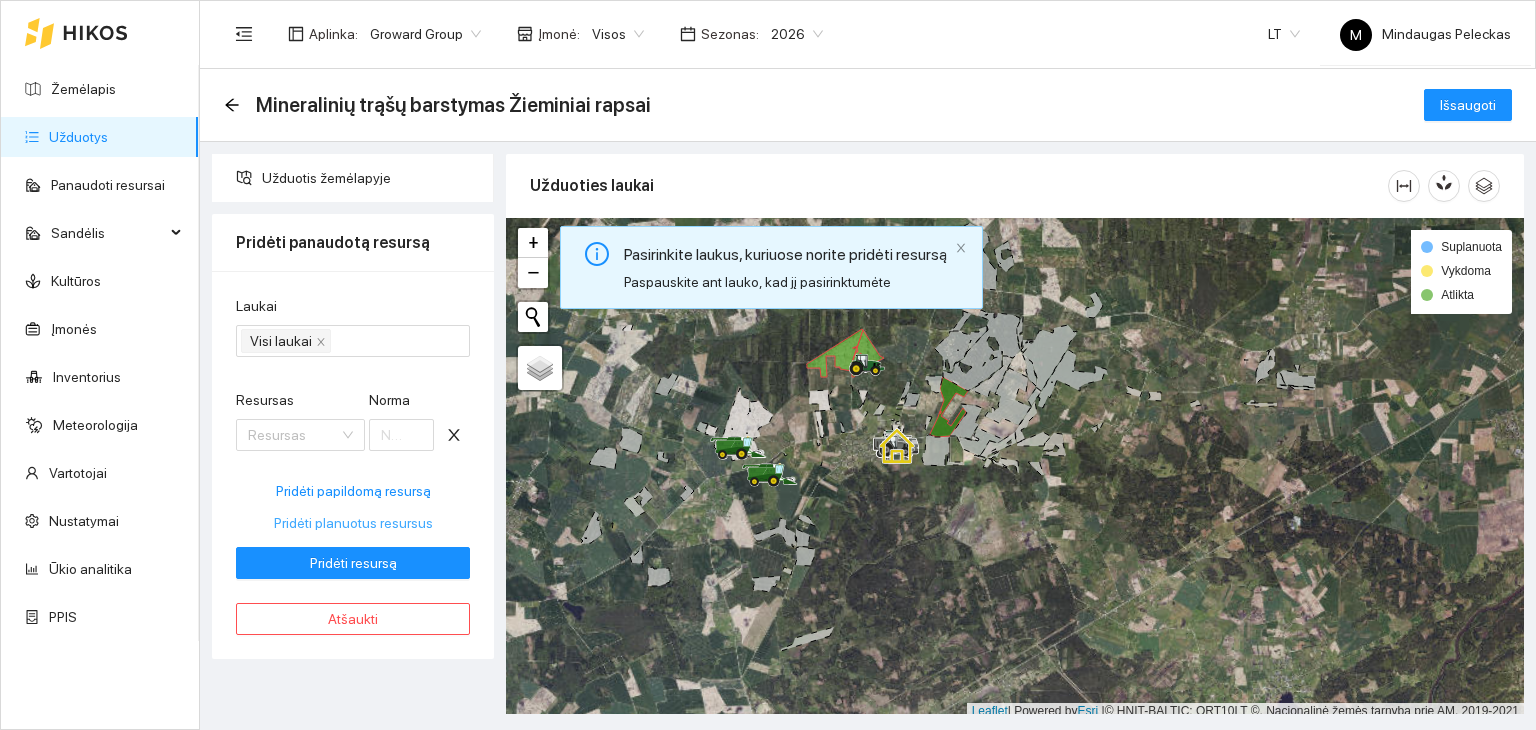 click on "Pridėti planuotus resursus" at bounding box center (353, 523) 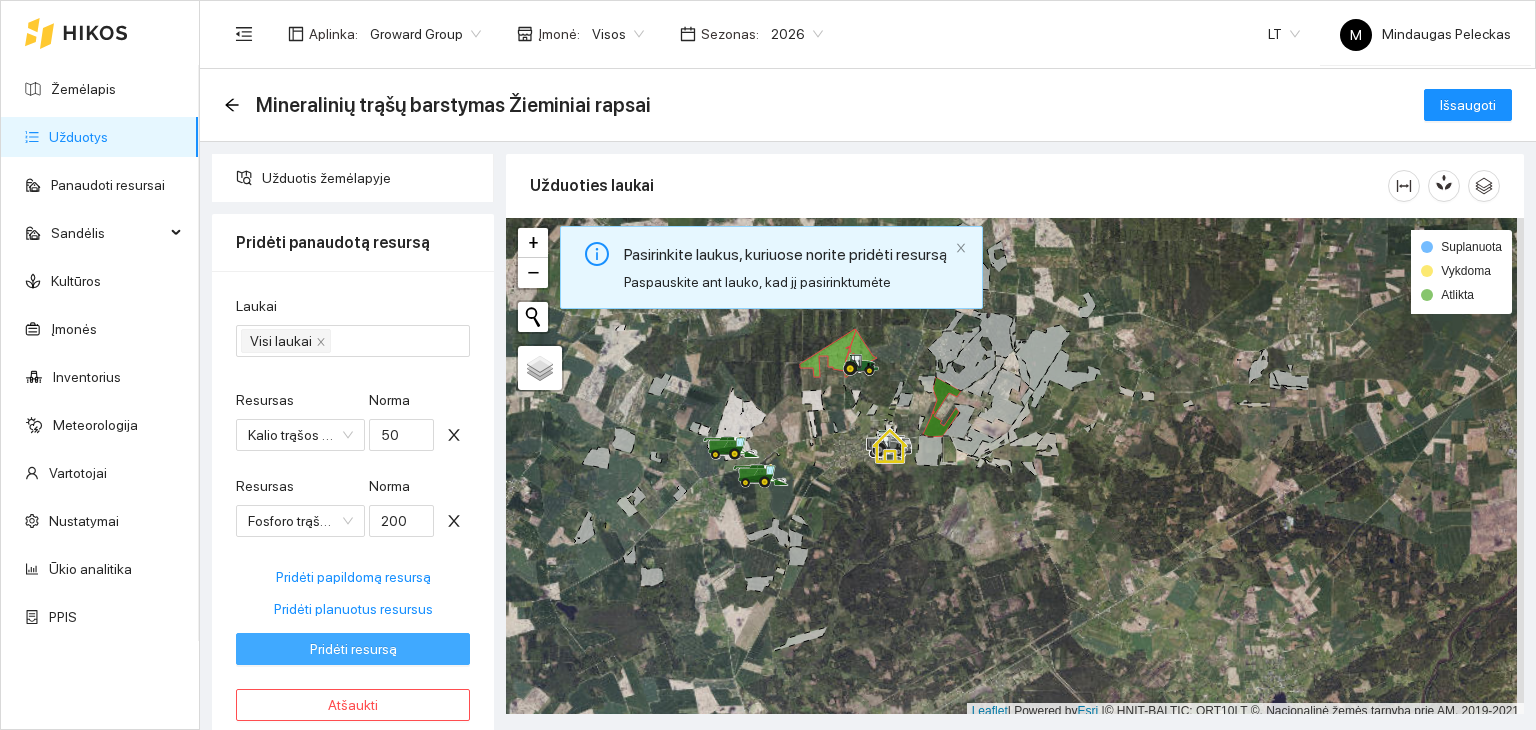 click on "Pridėti resursą" at bounding box center (353, 649) 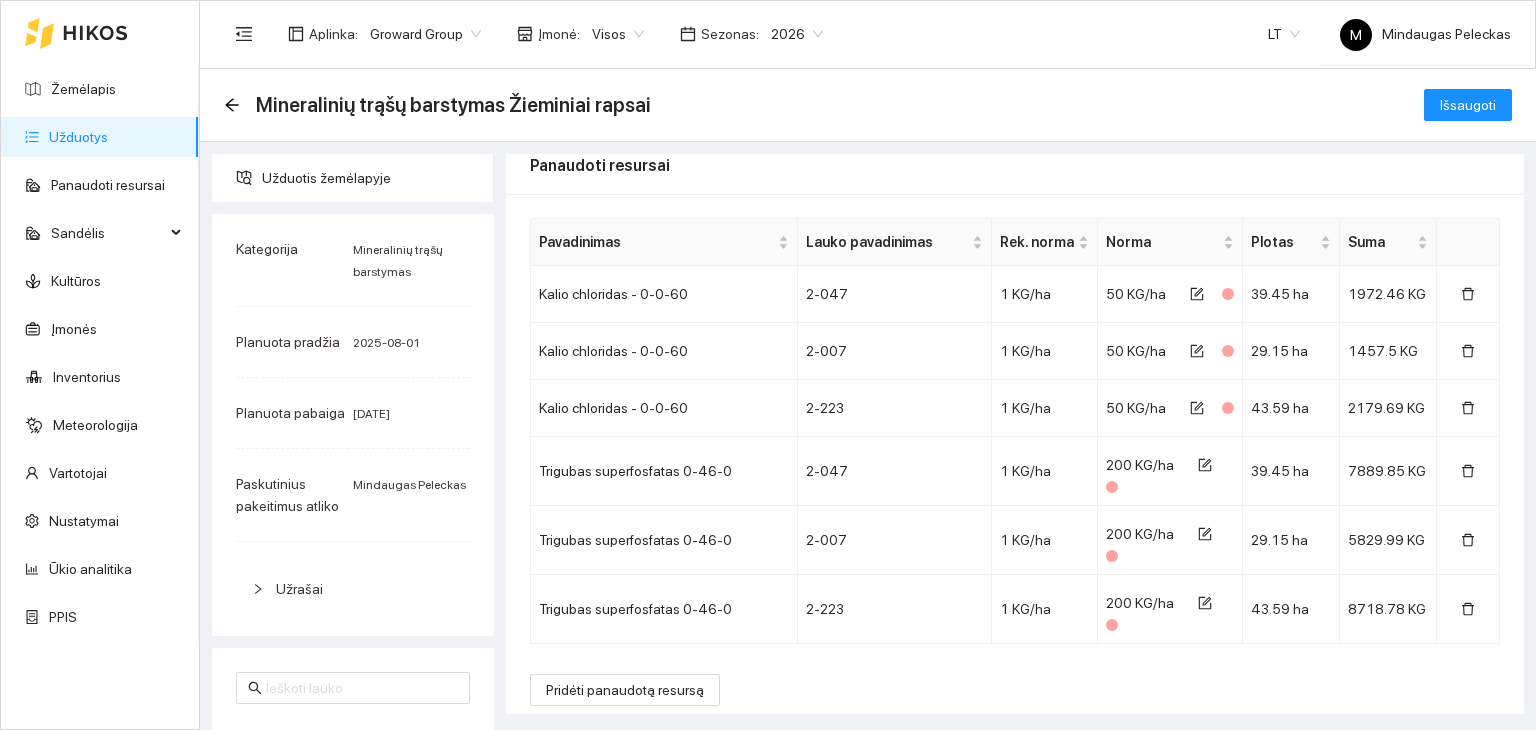 scroll, scrollTop: 289, scrollLeft: 0, axis: vertical 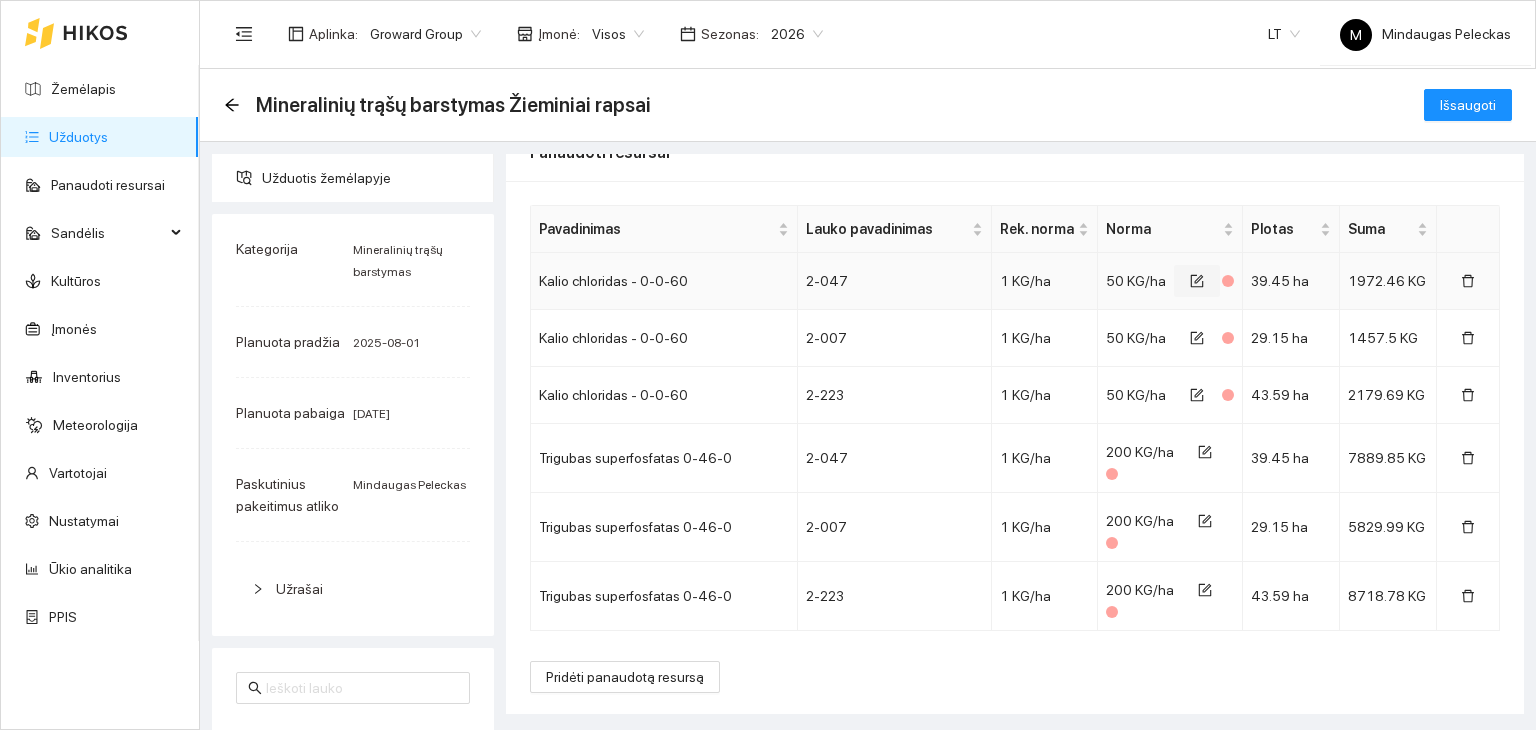 click 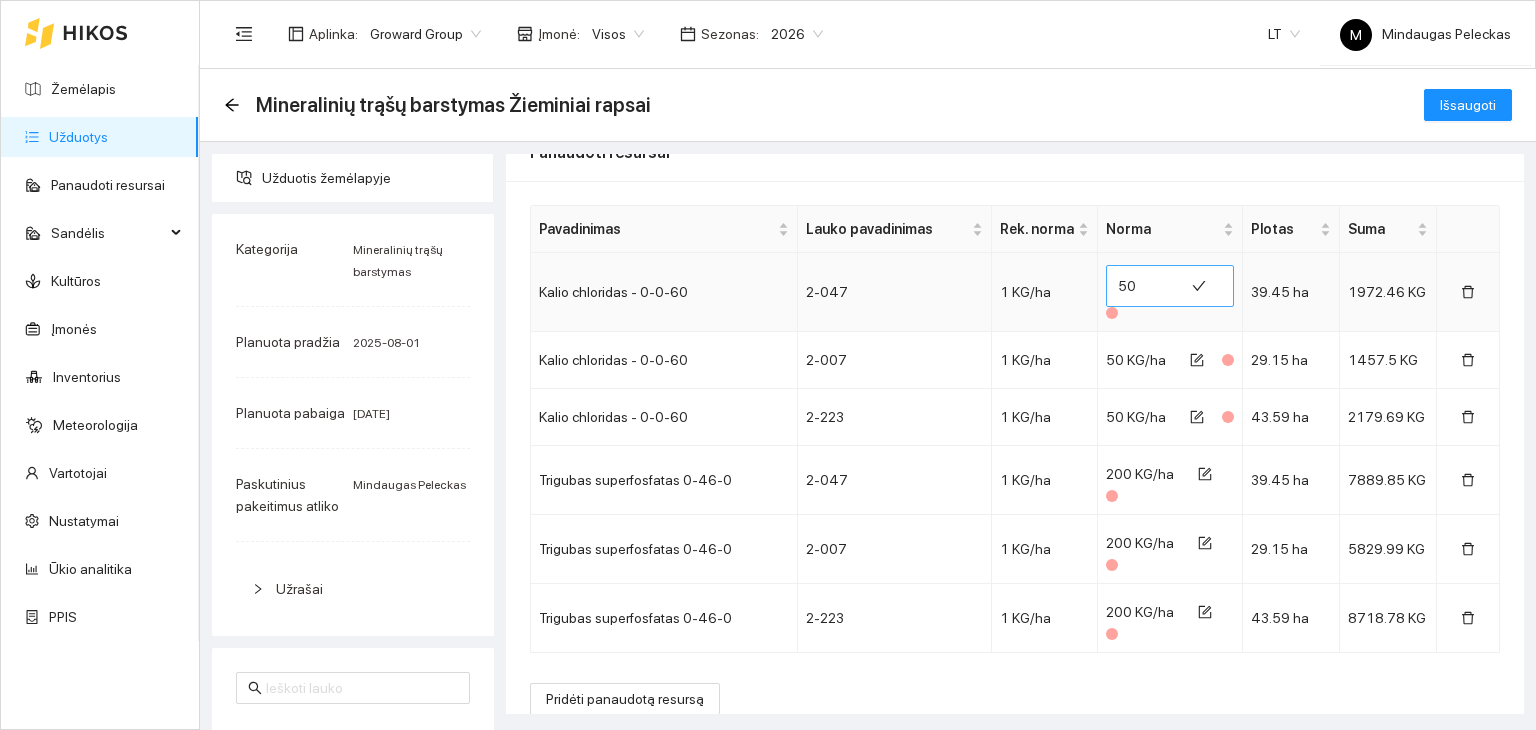 click on "50" at bounding box center [1145, 286] 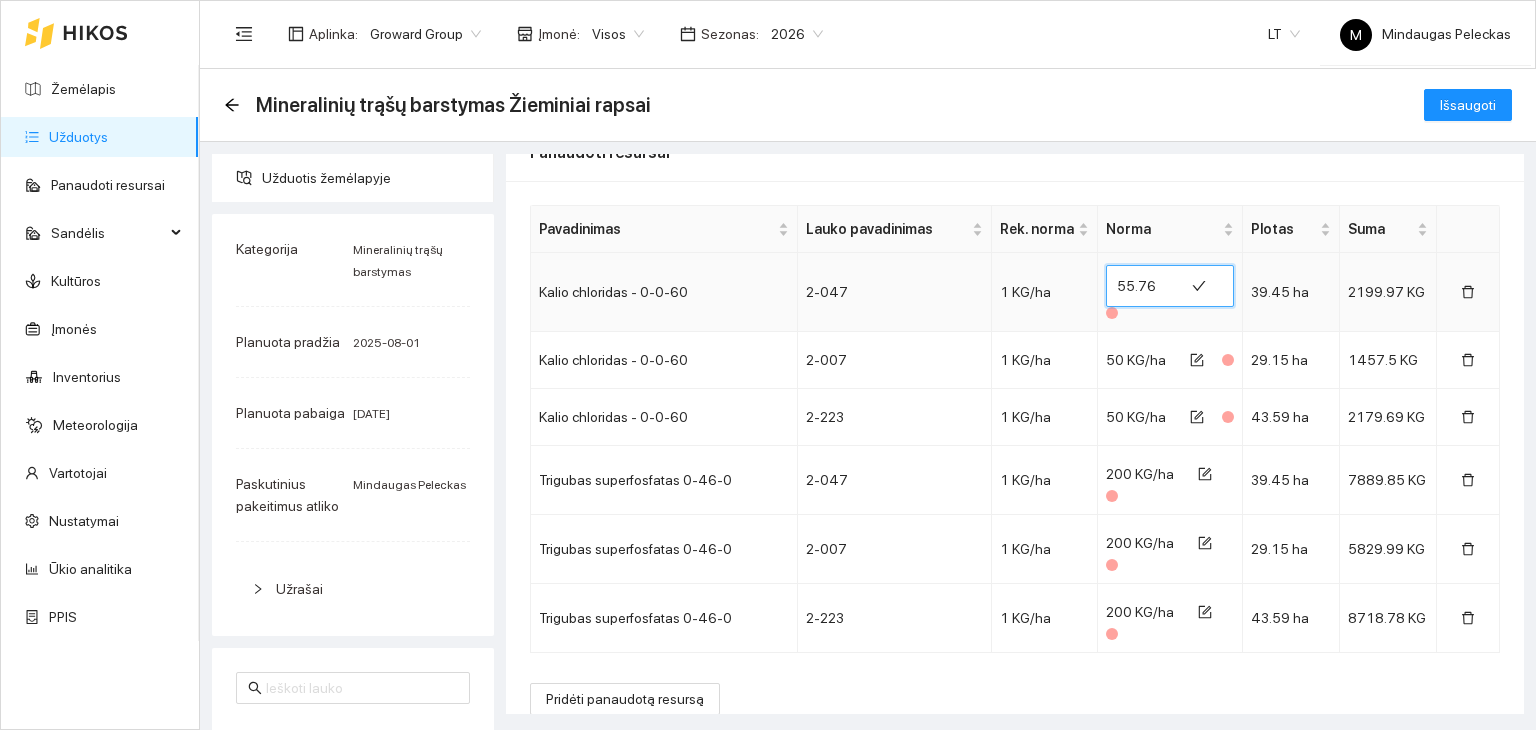 scroll, scrollTop: 0, scrollLeft: 9, axis: horizontal 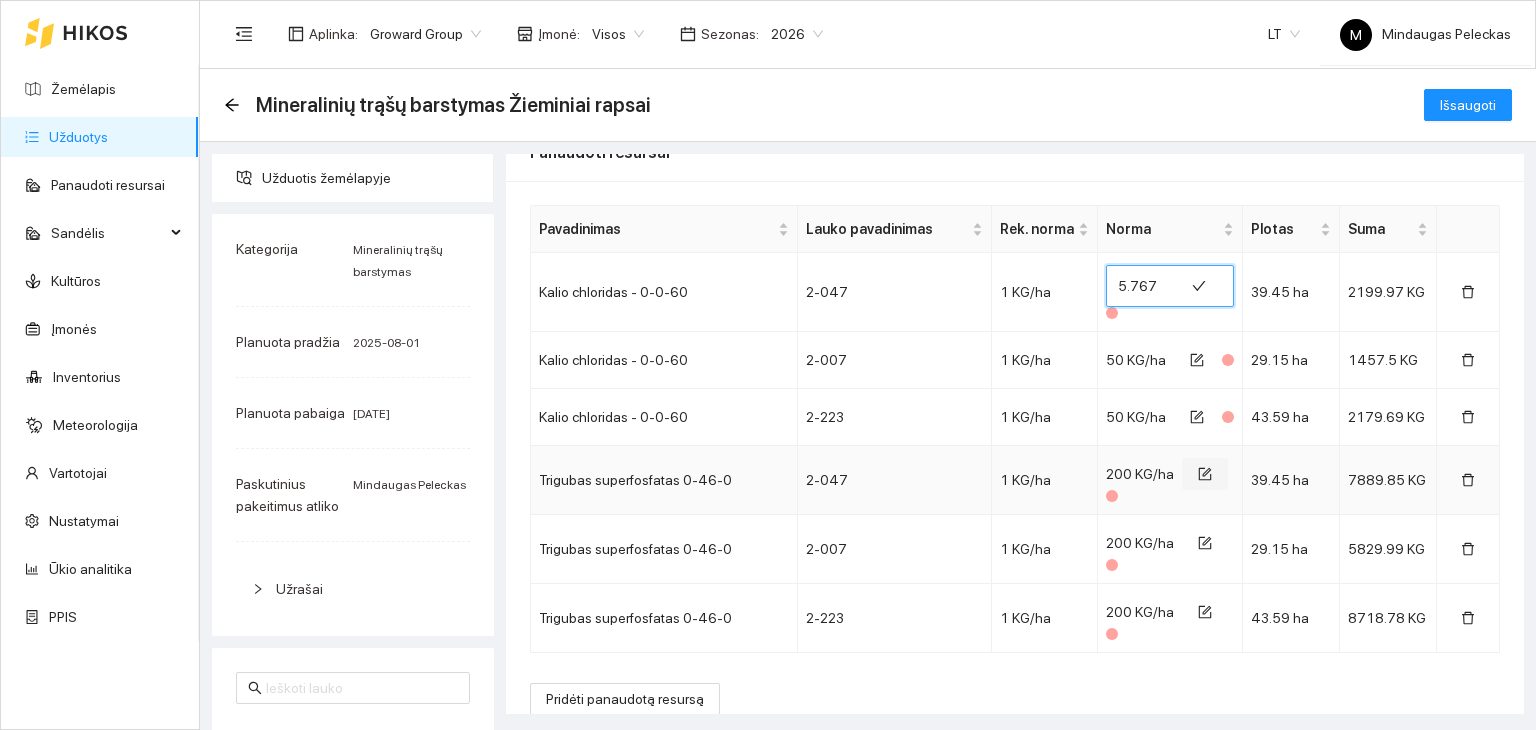 type on "55.767" 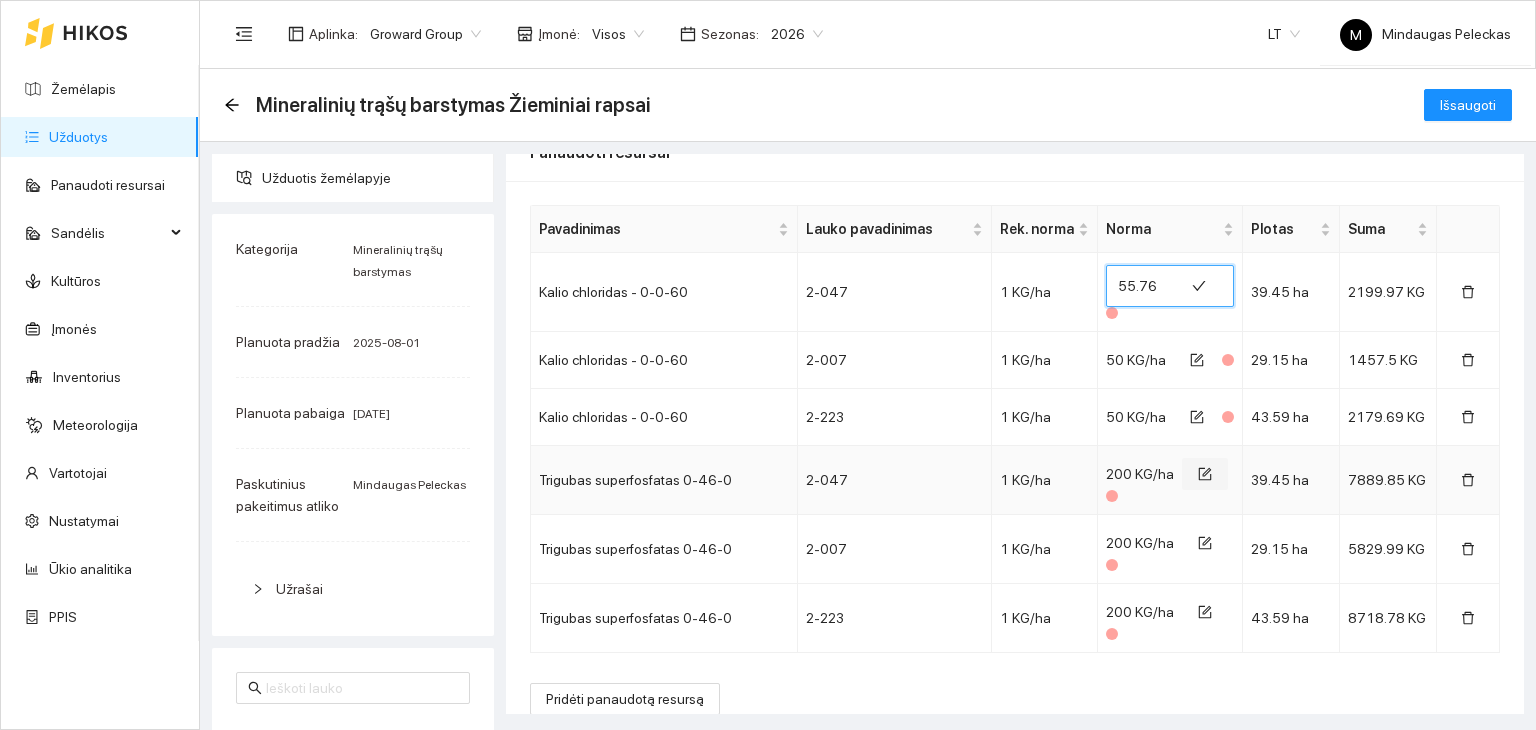 click at bounding box center [1205, 474] 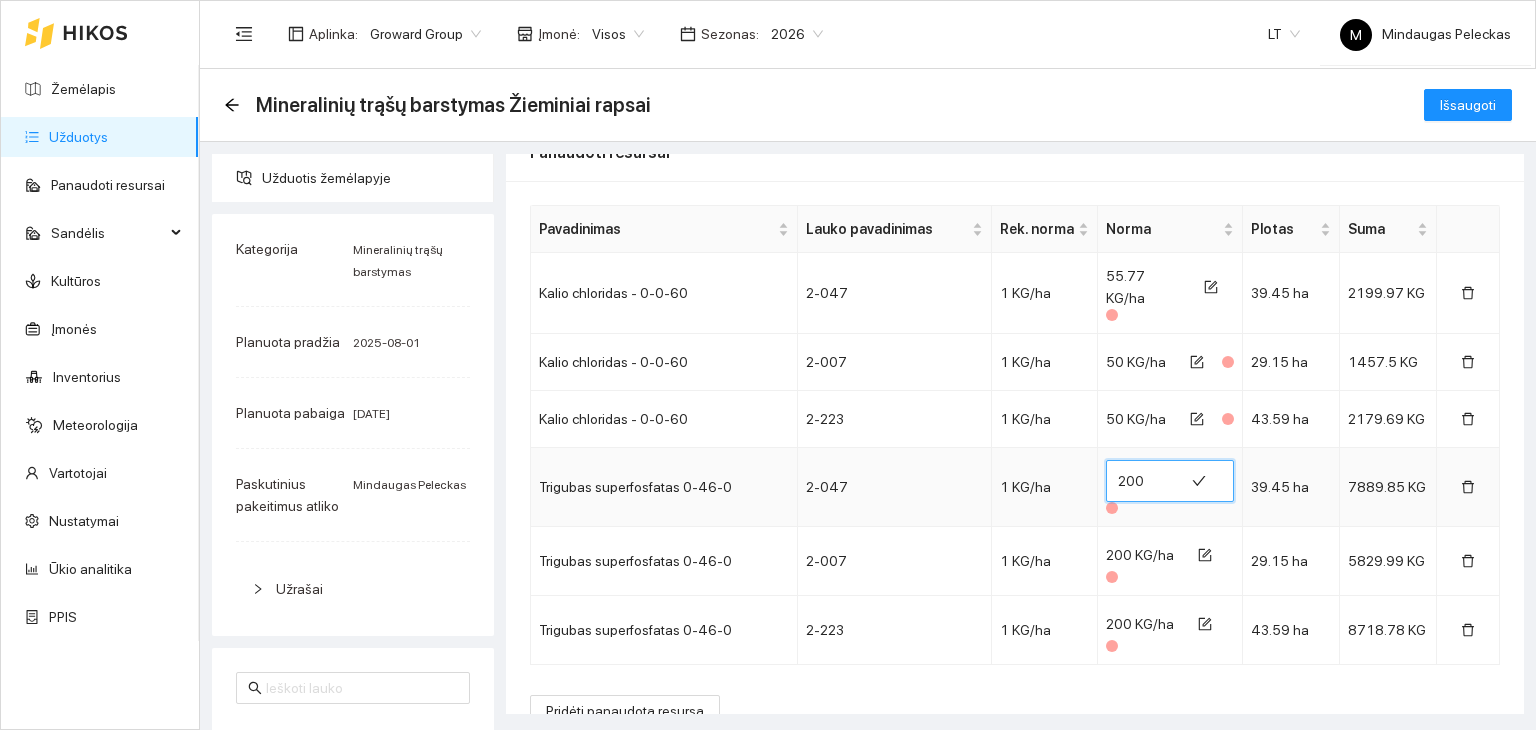click on "200" at bounding box center (1145, 481) 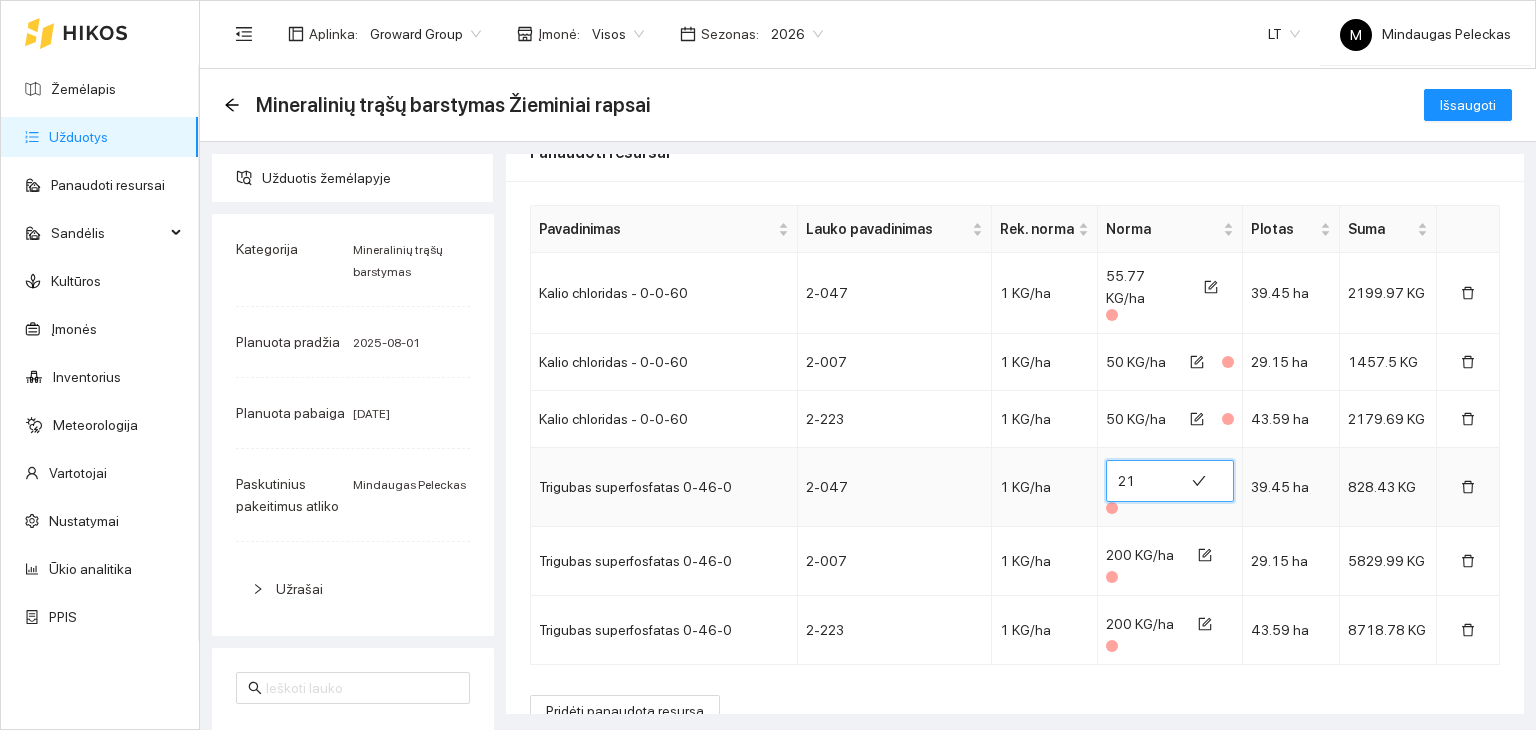 type on "2" 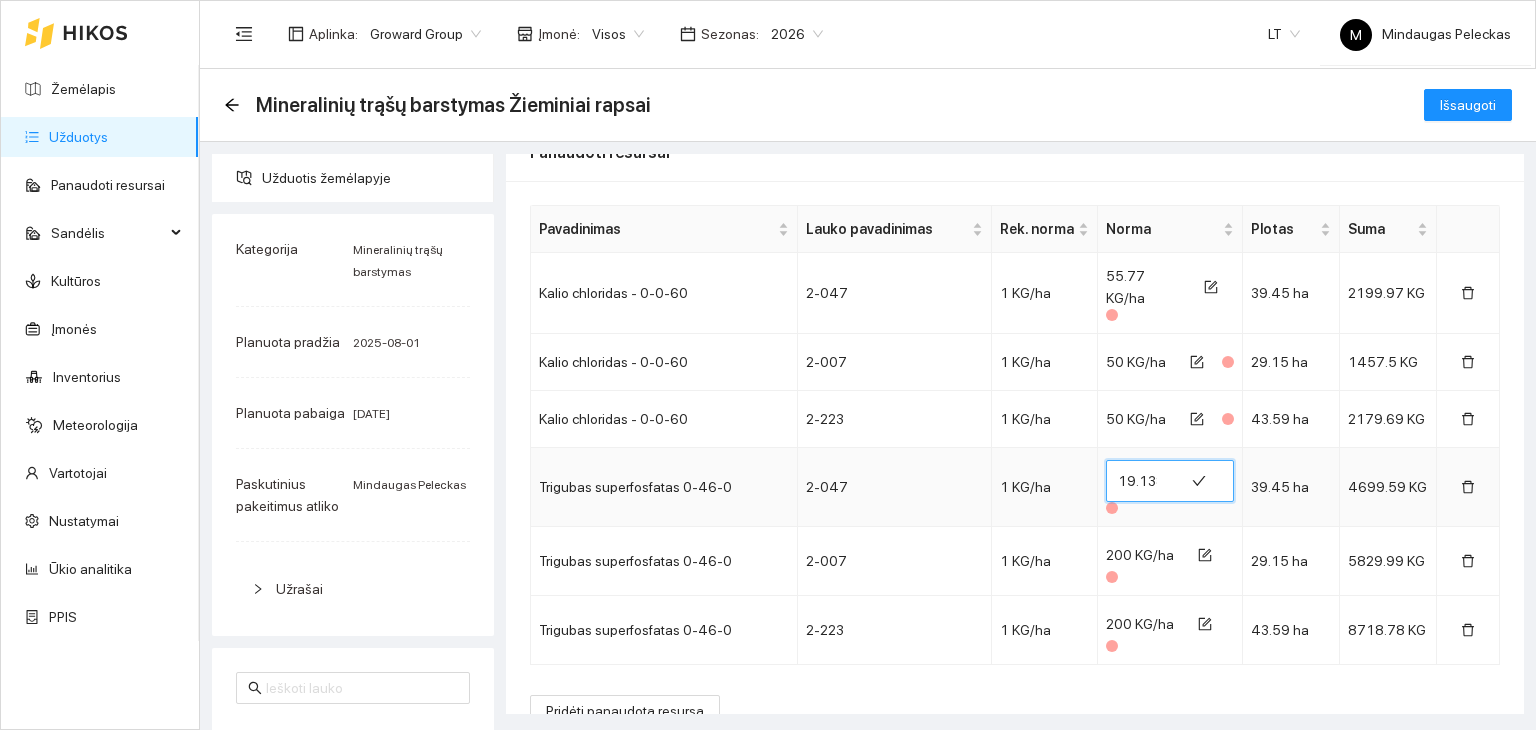 scroll, scrollTop: 0, scrollLeft: 18, axis: horizontal 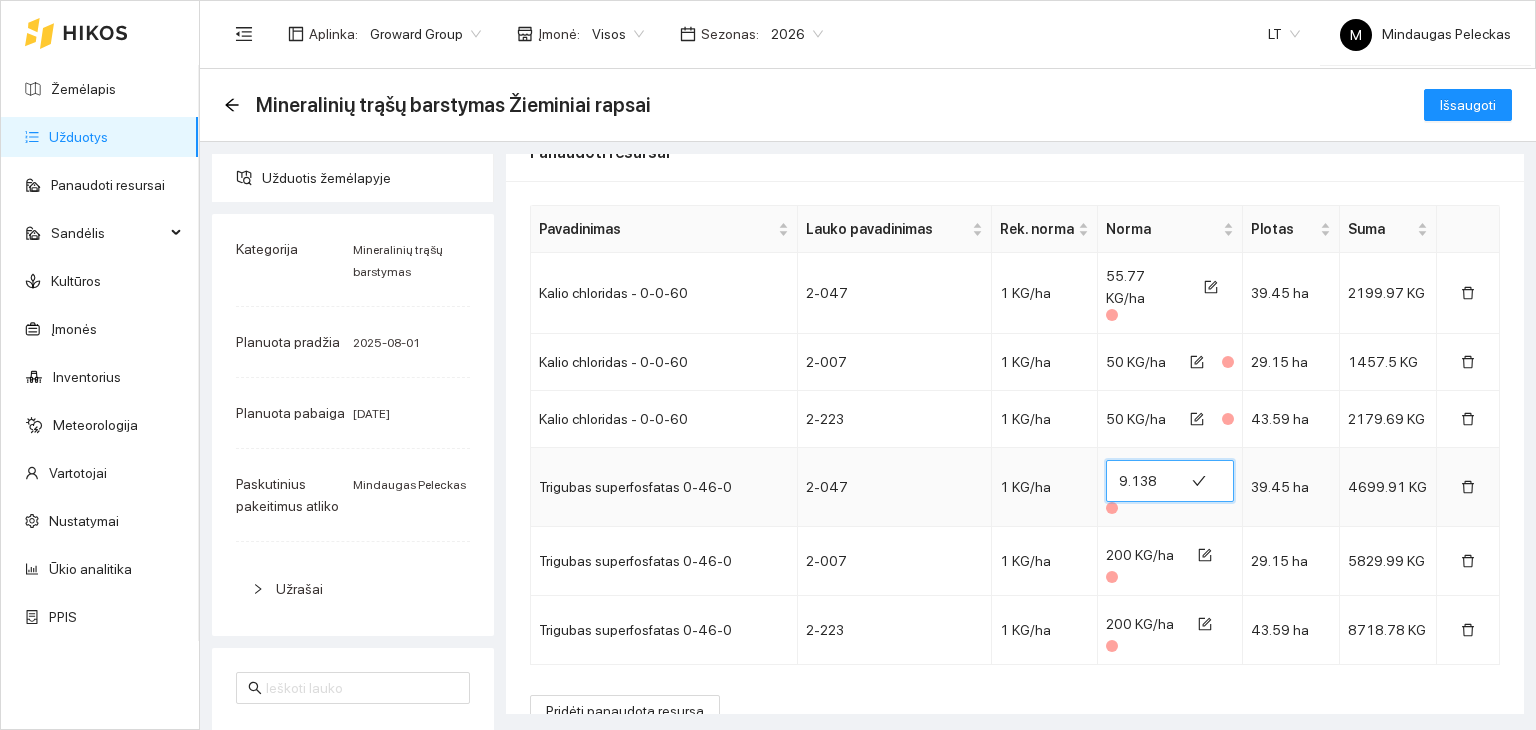 type on "119.138" 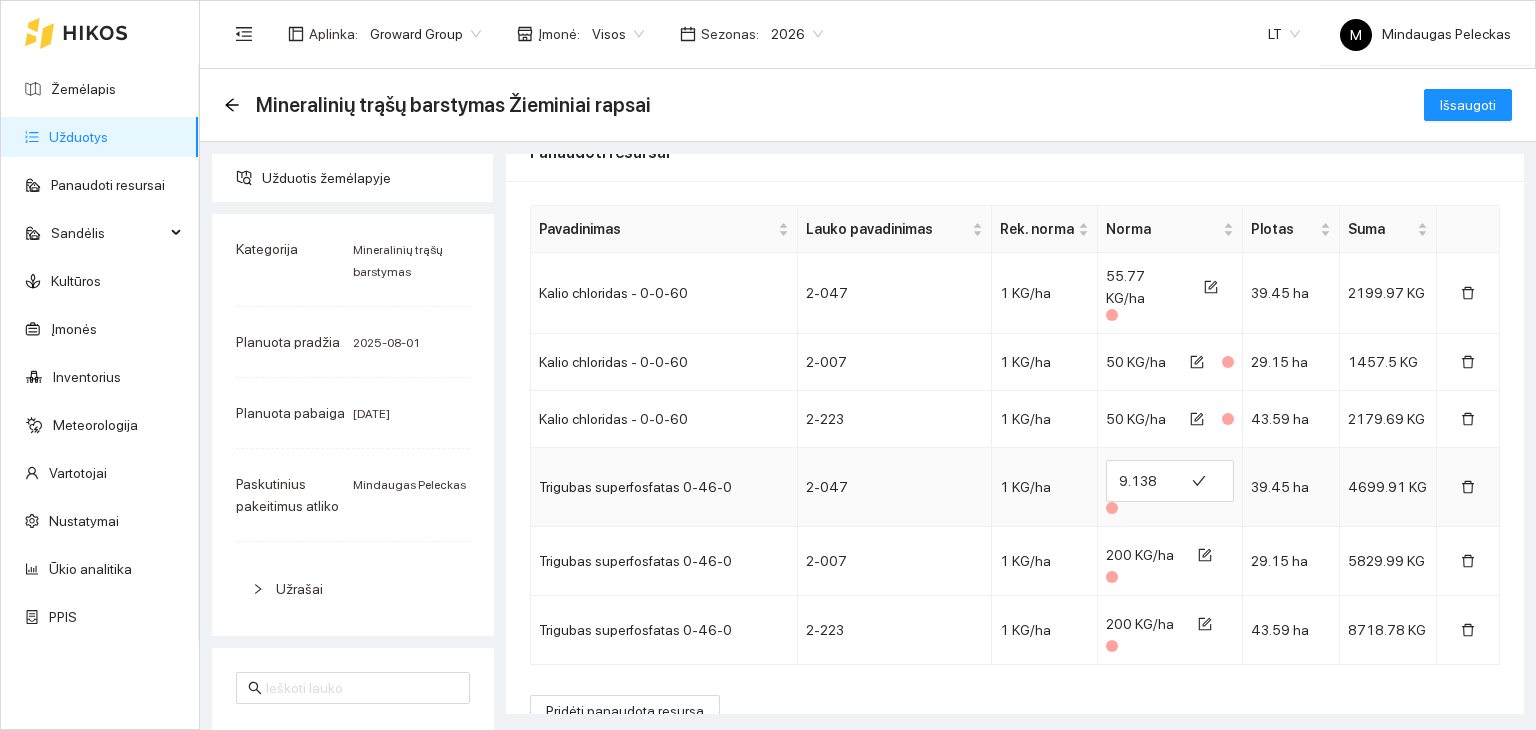 scroll, scrollTop: 0, scrollLeft: 0, axis: both 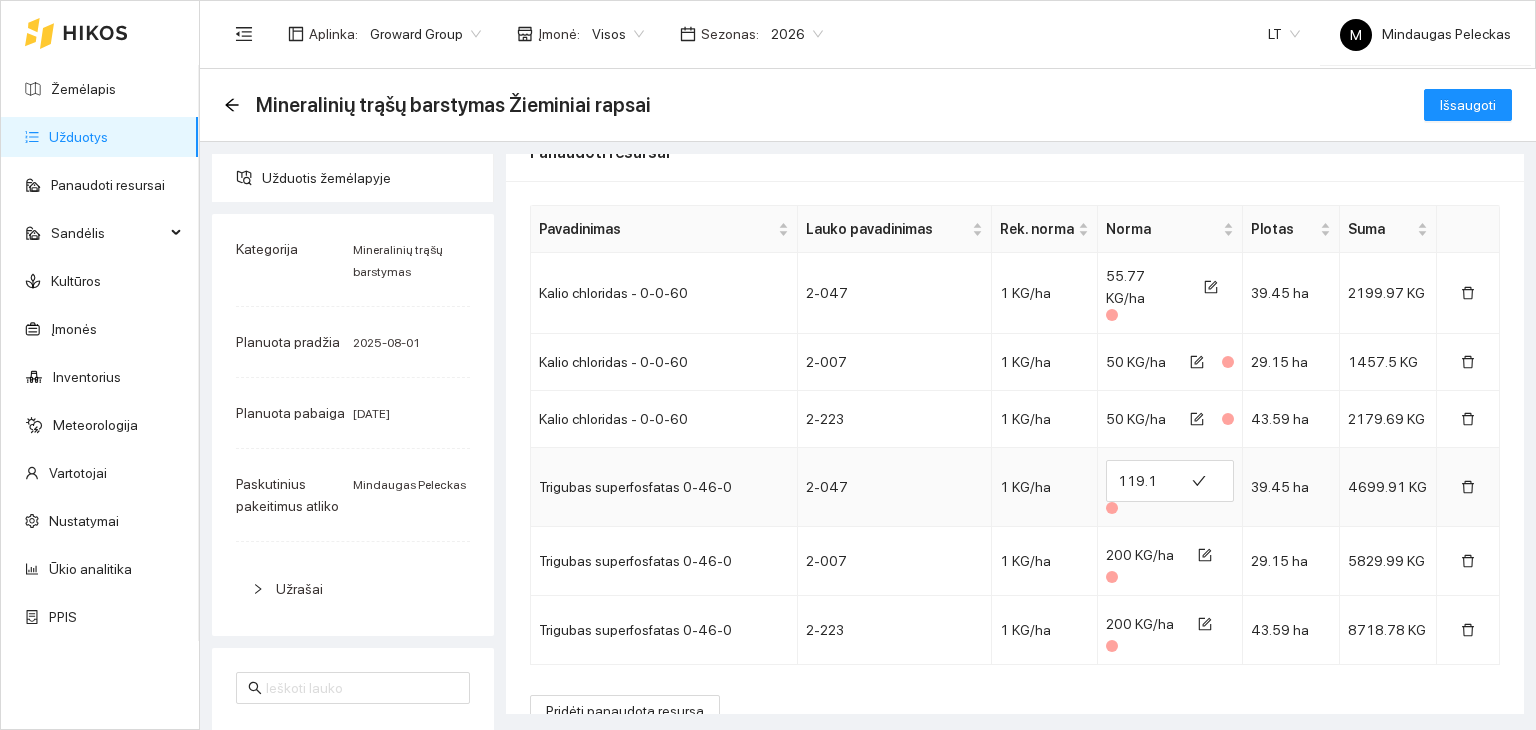 click on "1 KG/ha" at bounding box center [1045, 487] 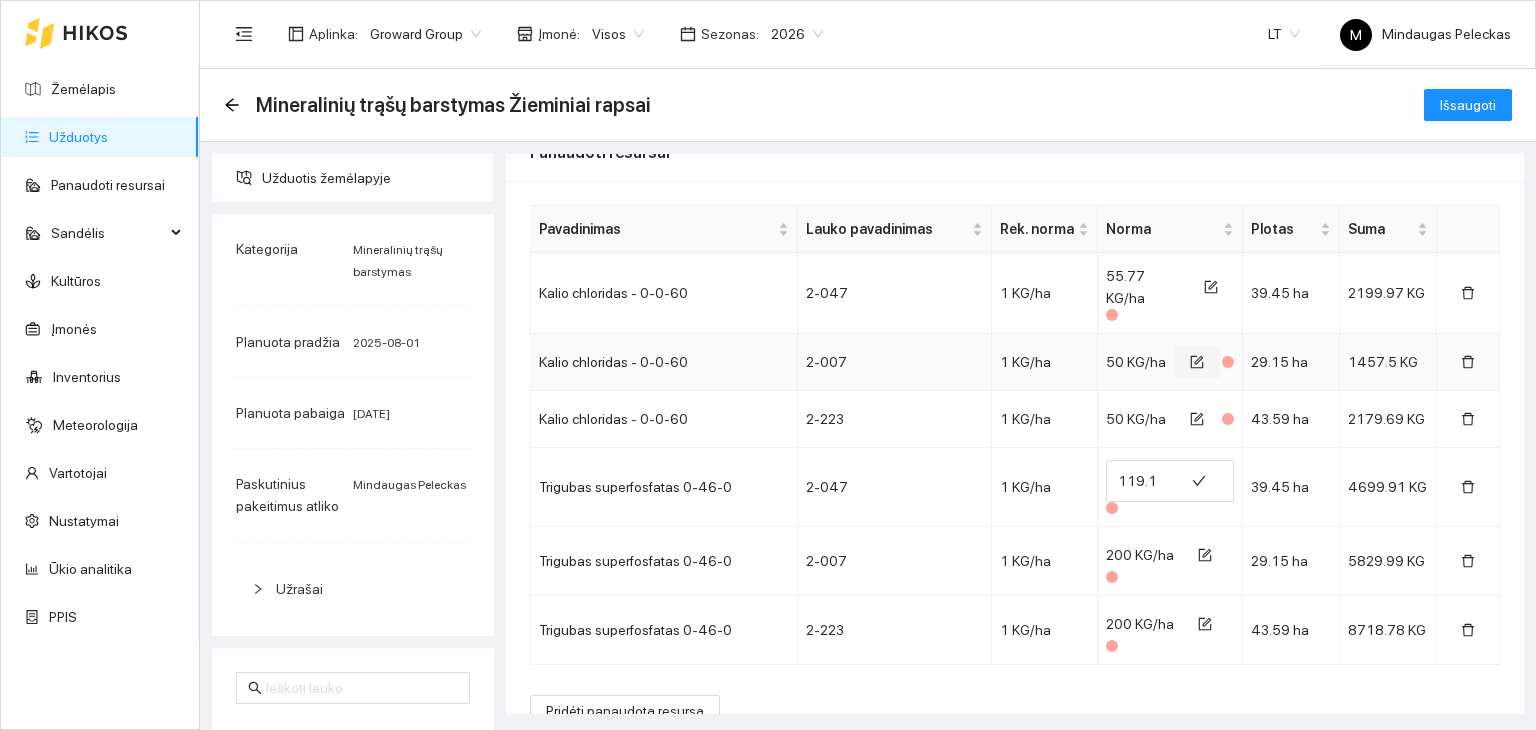 click 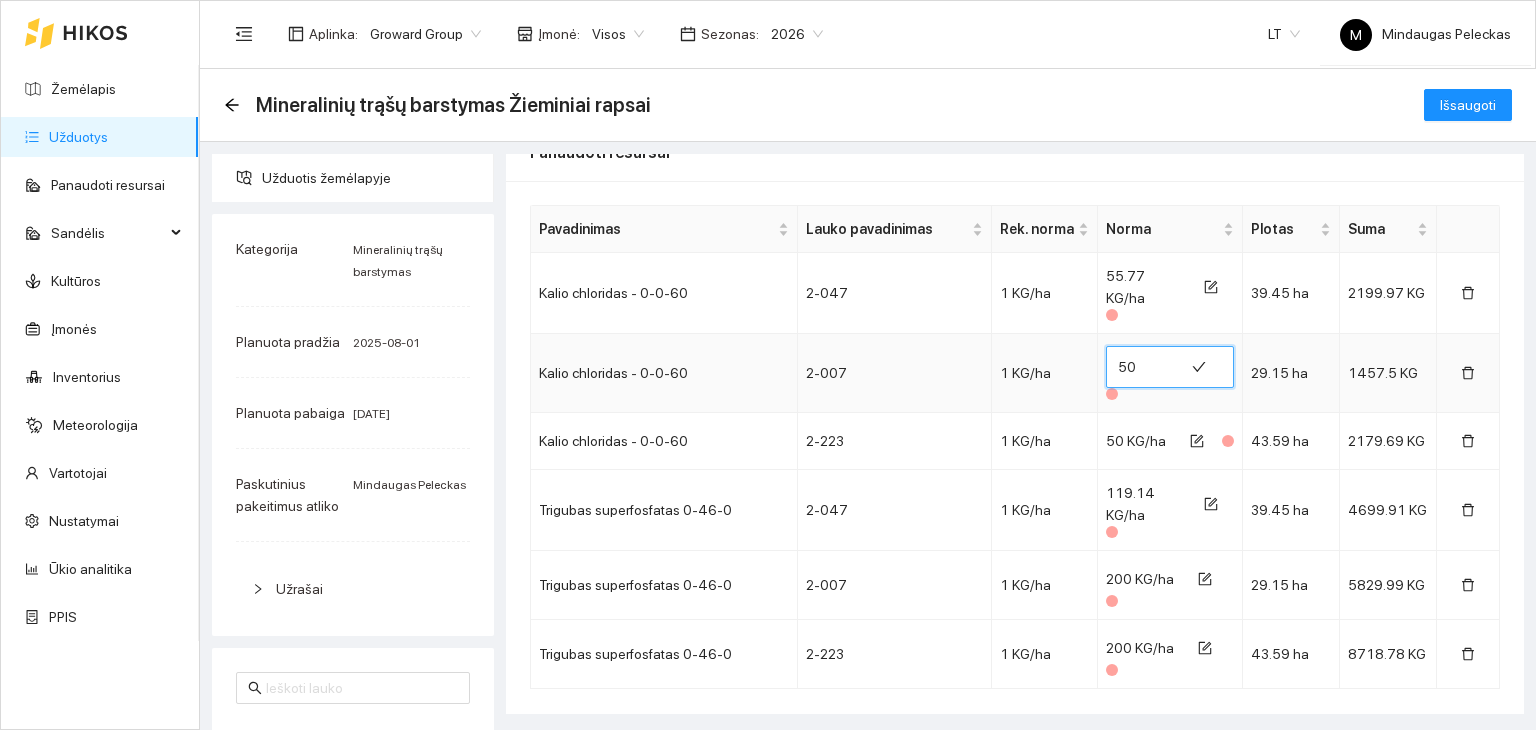 click on "50" at bounding box center (1145, 367) 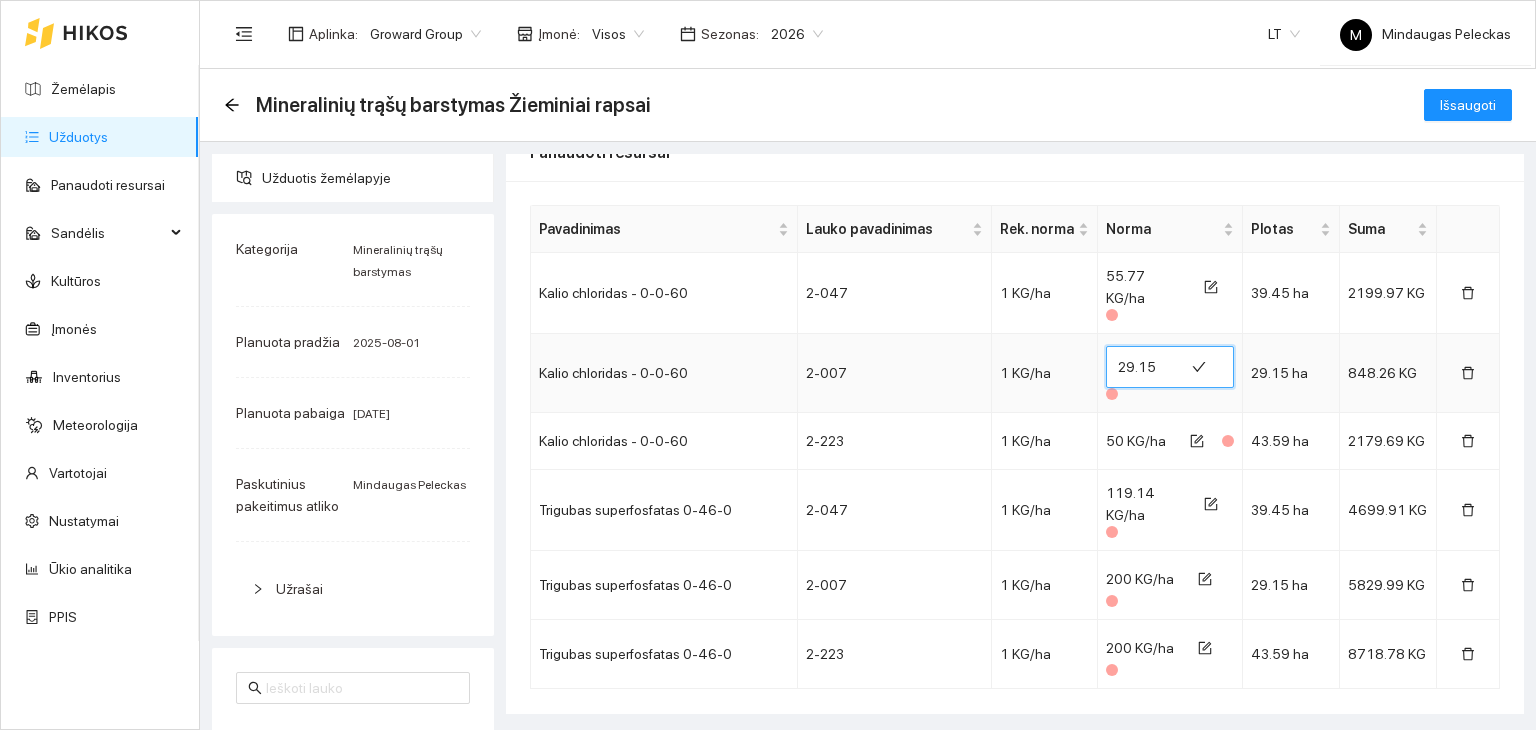 scroll, scrollTop: 0, scrollLeft: 1, axis: horizontal 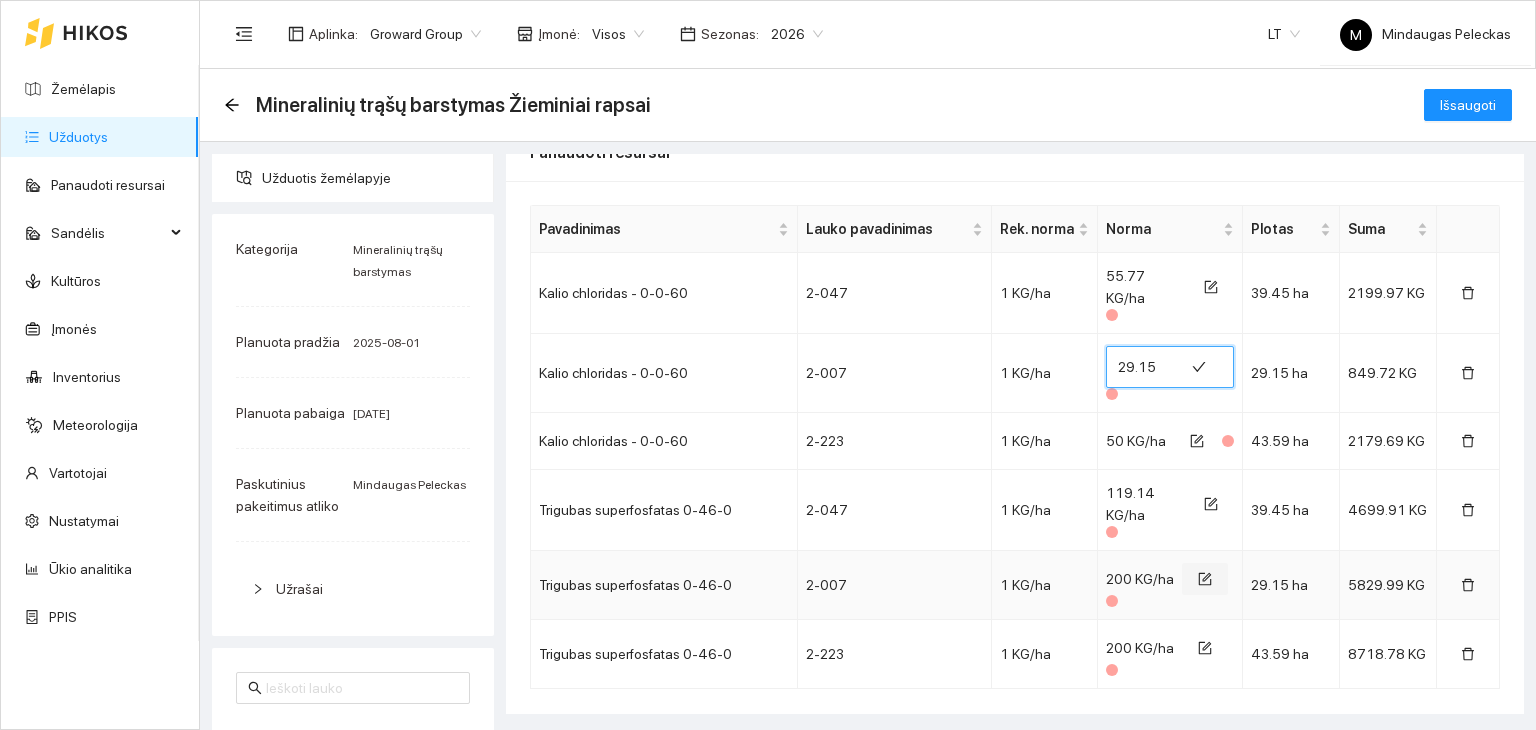 type on "29.15" 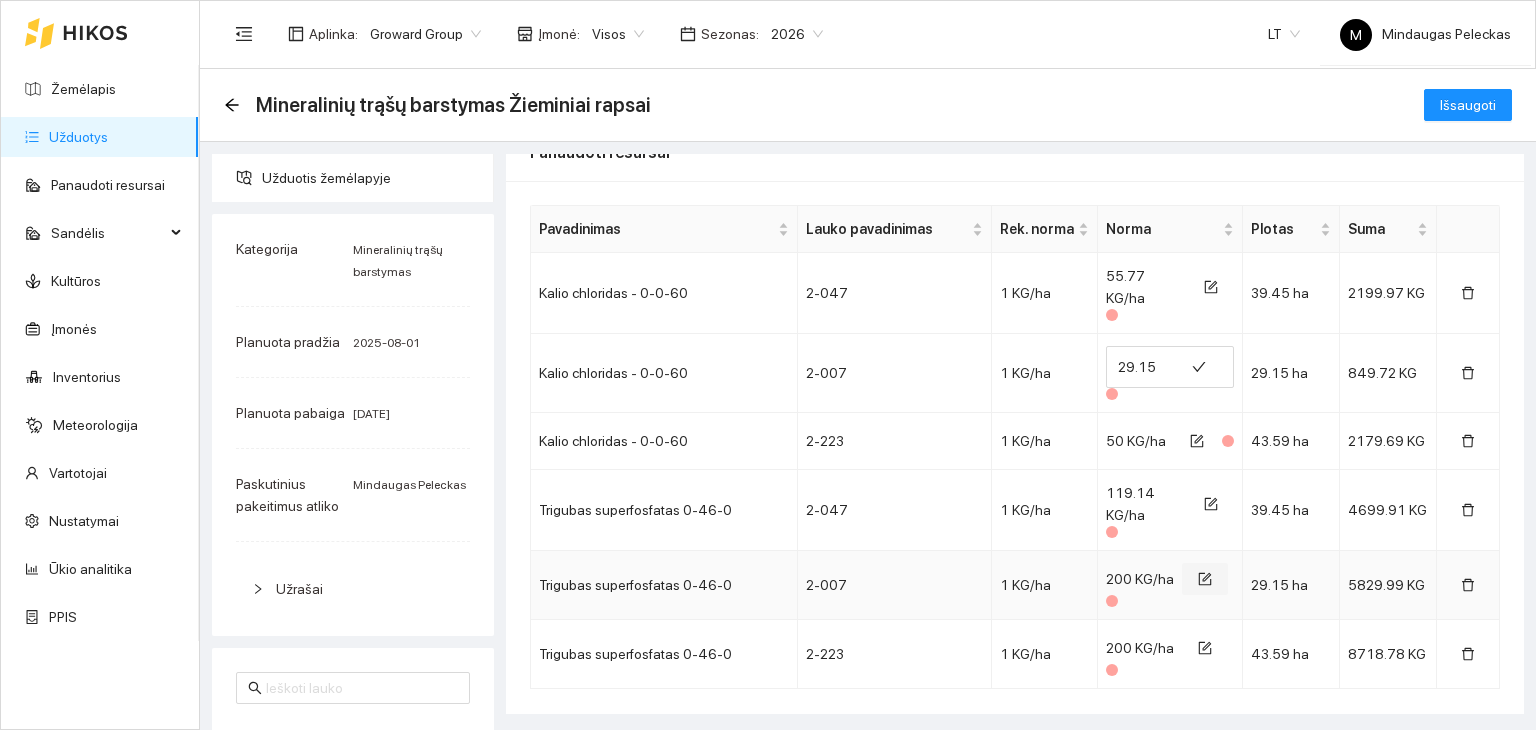 scroll, scrollTop: 0, scrollLeft: 0, axis: both 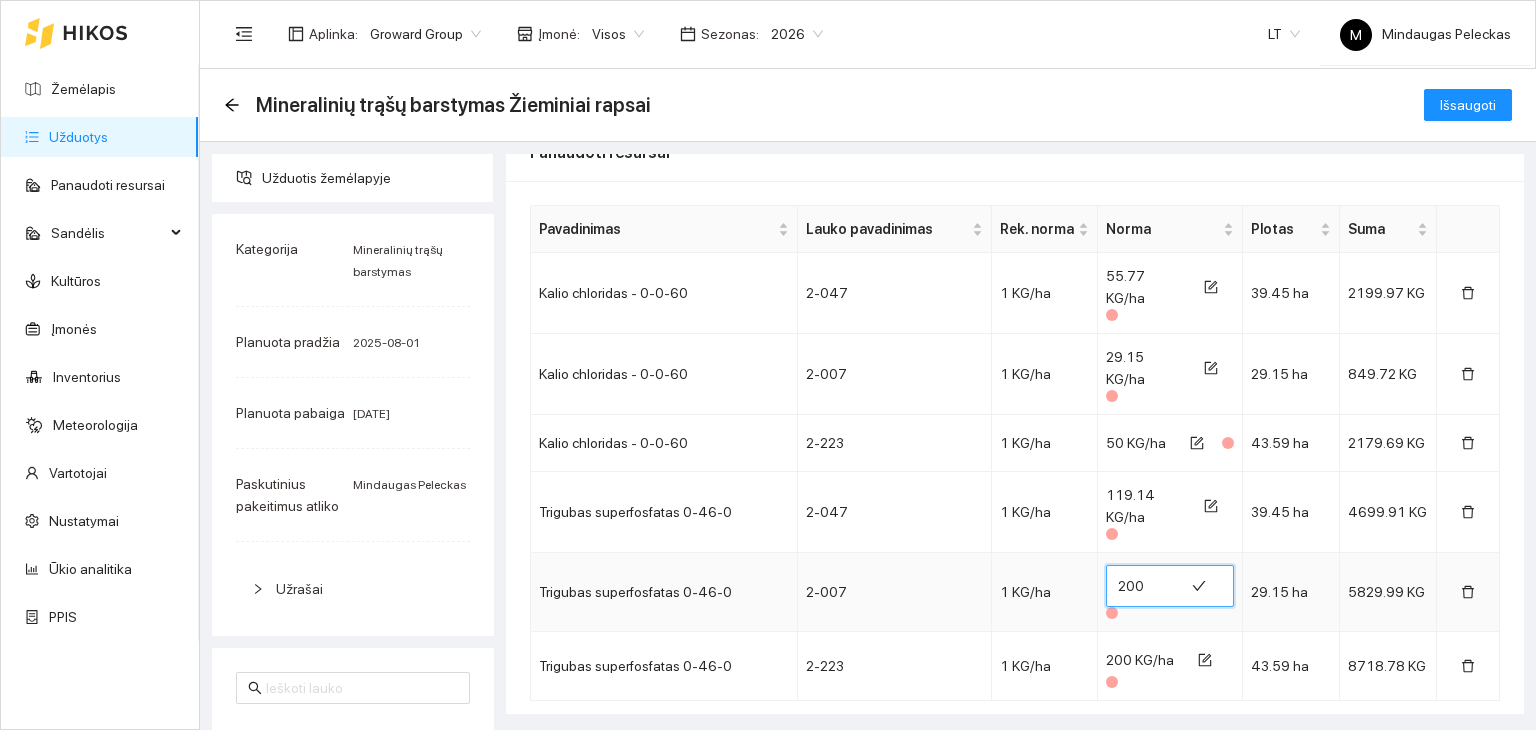 click on "200" at bounding box center [1145, 586] 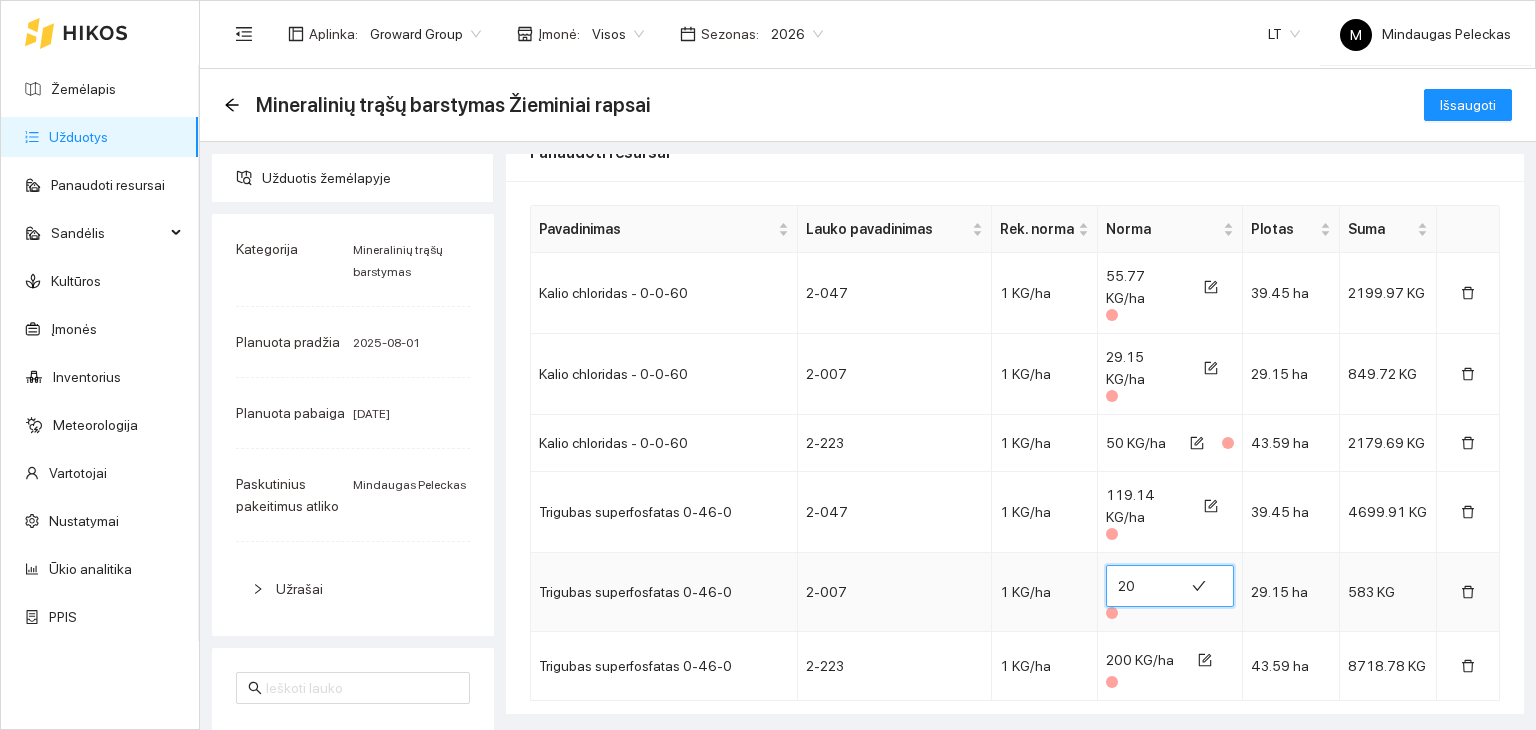 type on "2" 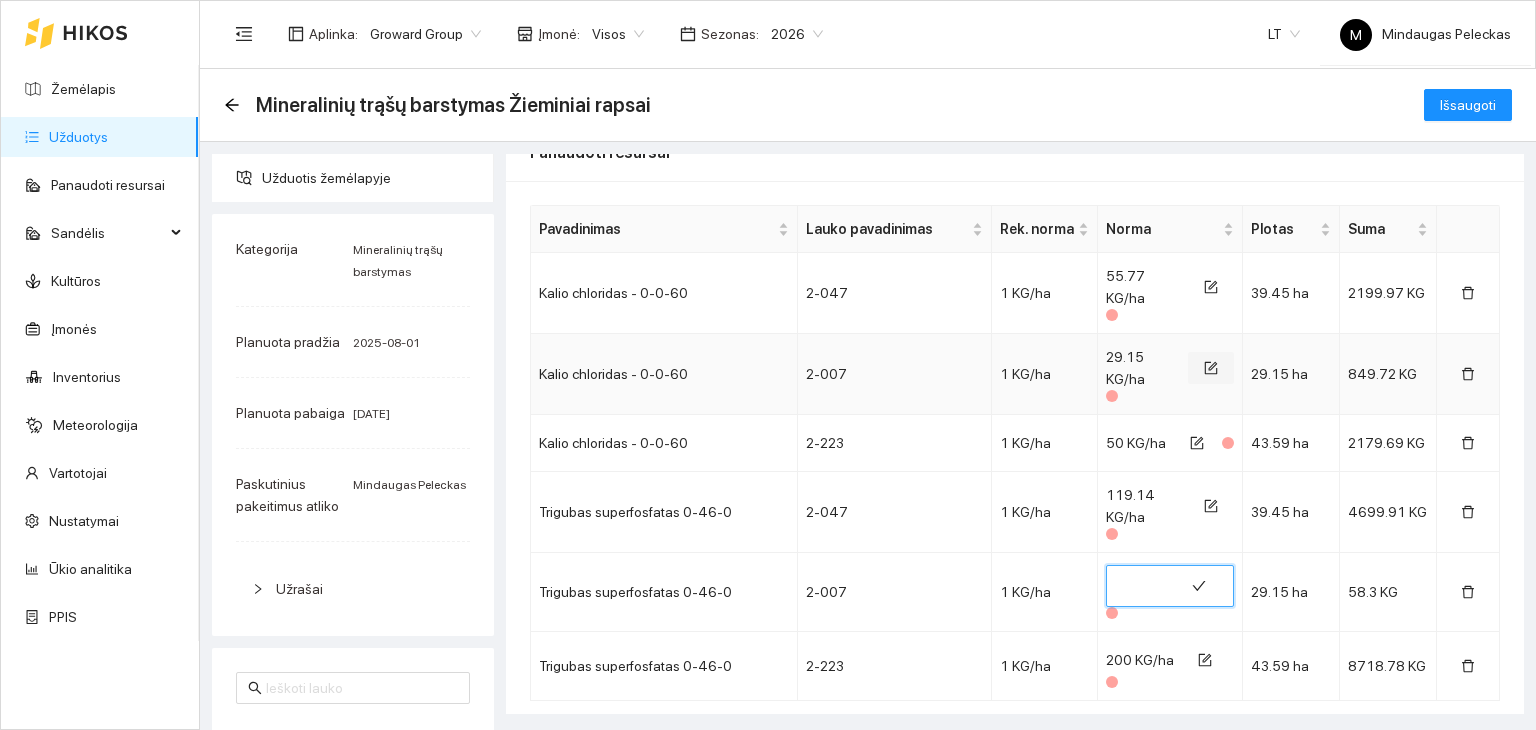 type 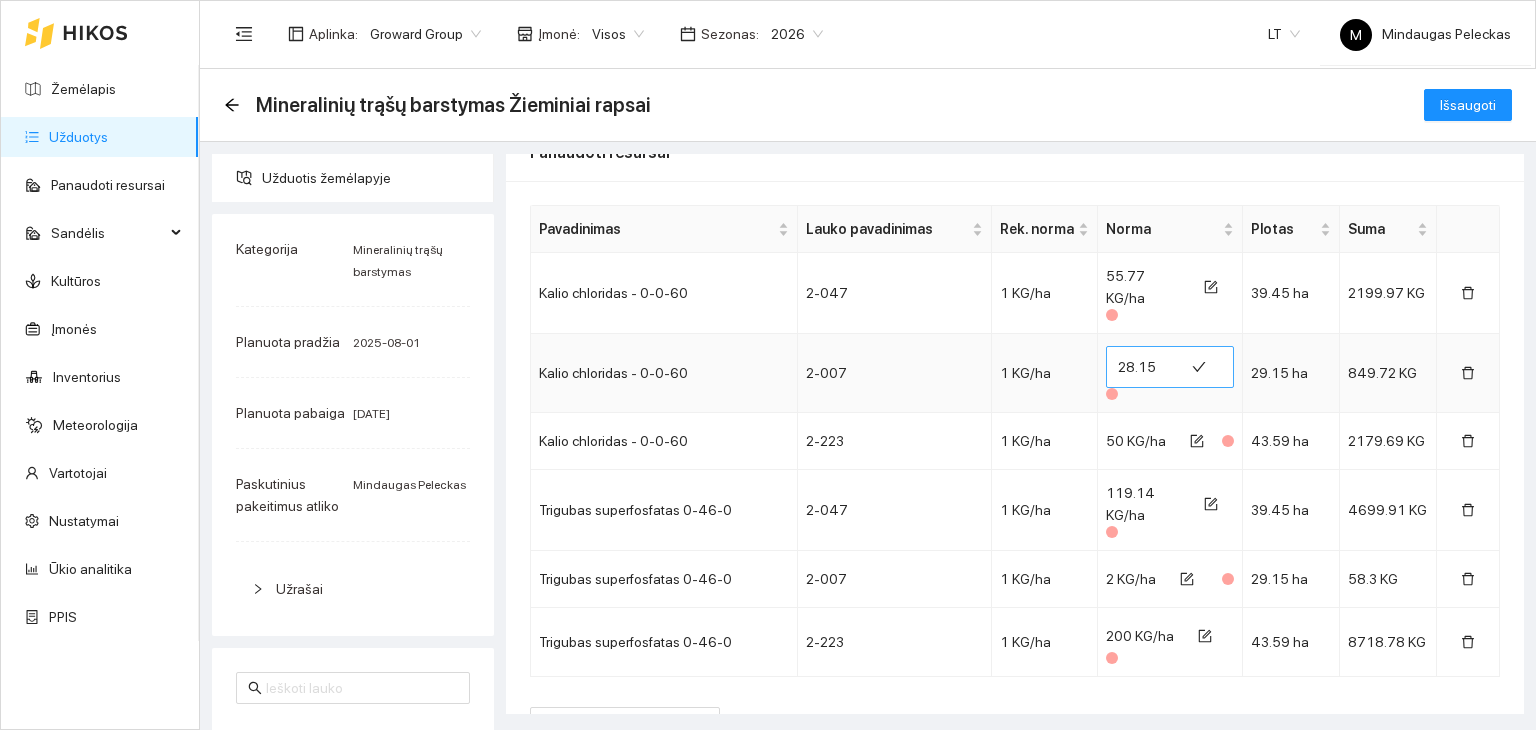 click on "28.15" at bounding box center [1145, 367] 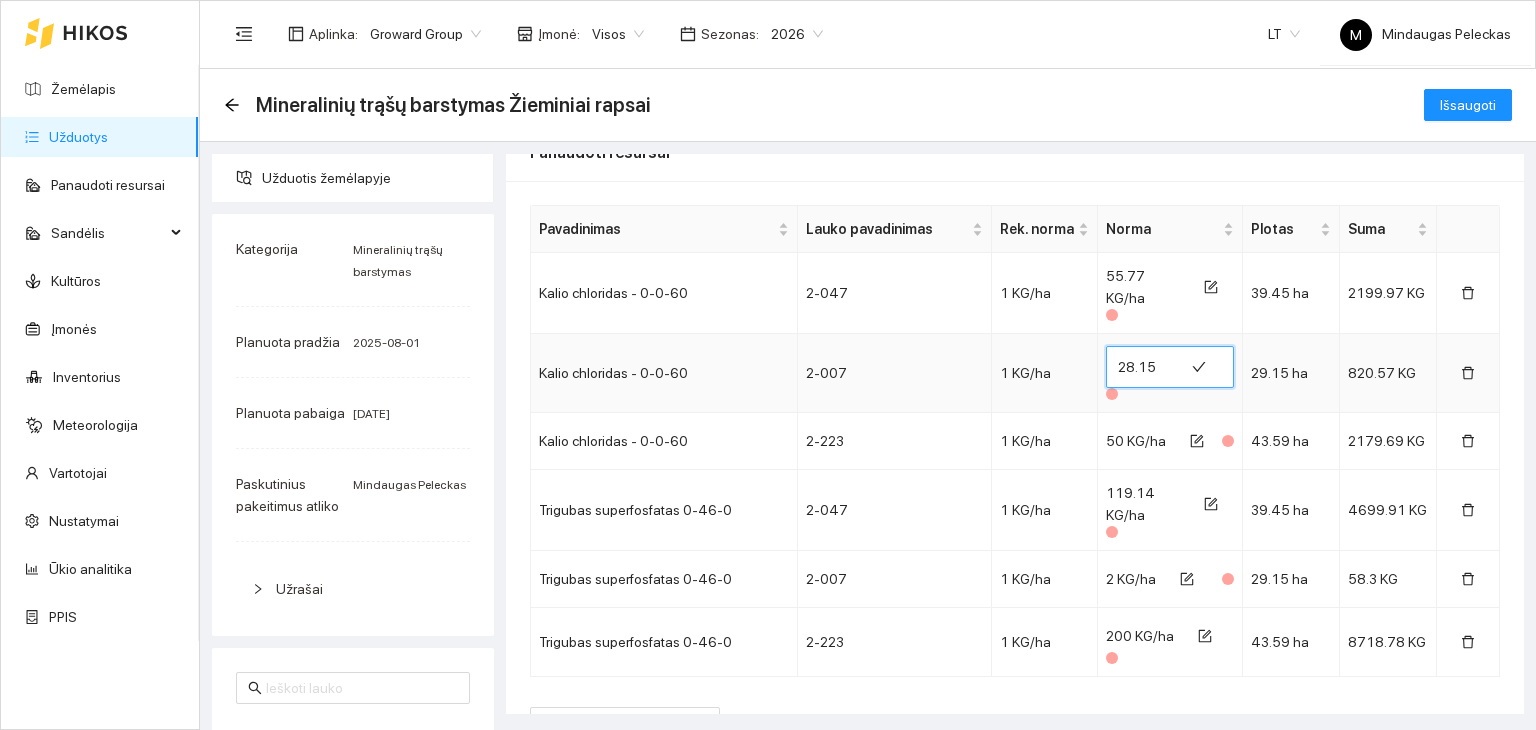 click on "28.15" at bounding box center [1145, 367] 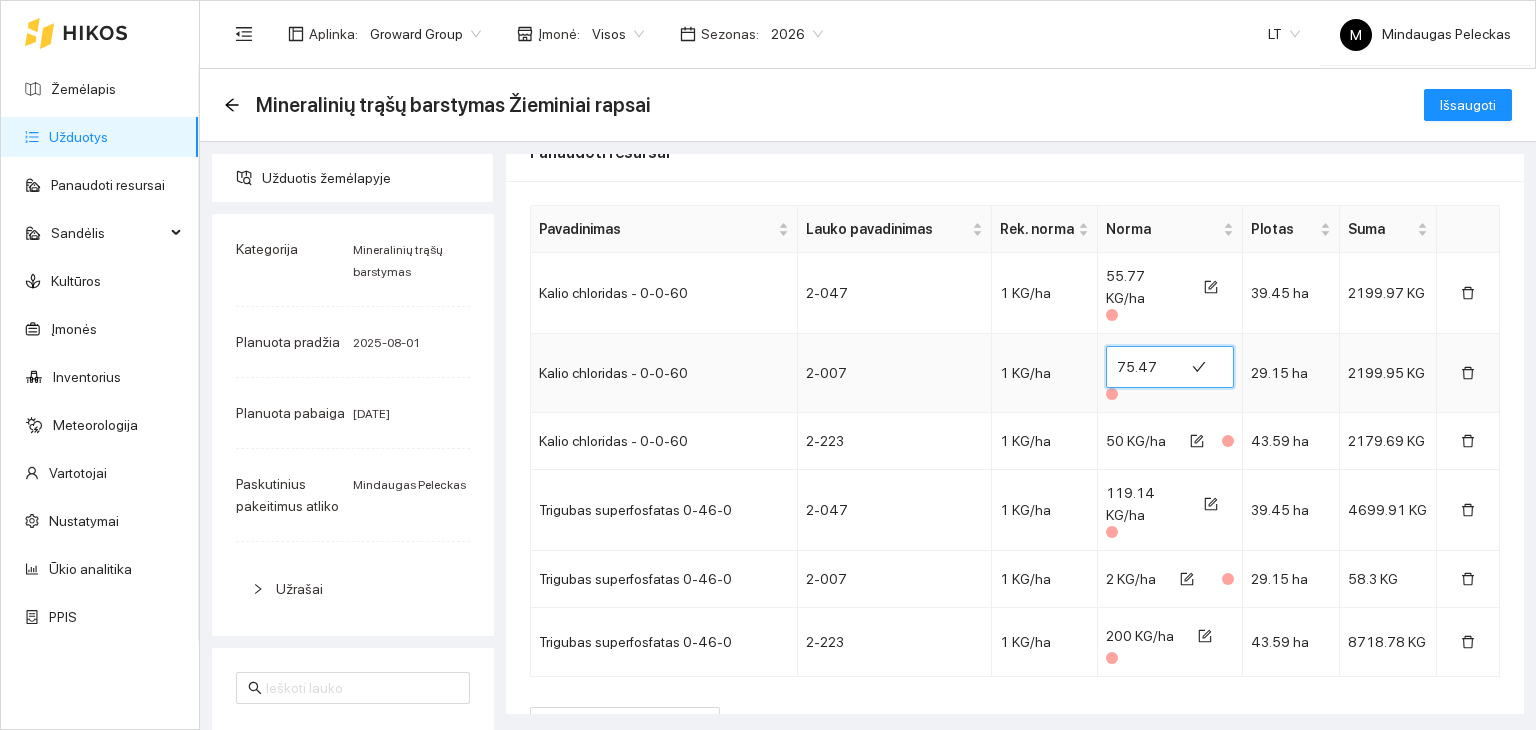 scroll, scrollTop: 0, scrollLeft: 9, axis: horizontal 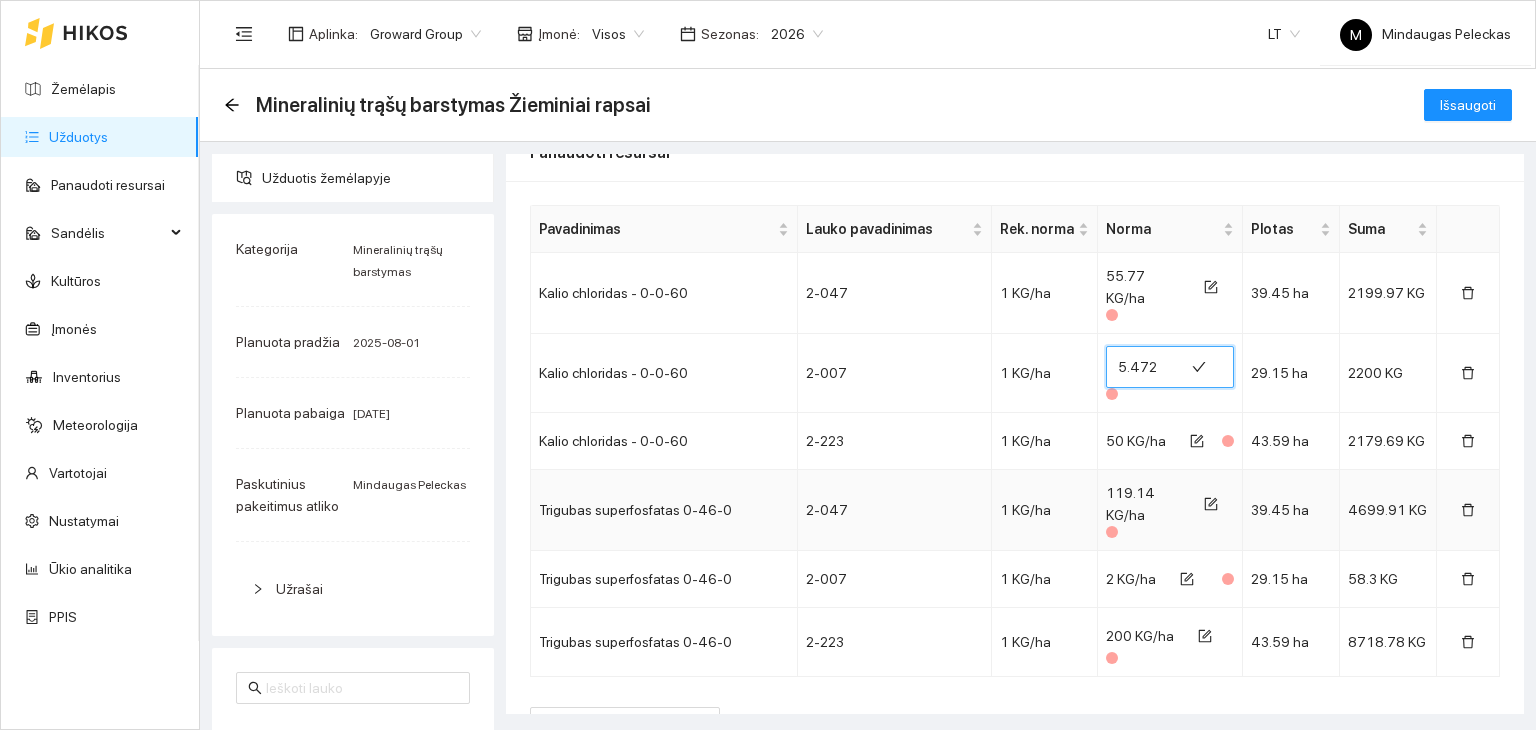 type on "75.472" 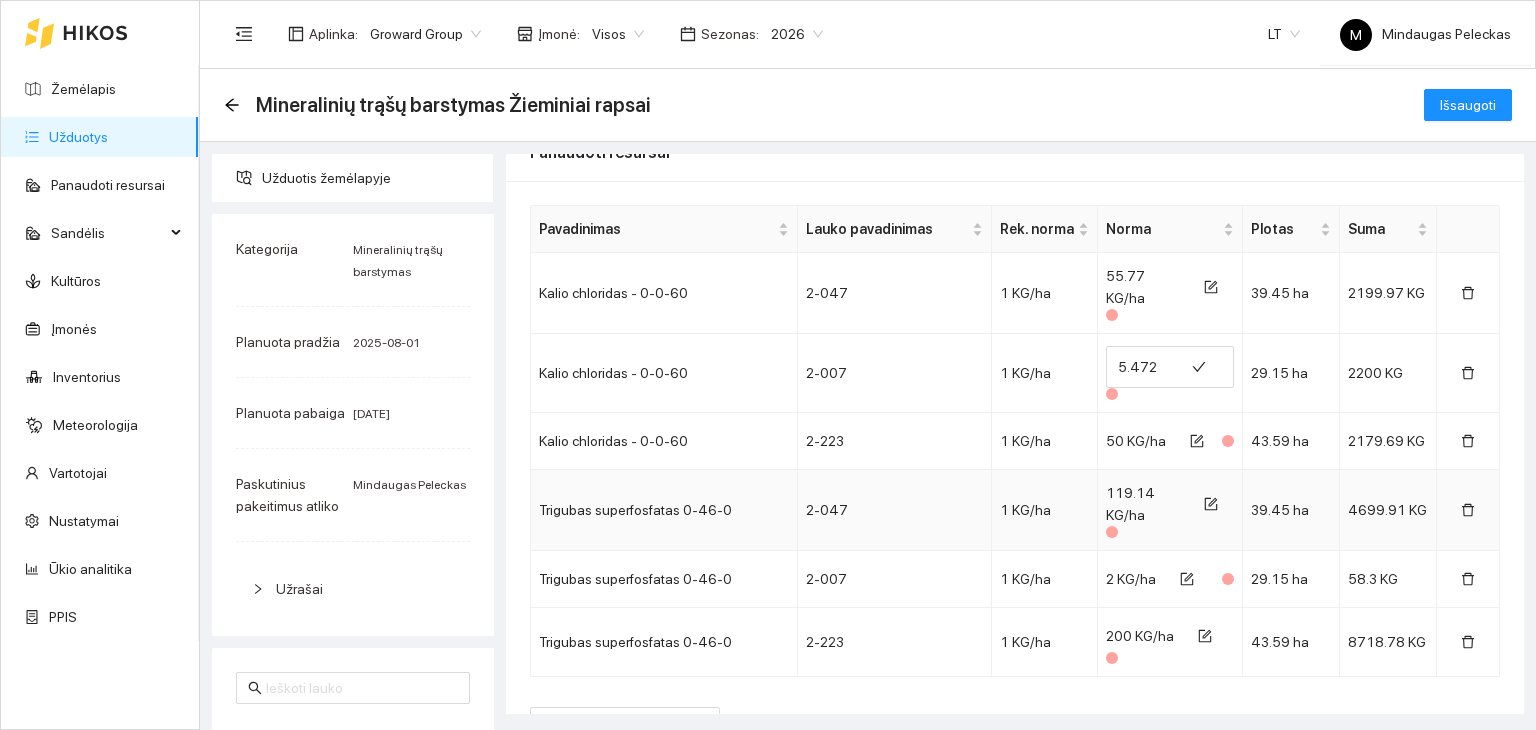 scroll, scrollTop: 0, scrollLeft: 0, axis: both 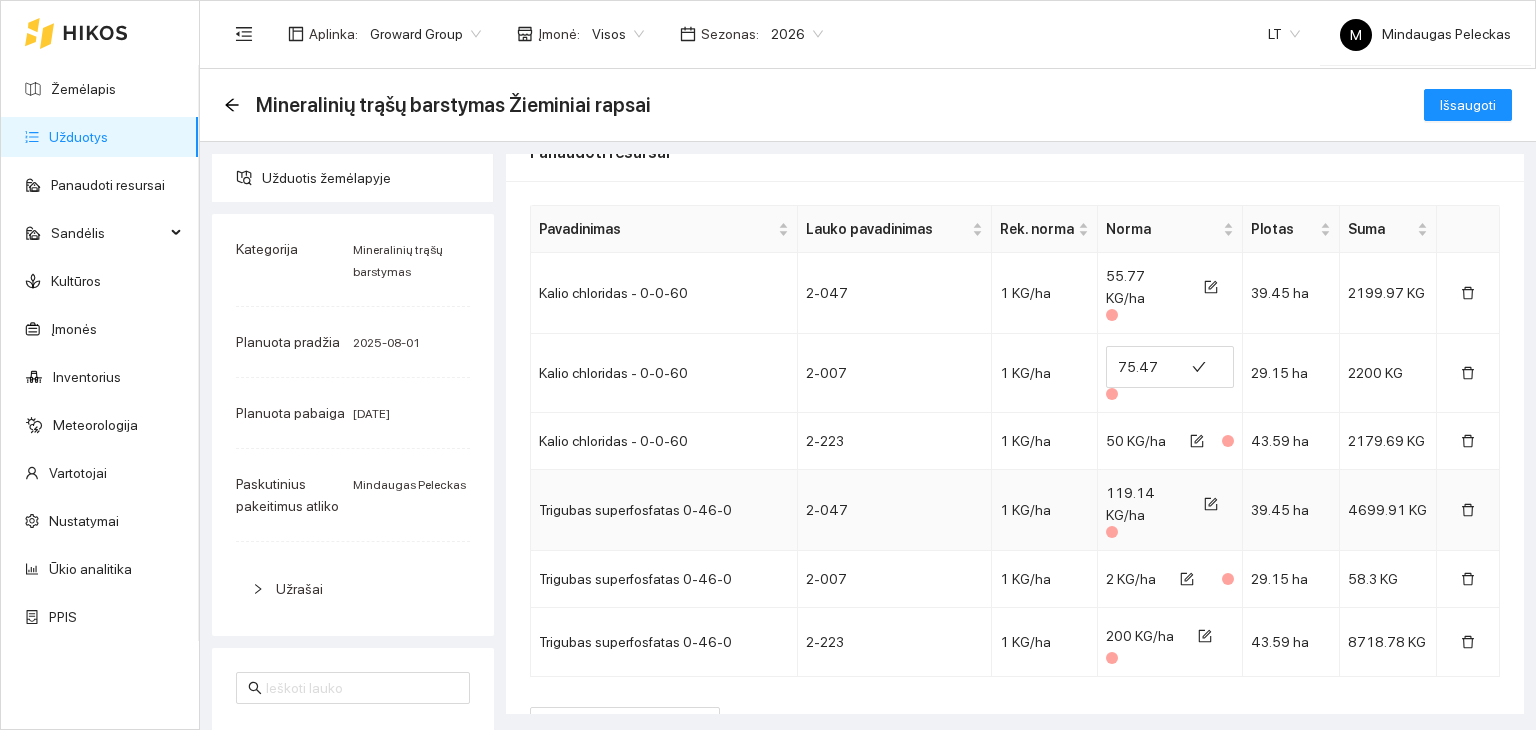 click on "119.14 KG/ha" at bounding box center (1130, 504) 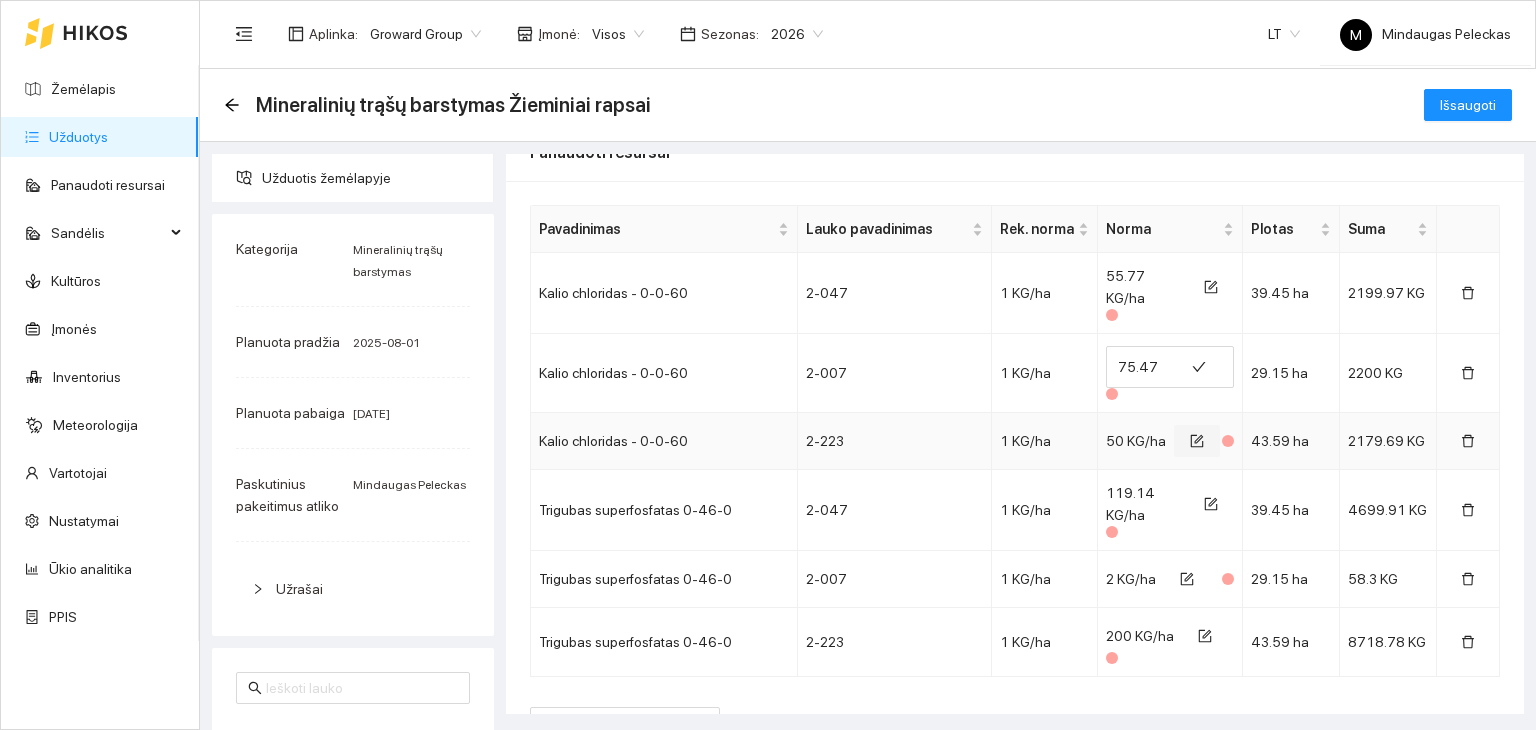 click 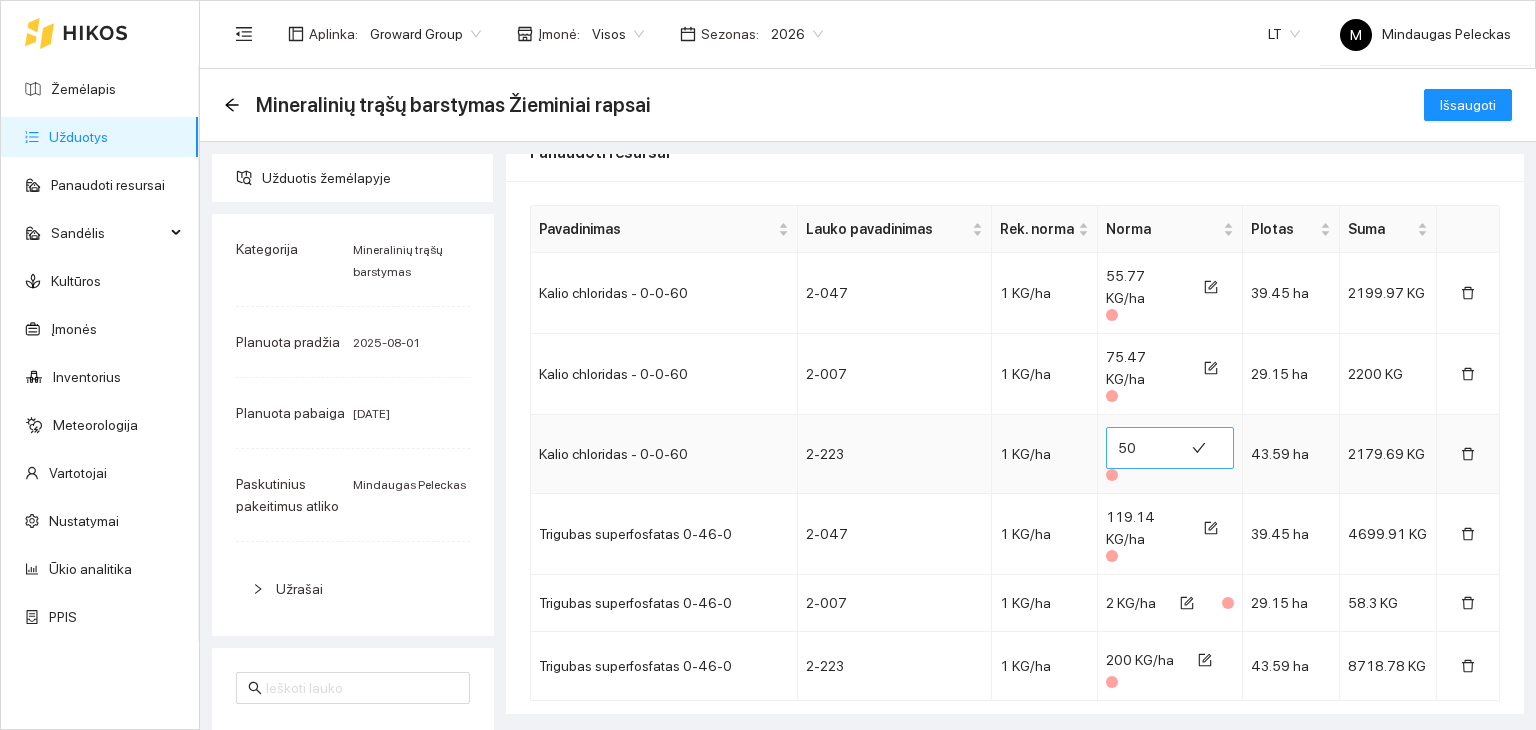click on "50" at bounding box center (1145, 448) 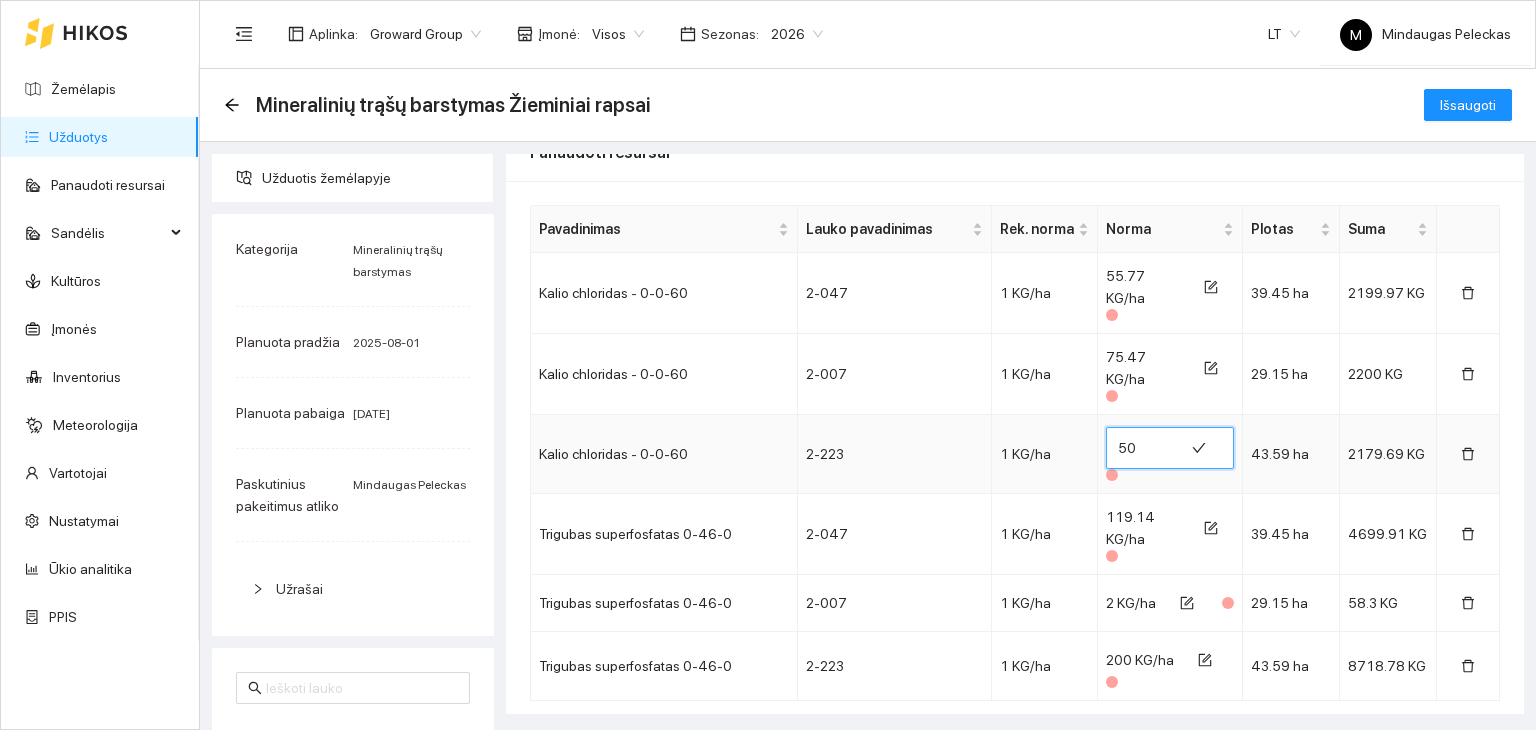 click on "50" at bounding box center (1145, 448) 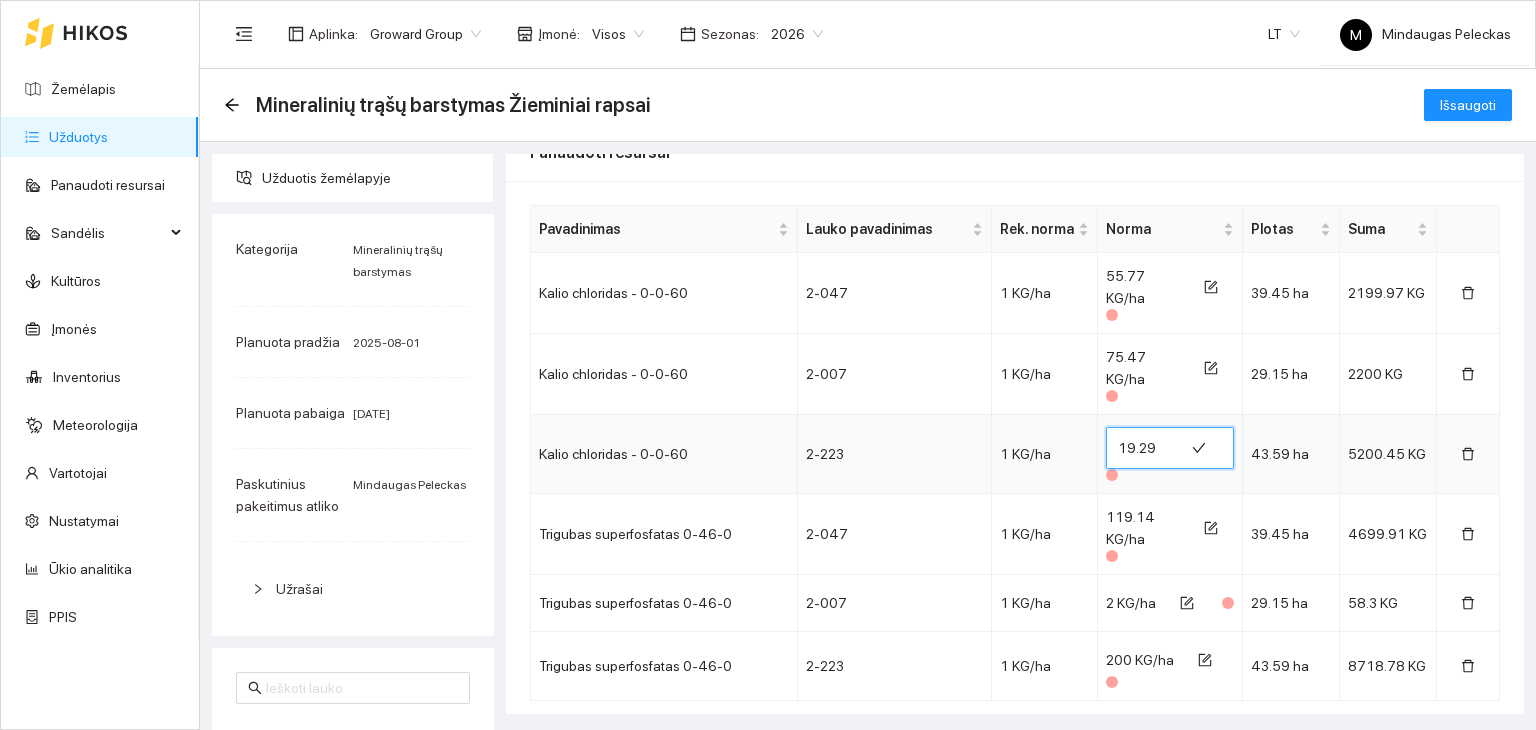 scroll, scrollTop: 0, scrollLeft: 18, axis: horizontal 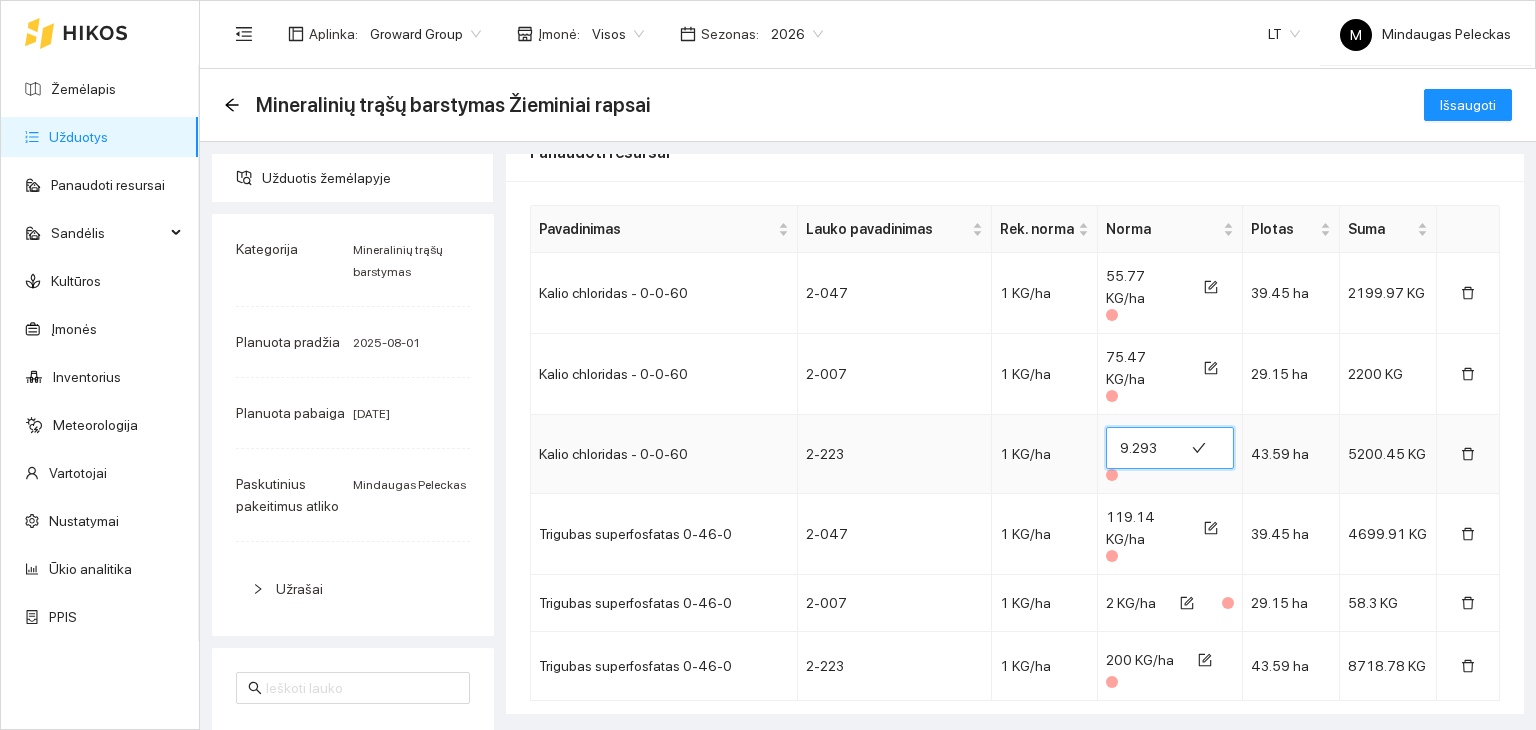 type on "119.293" 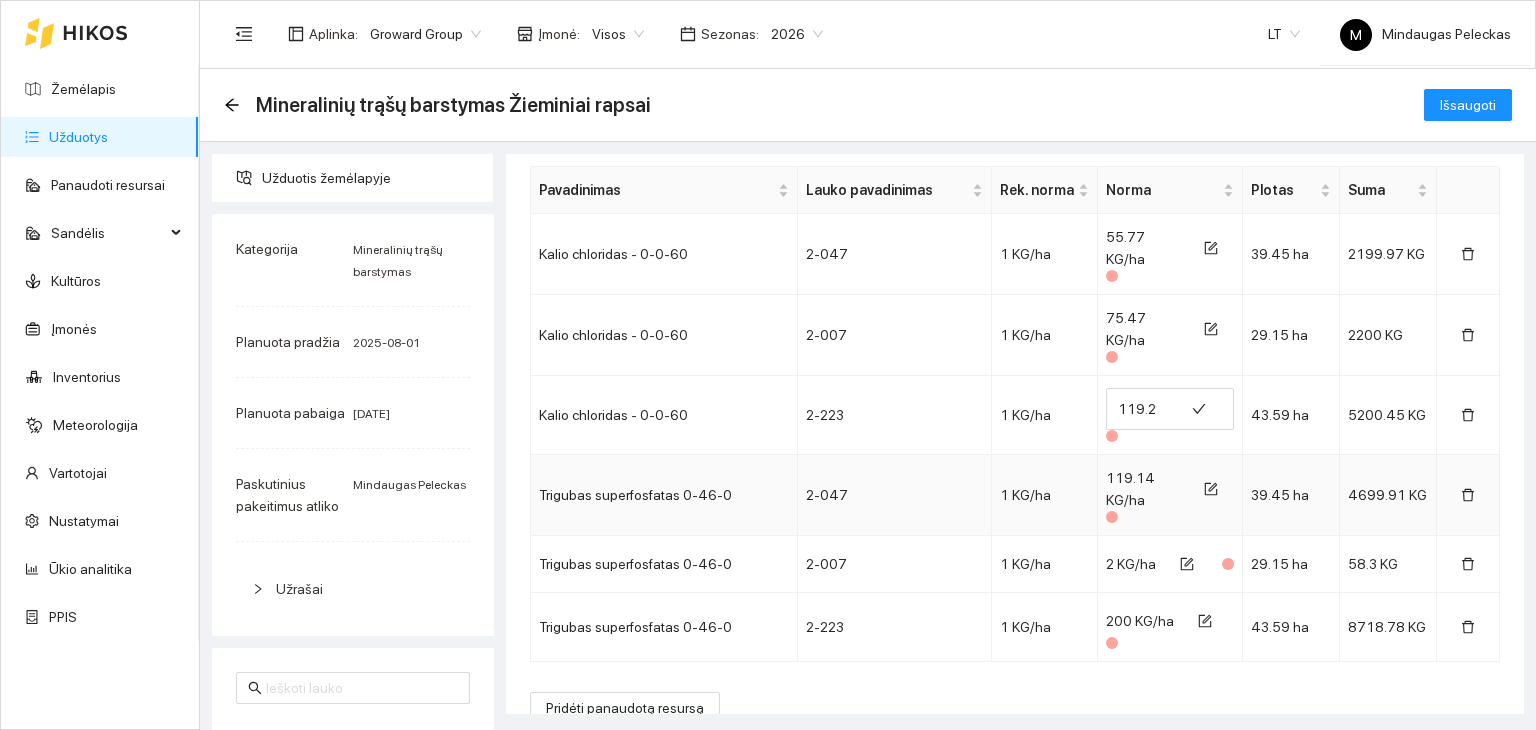 scroll, scrollTop: 359, scrollLeft: 0, axis: vertical 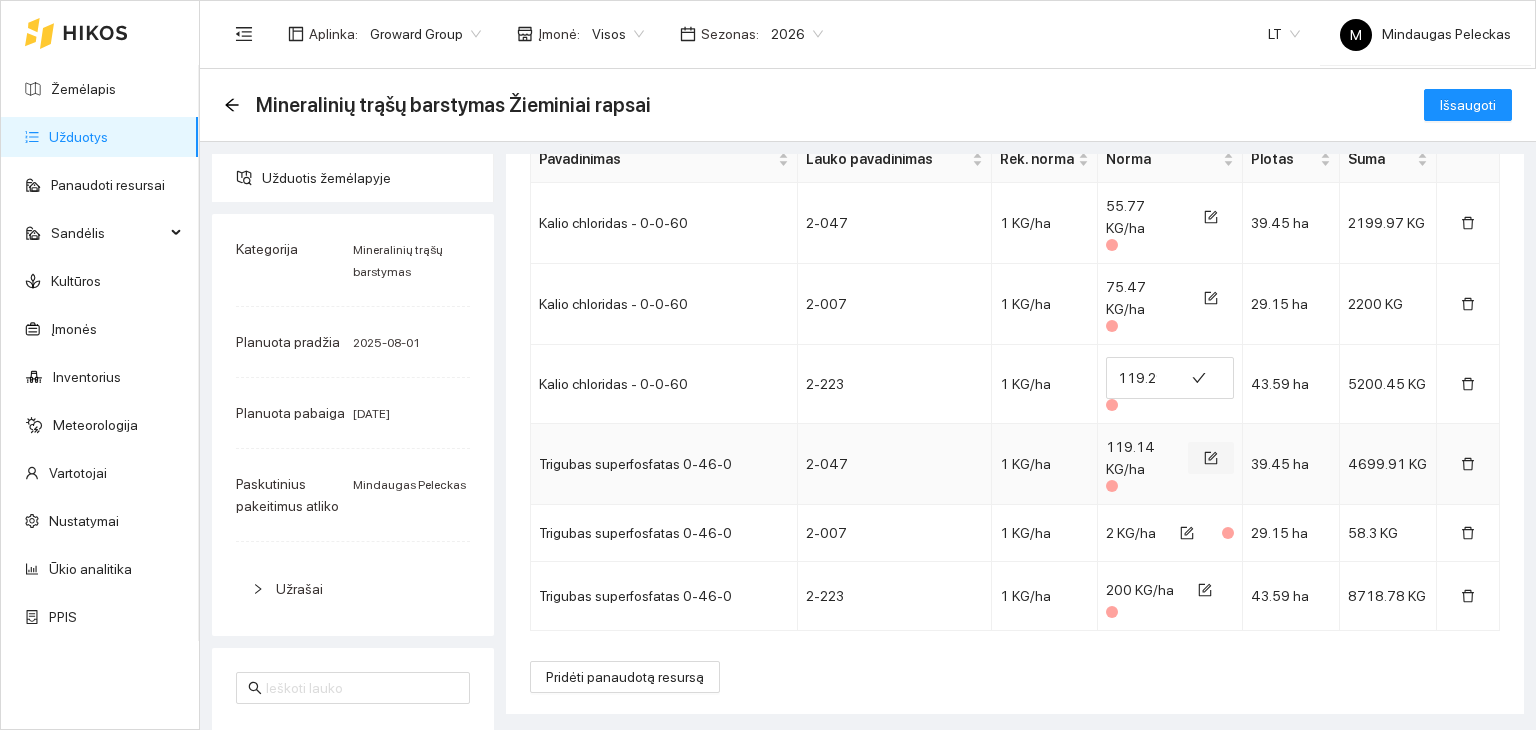 click 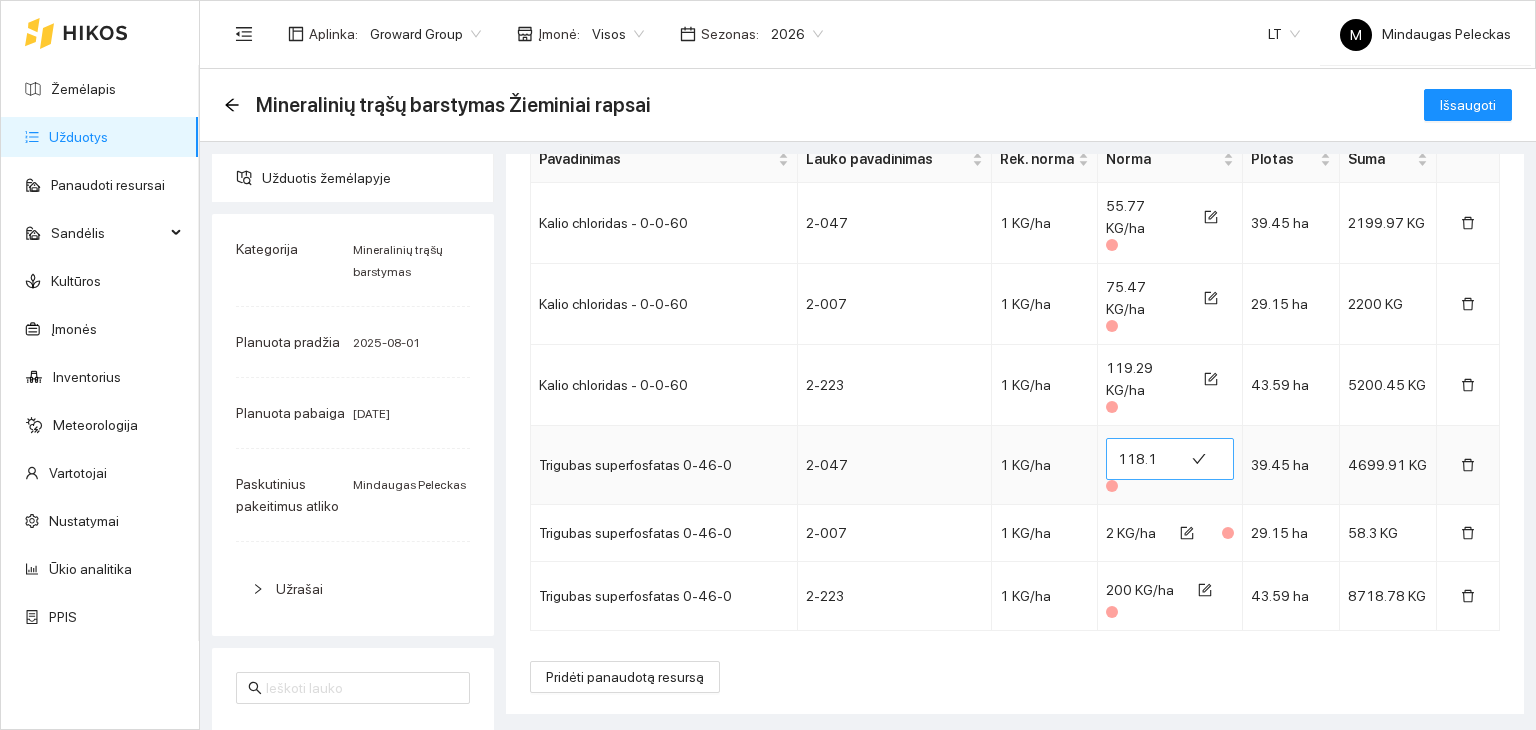 click on "118.14" at bounding box center (1145, 459) 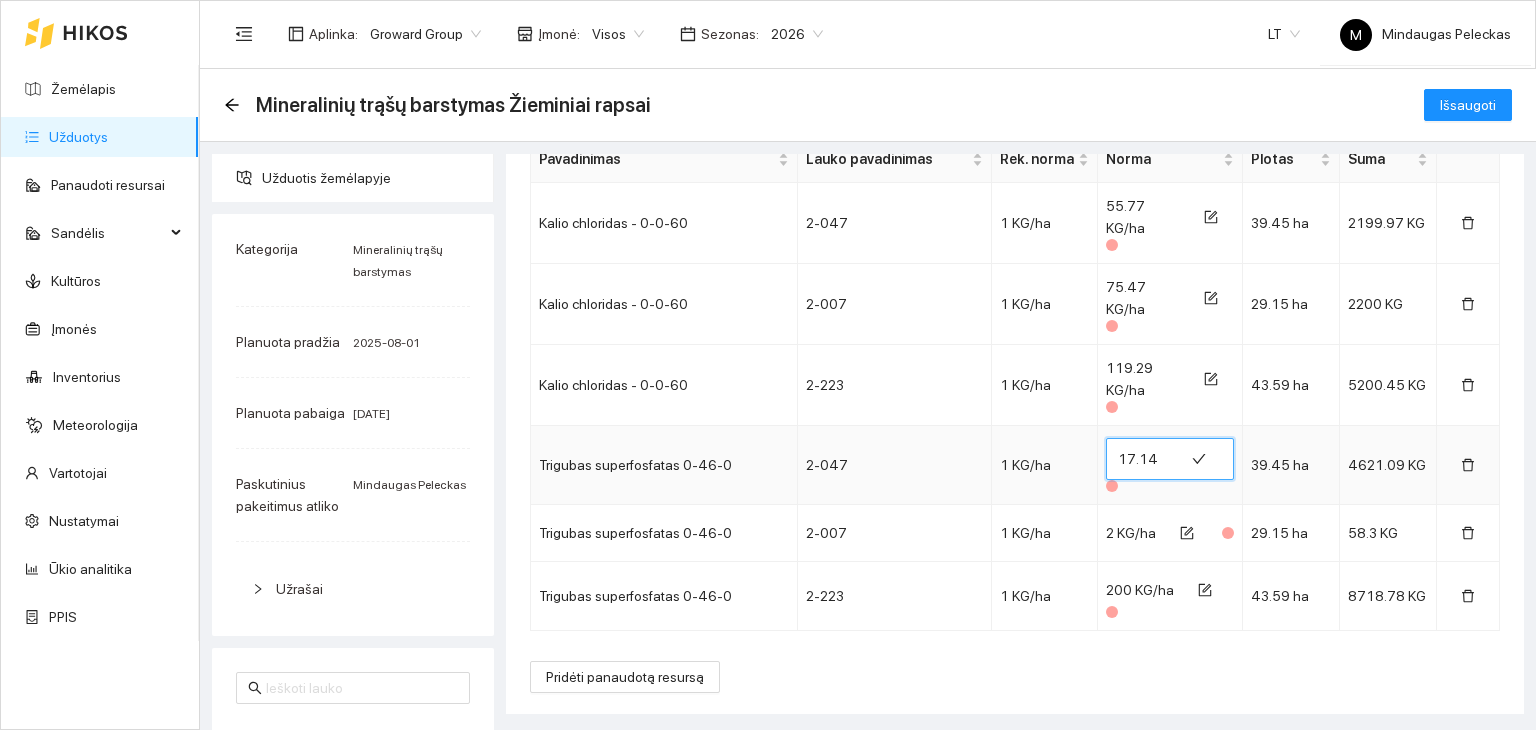 type on "117.14" 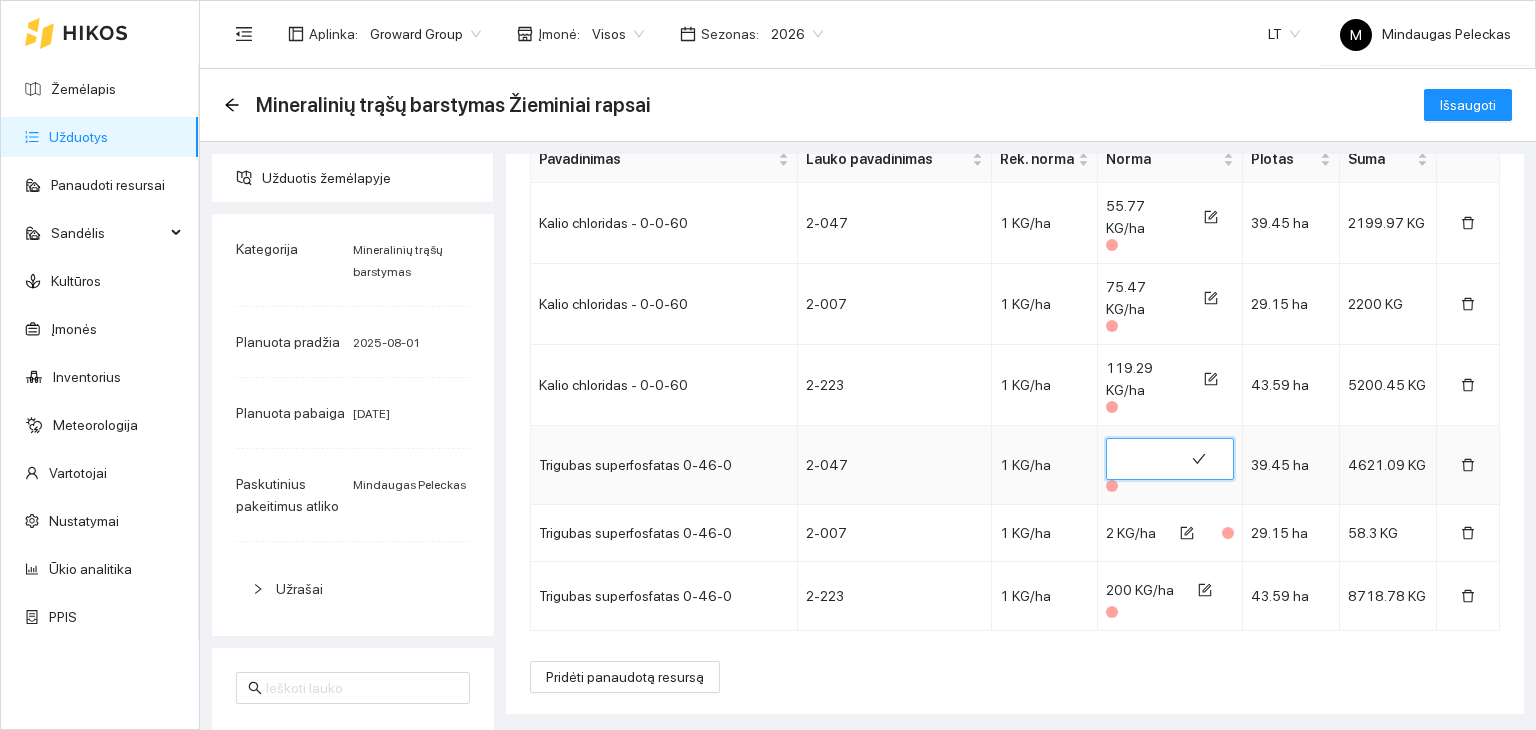 scroll, scrollTop: 0, scrollLeft: 0, axis: both 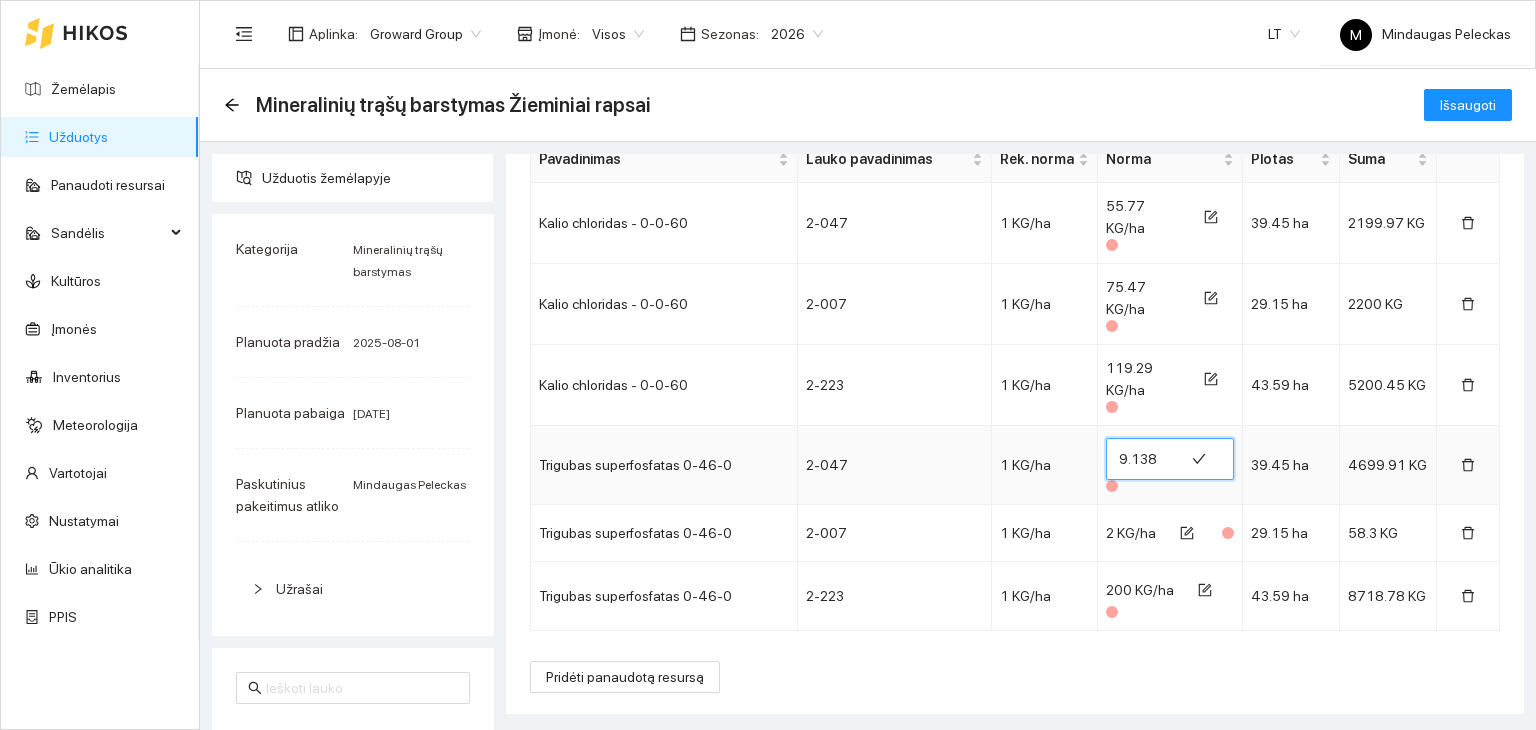type on "119.138" 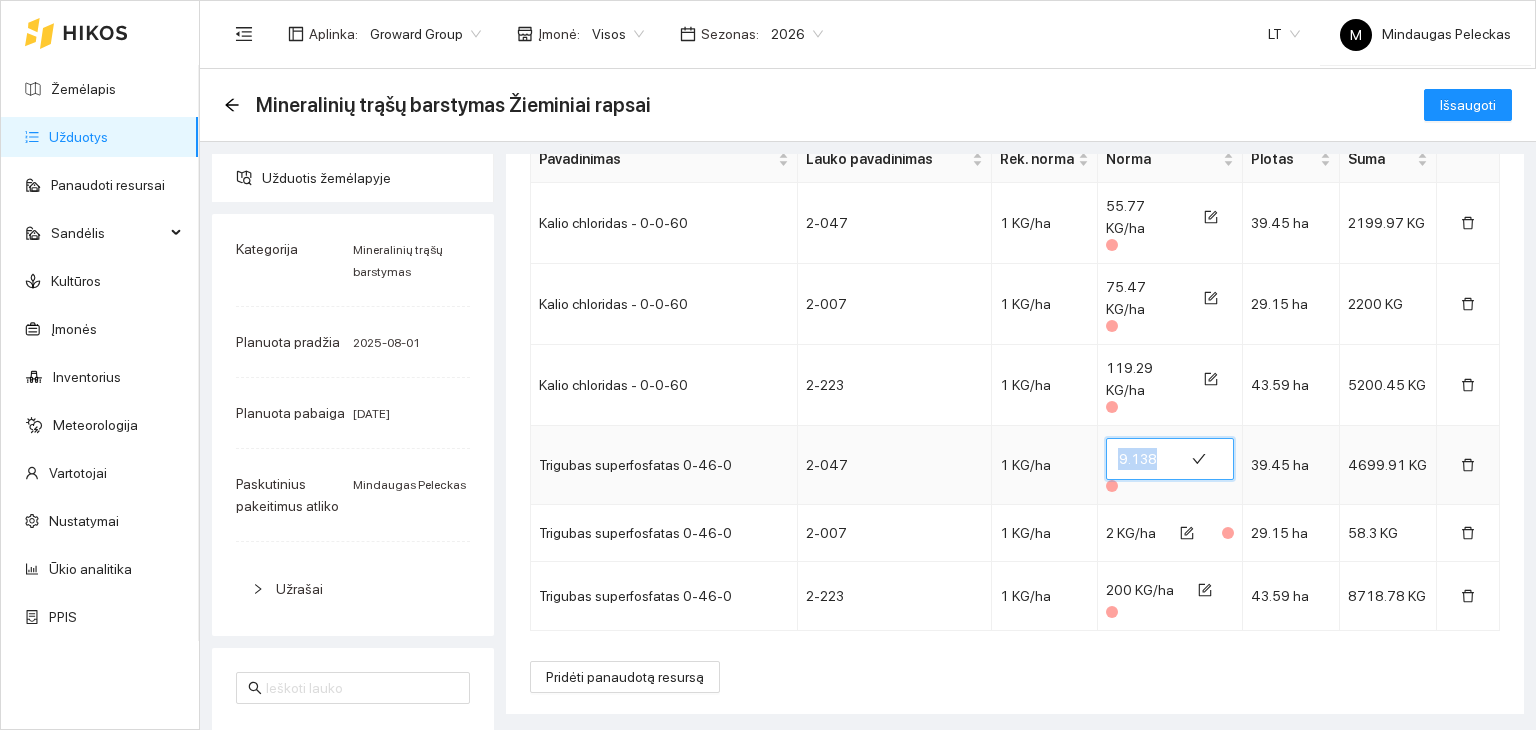 scroll, scrollTop: 0, scrollLeft: 0, axis: both 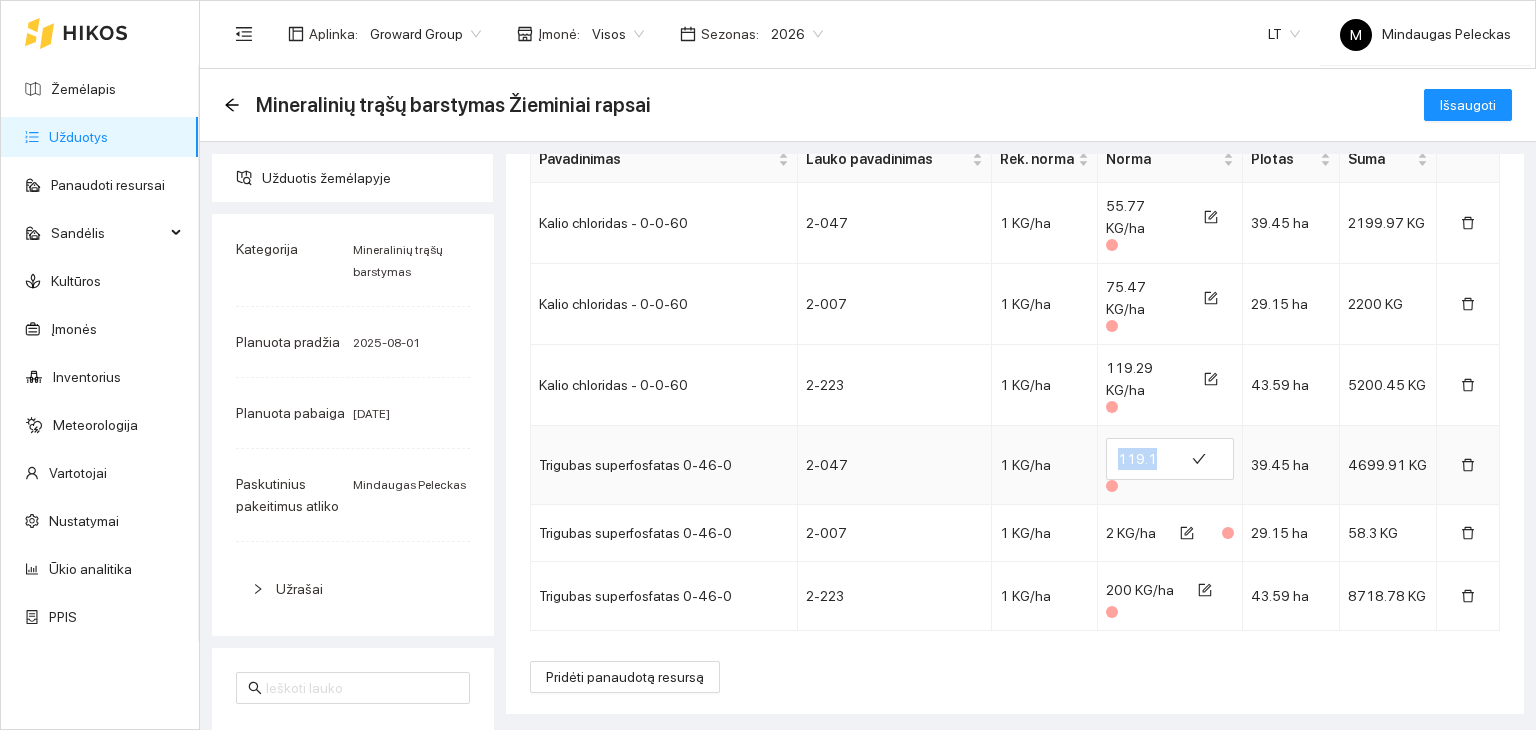 click on "119.138" at bounding box center [1170, 465] 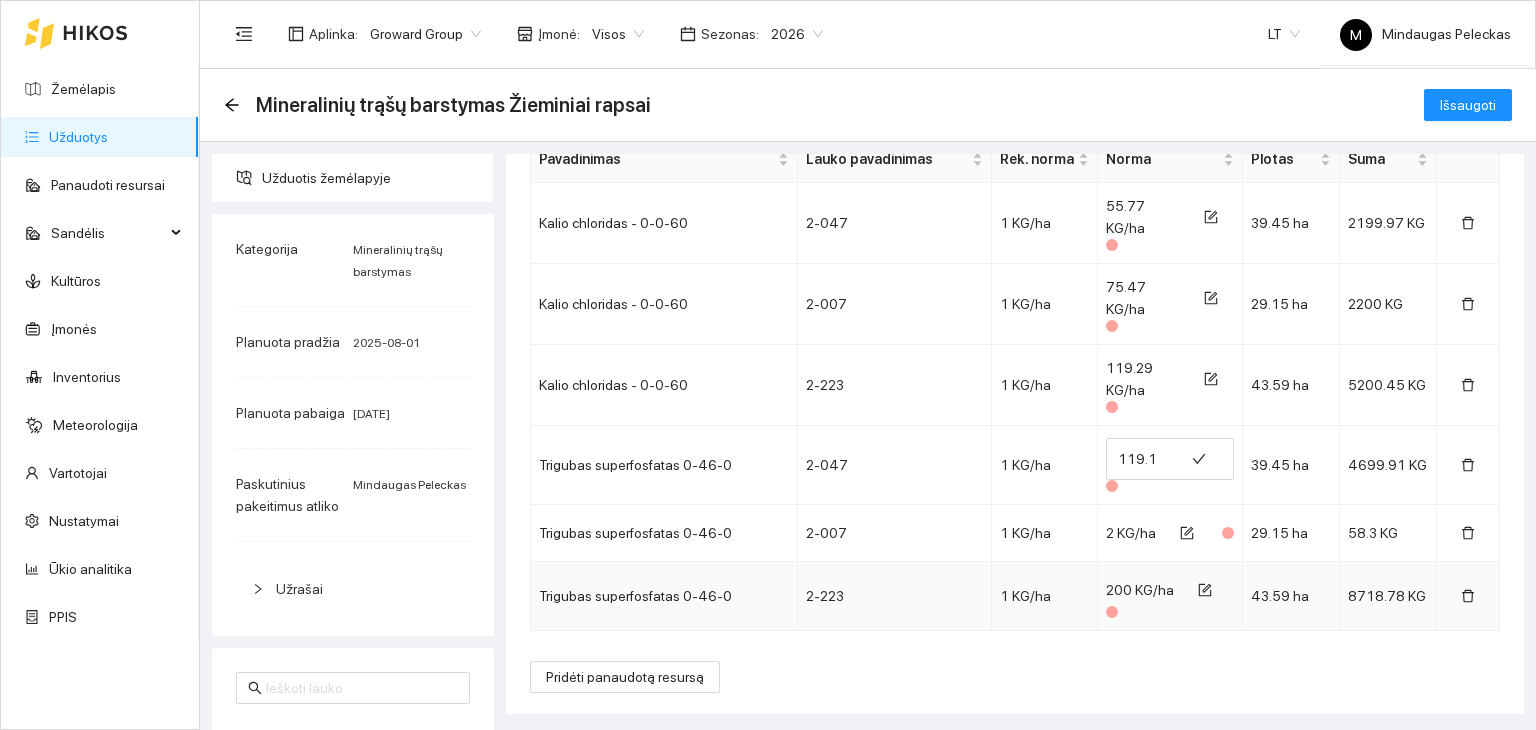 click on "200 KG/ha" at bounding box center [1140, 590] 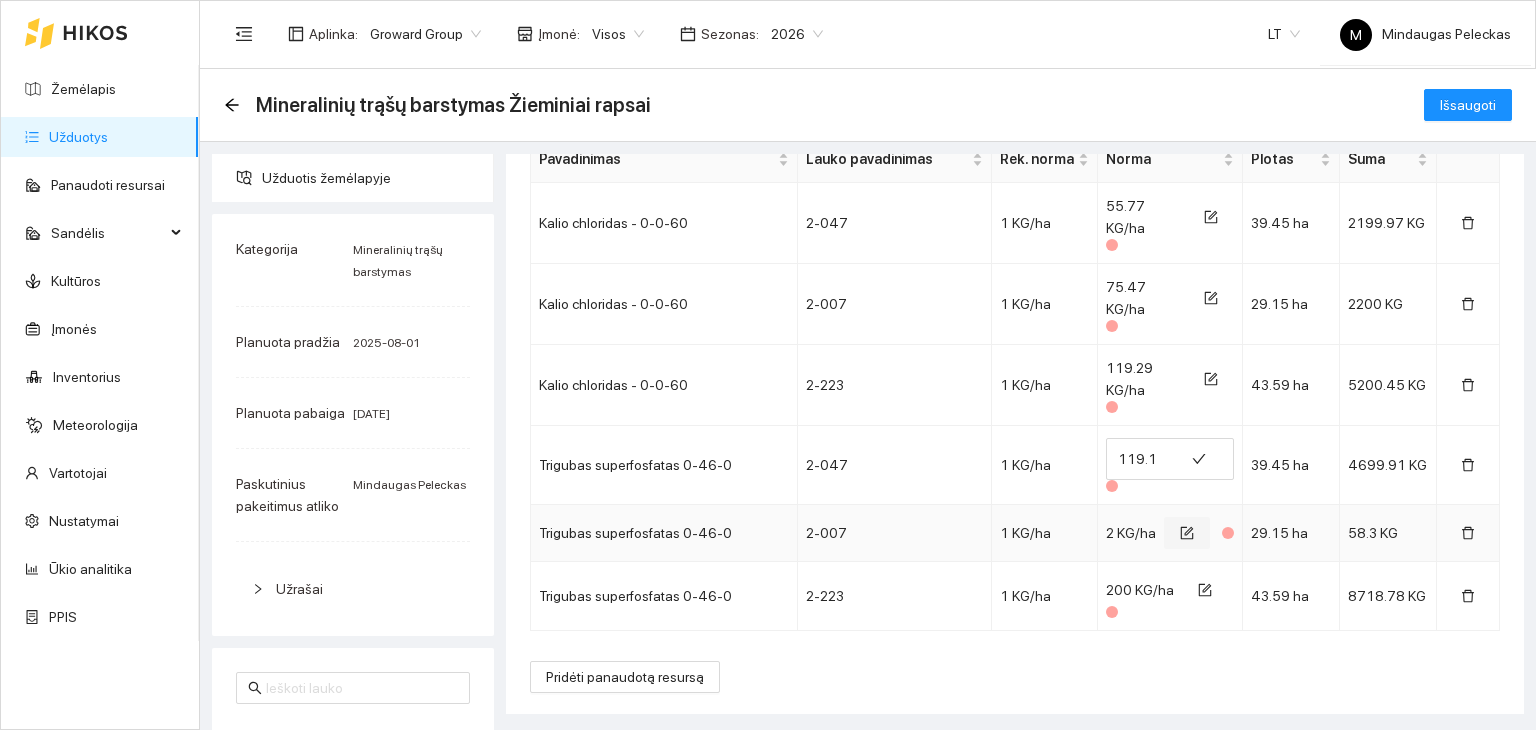 click 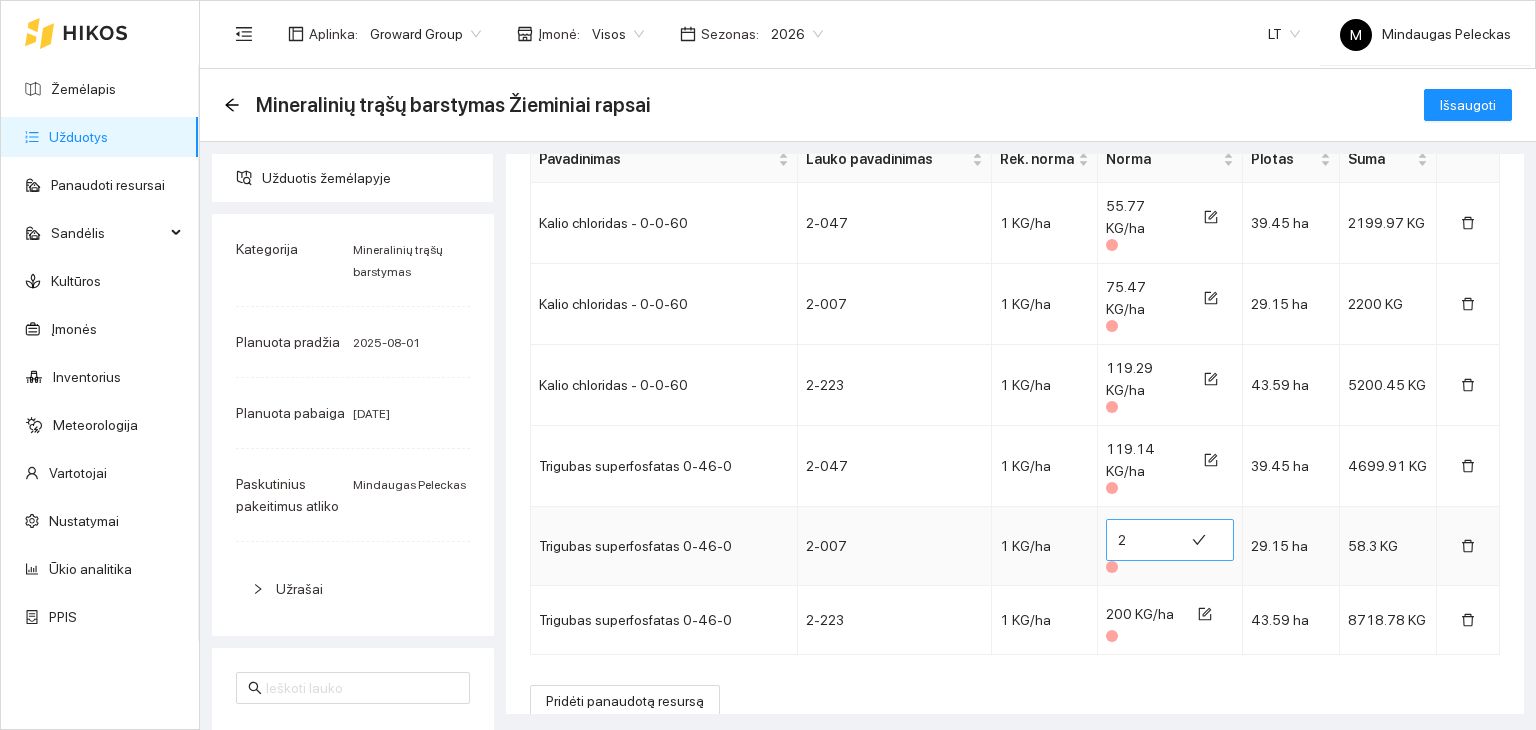 click on "2" at bounding box center [1145, 540] 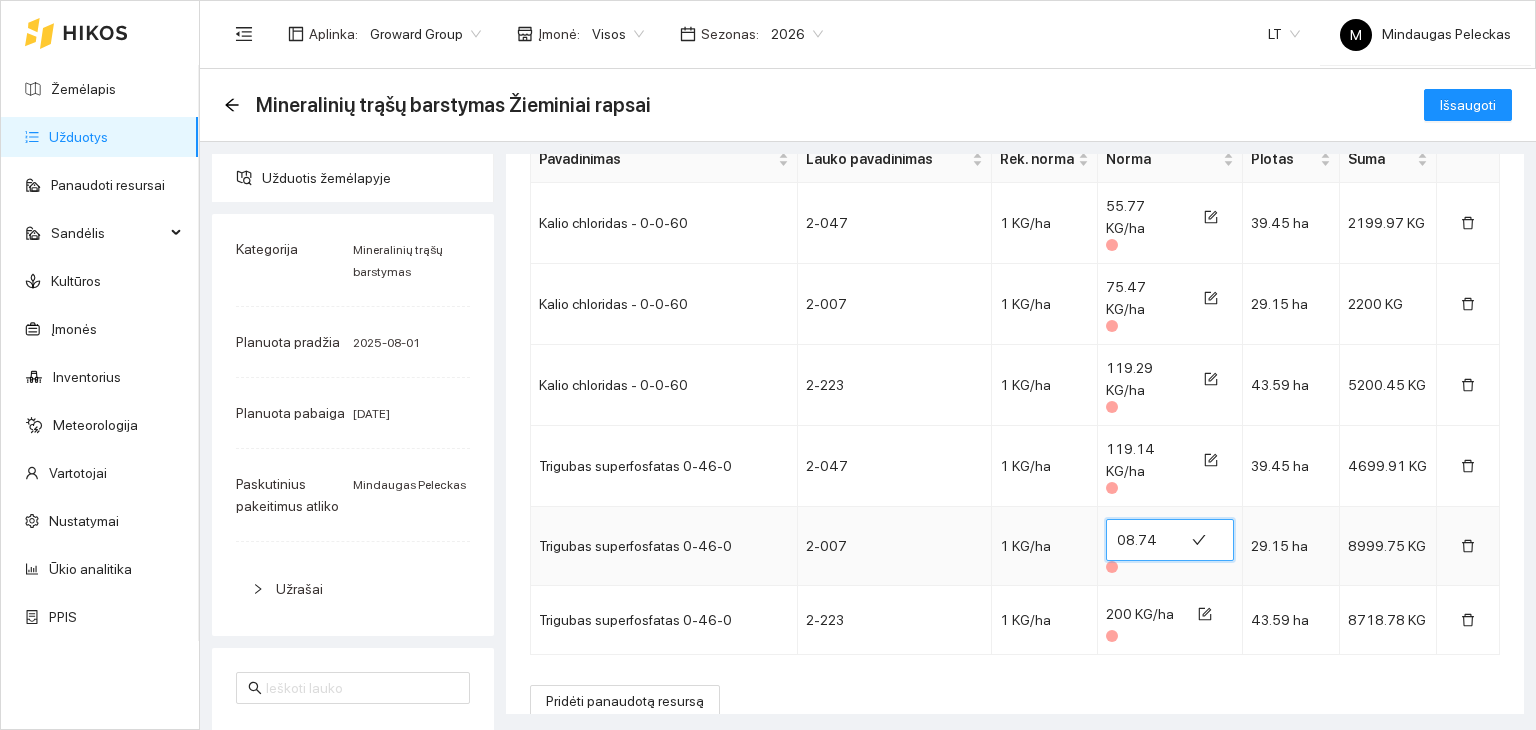 scroll, scrollTop: 0, scrollLeft: 18, axis: horizontal 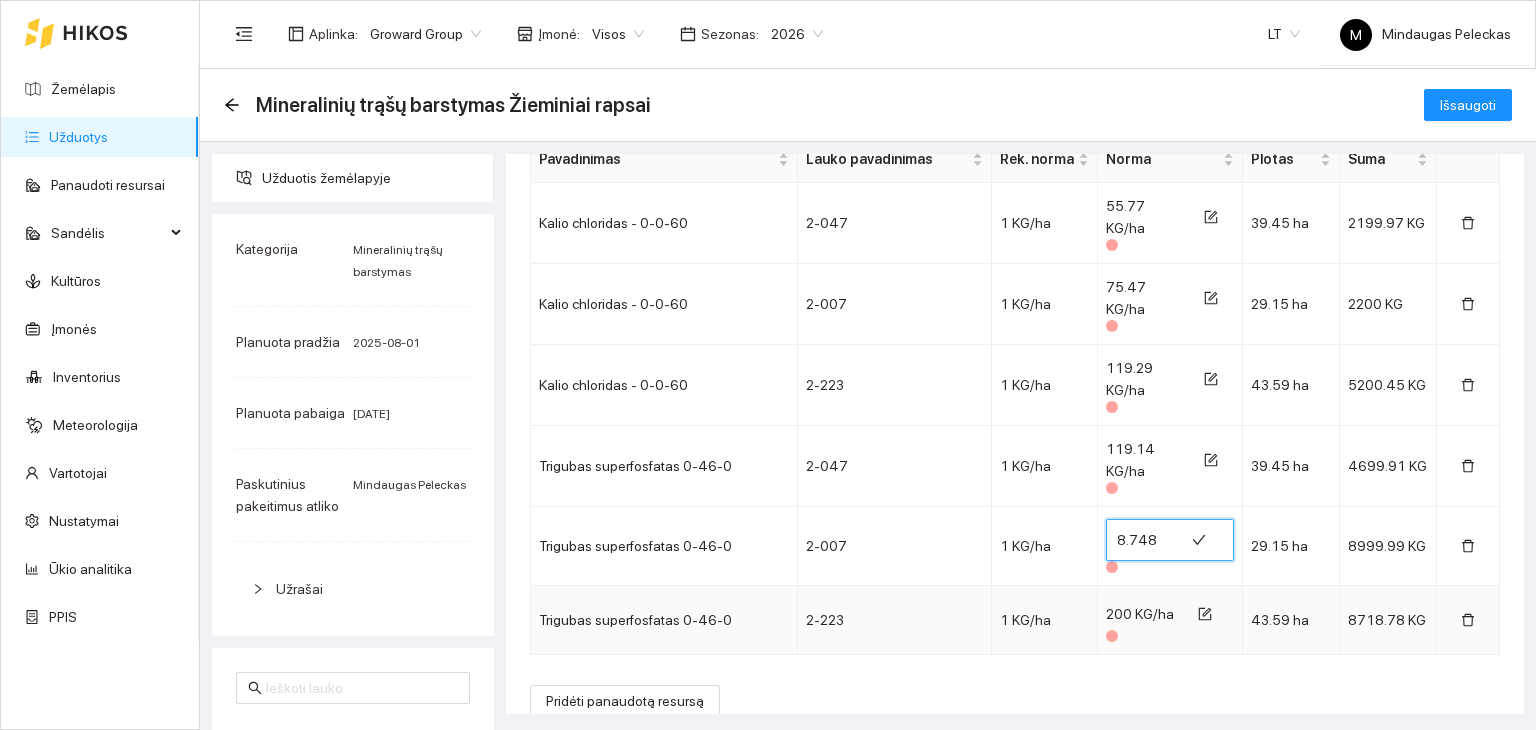 type on "308.748" 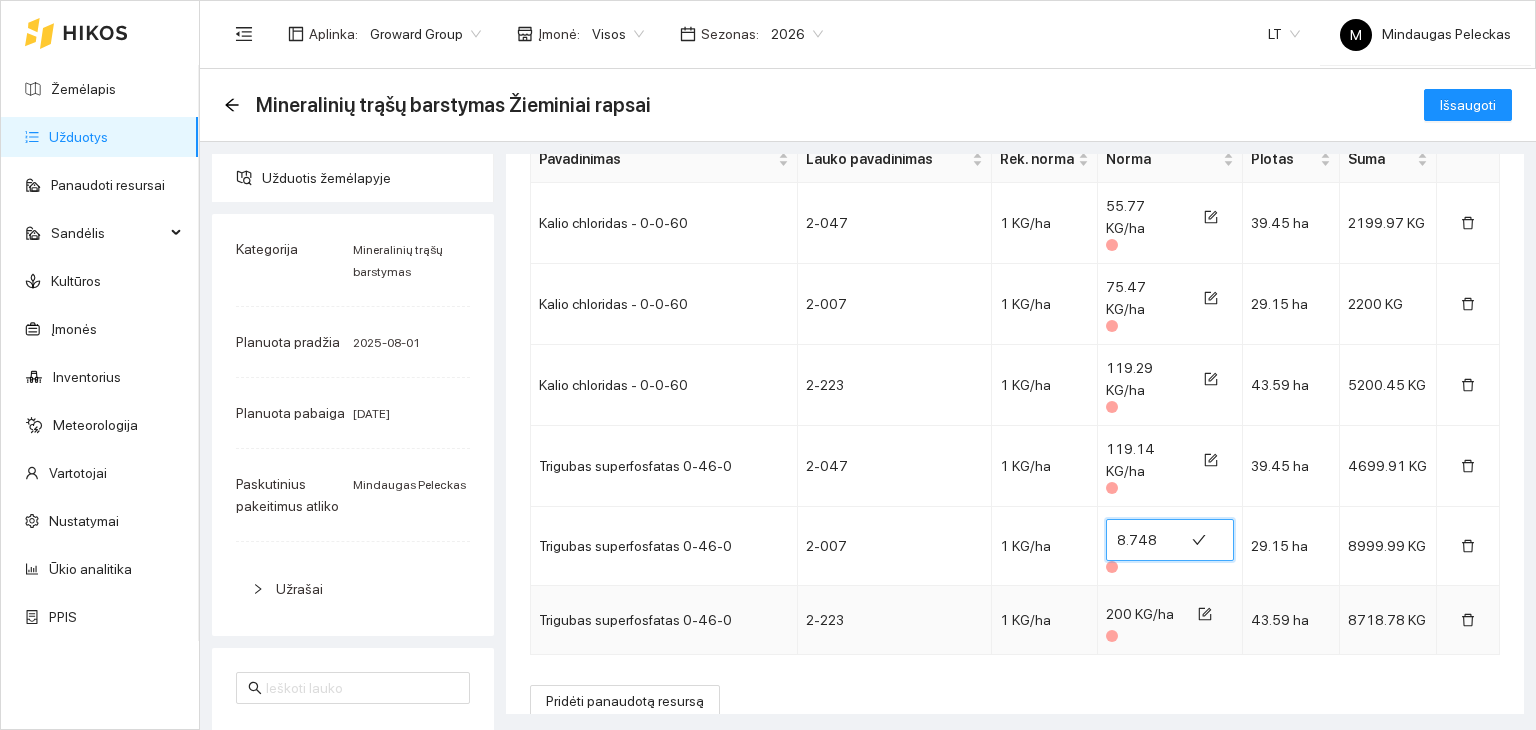 scroll, scrollTop: 0, scrollLeft: 0, axis: both 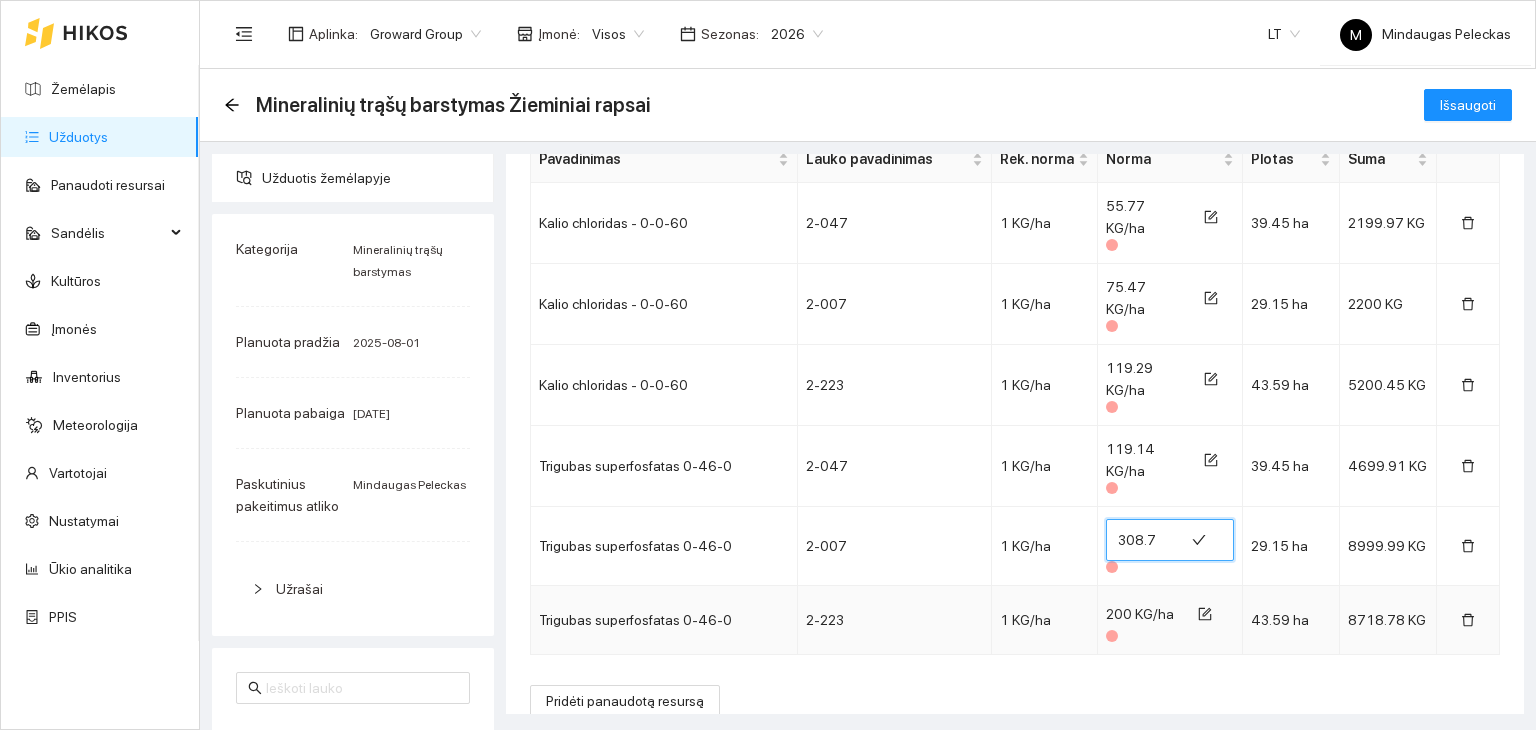 click on "200 KG/ha" at bounding box center (1140, 614) 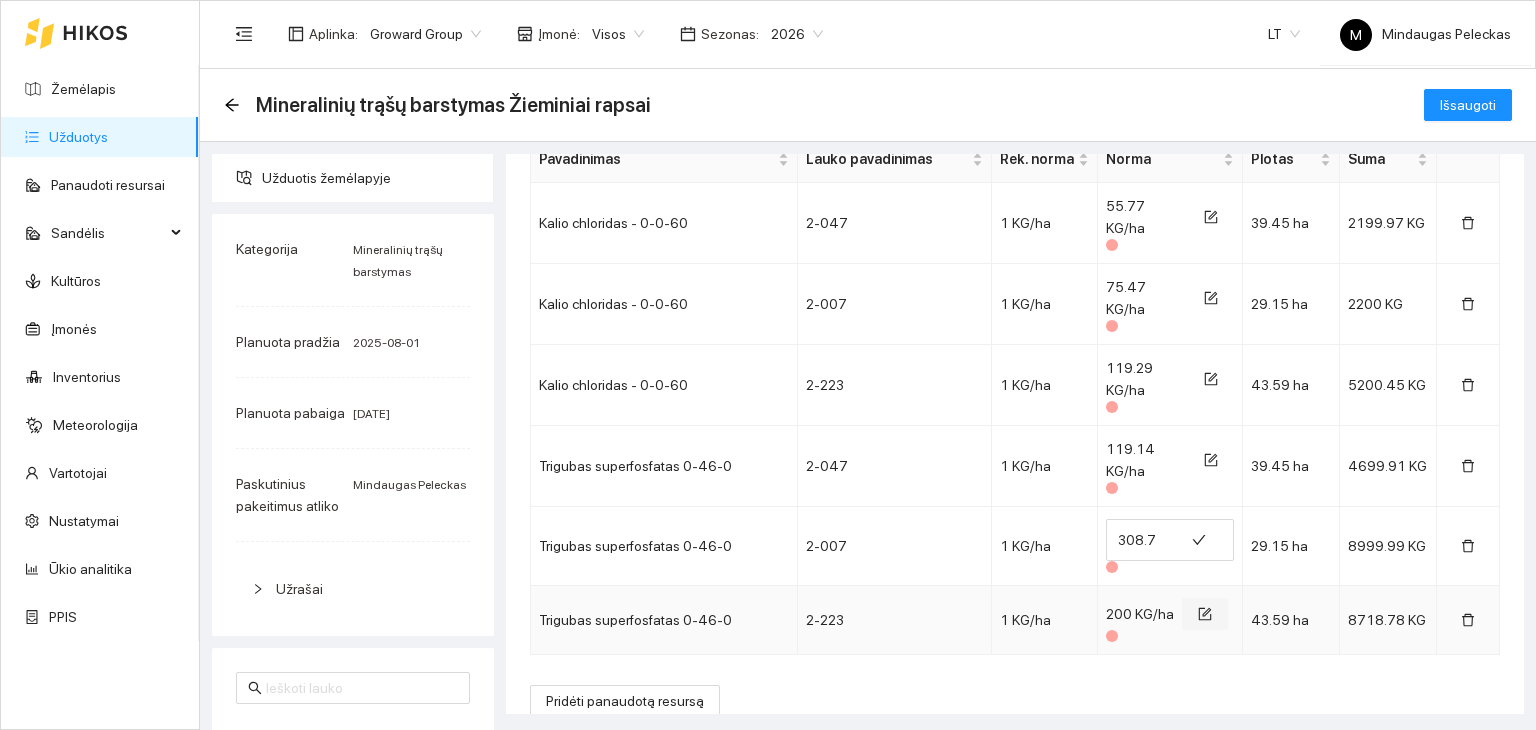 click 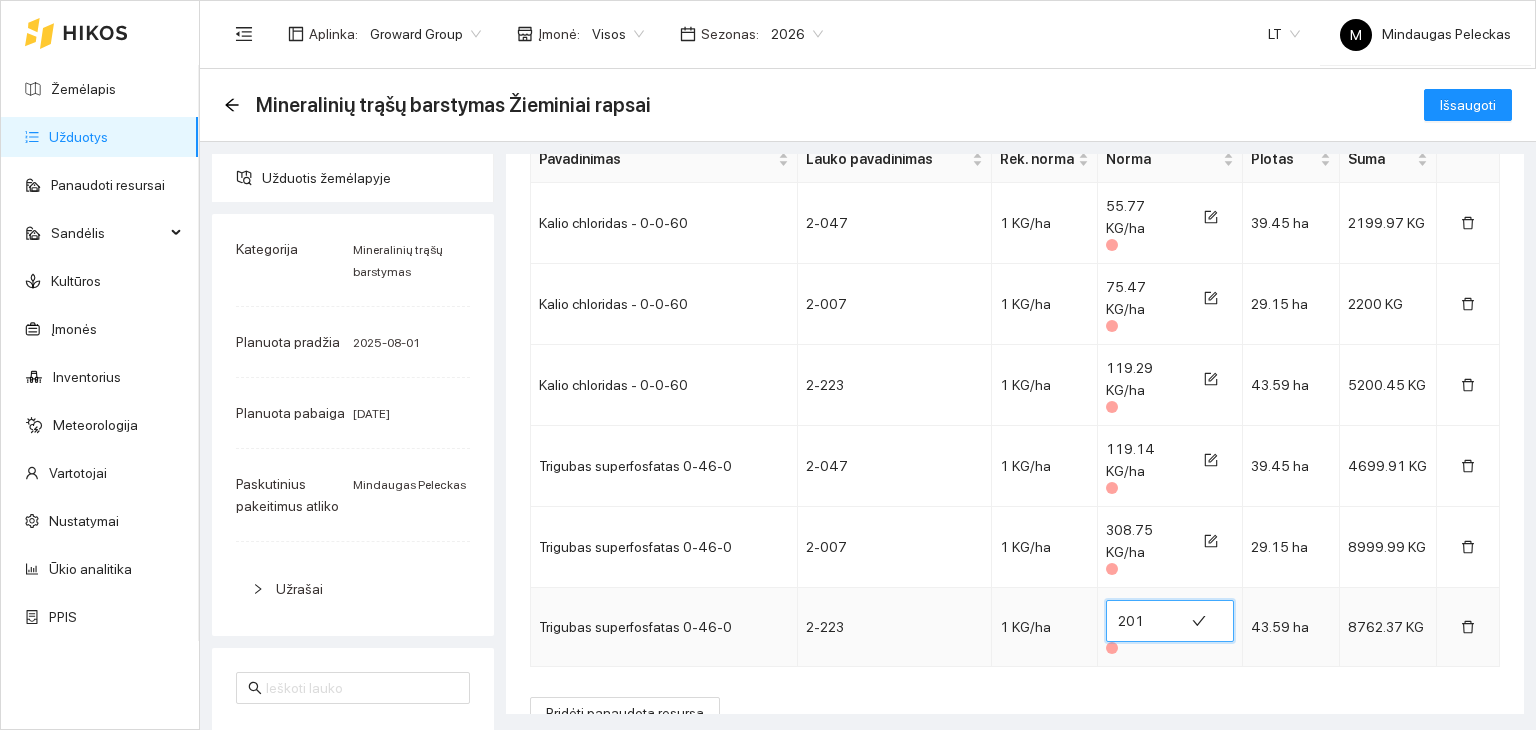 click on "201" at bounding box center (1145, 621) 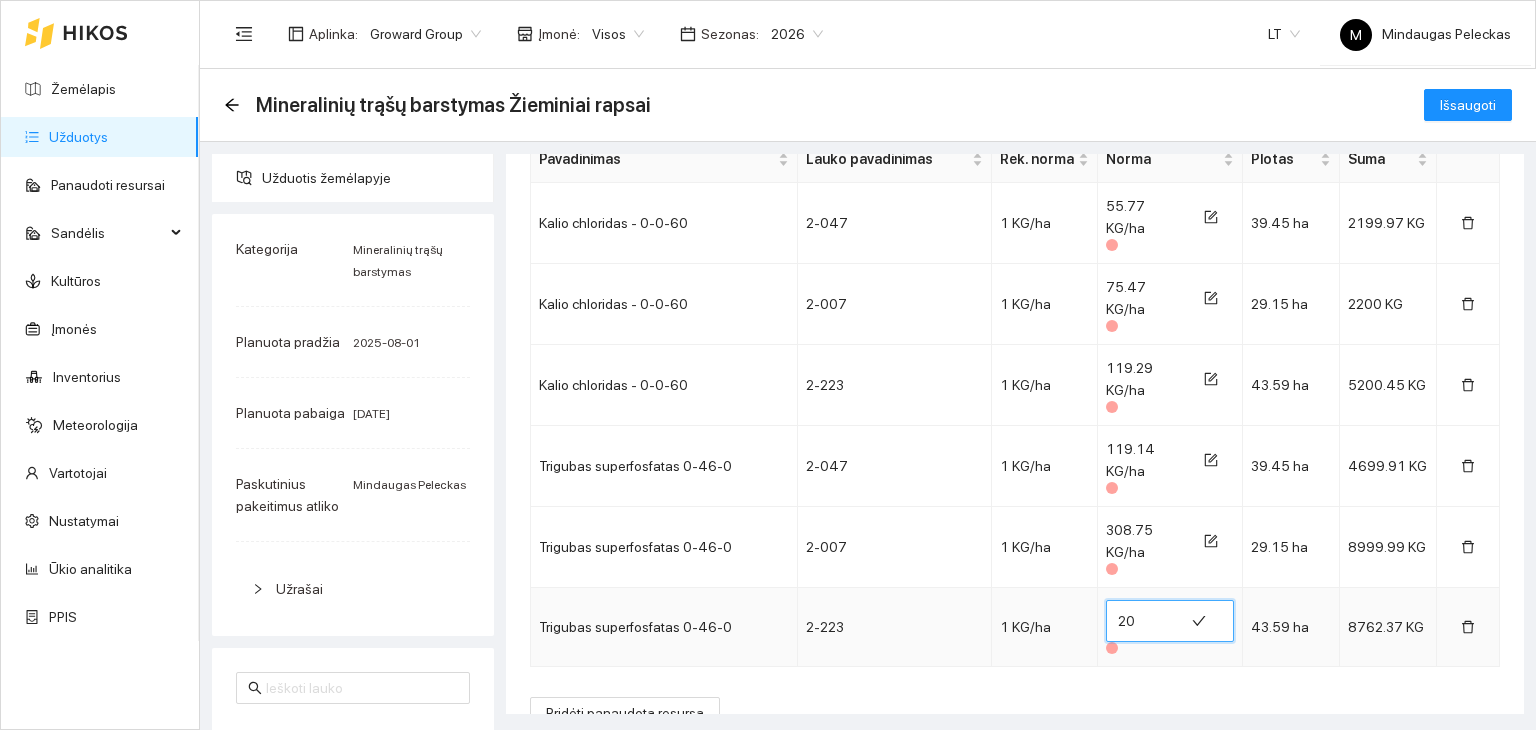 type on "2" 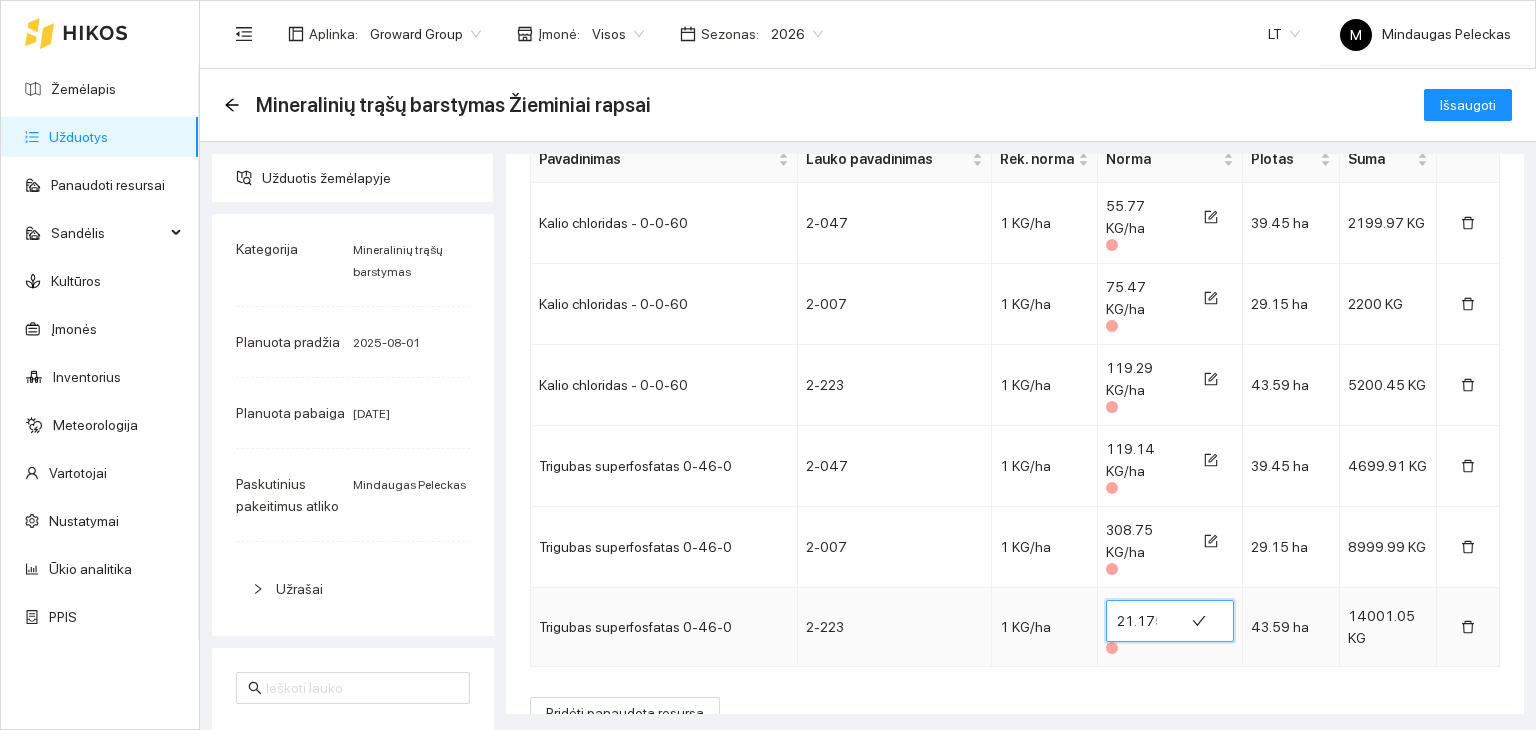 scroll, scrollTop: 0, scrollLeft: 18, axis: horizontal 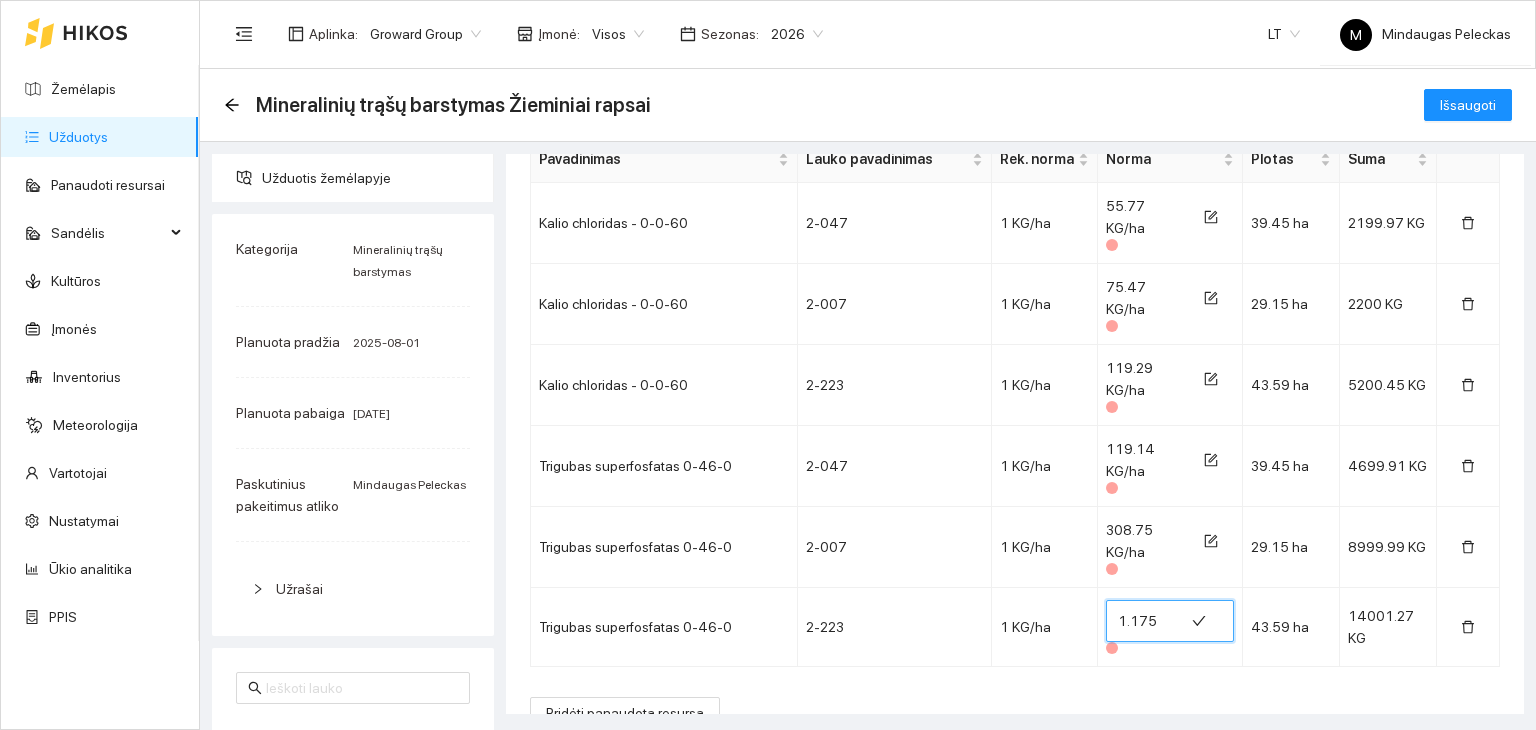 type on "321.175" 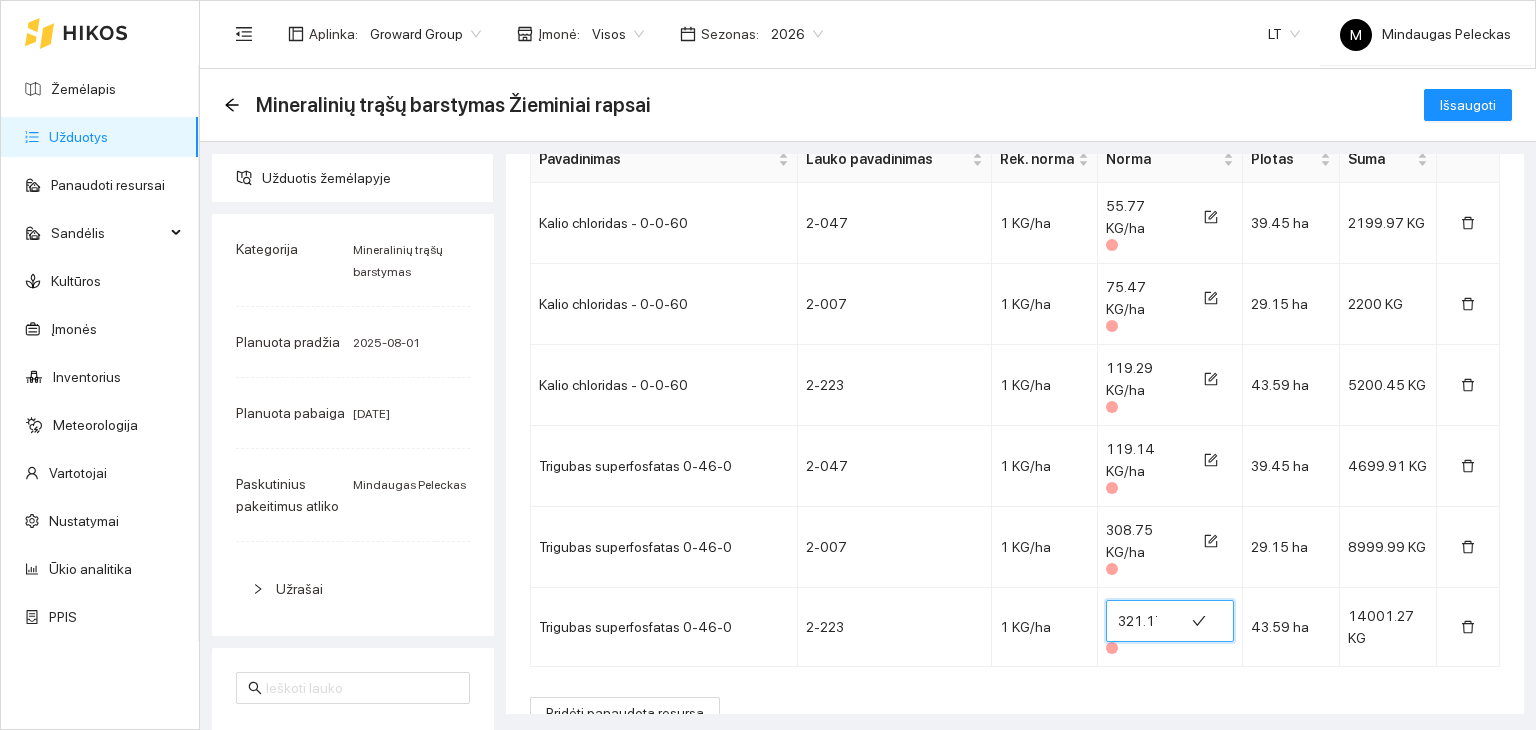 click on "Pavadinimas Lauko pavadinimas Rek. norma Norma Plotas Suma               Kalio chloridas - 0-0-60  2-047 1 KG/ha 55.77 KG/ha 39.45 ha 2199.97 KG Kalio chloridas - 0-0-60  2-007 1 KG/ha 75.47 KG/ha 29.15 ha 2200 KG Kalio chloridas - 0-0-60  2-223 1 KG/ha 119.29 KG/ha 43.59 ha 5200.45 KG Trigubas superfosfatas 0-46-0 2-047 1 KG/ha 119.14 KG/ha 39.45 ha 4699.91 KG Trigubas superfosfatas 0-46-0 2-007 1 KG/ha 308.75 KG/ha 29.15 ha 8999.99 KG Trigubas superfosfatas 0-46-0 2-223 1 KG/ha 321.175 43.59 ha 14001.27 KG Pridėti panaudotą resursą" at bounding box center (1015, 432) 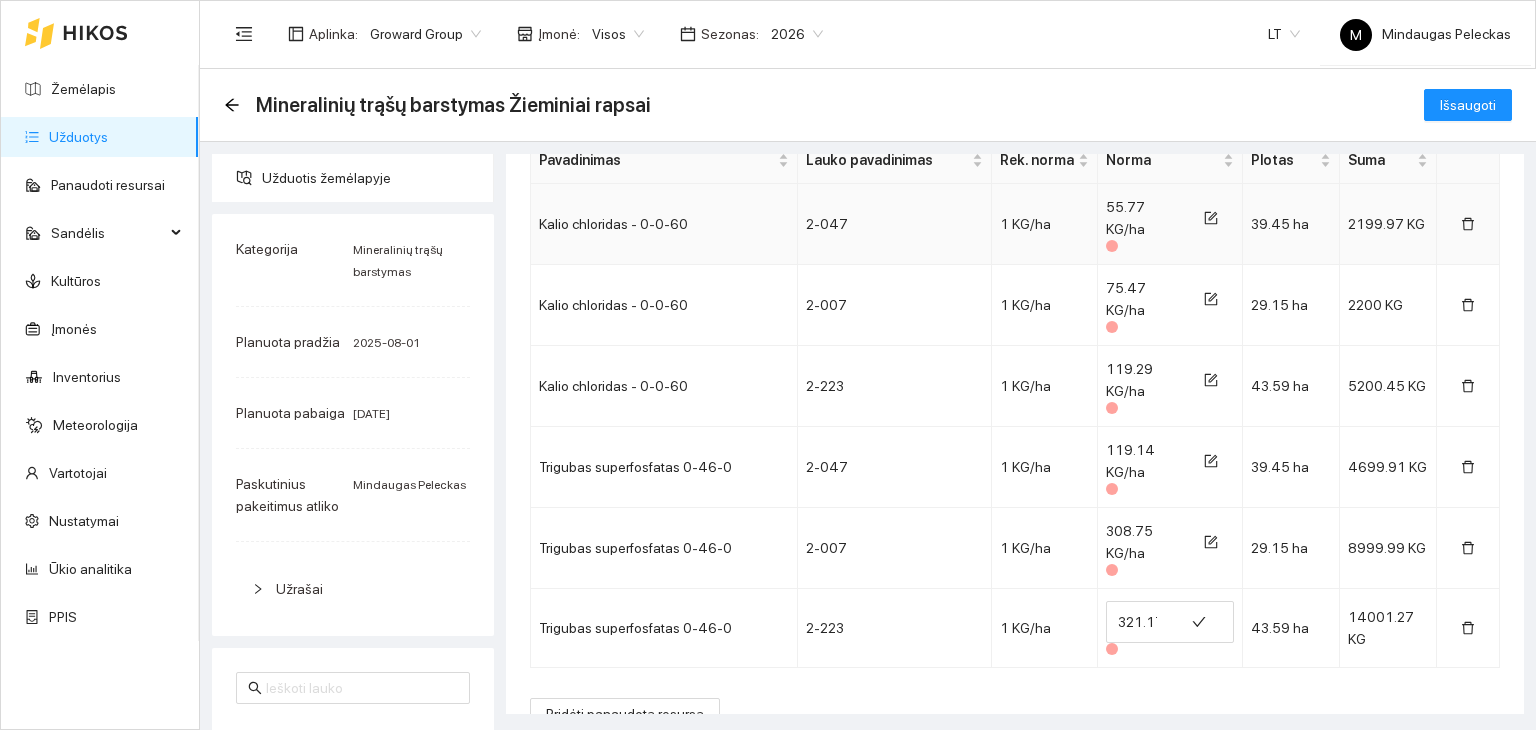 scroll, scrollTop: 359, scrollLeft: 0, axis: vertical 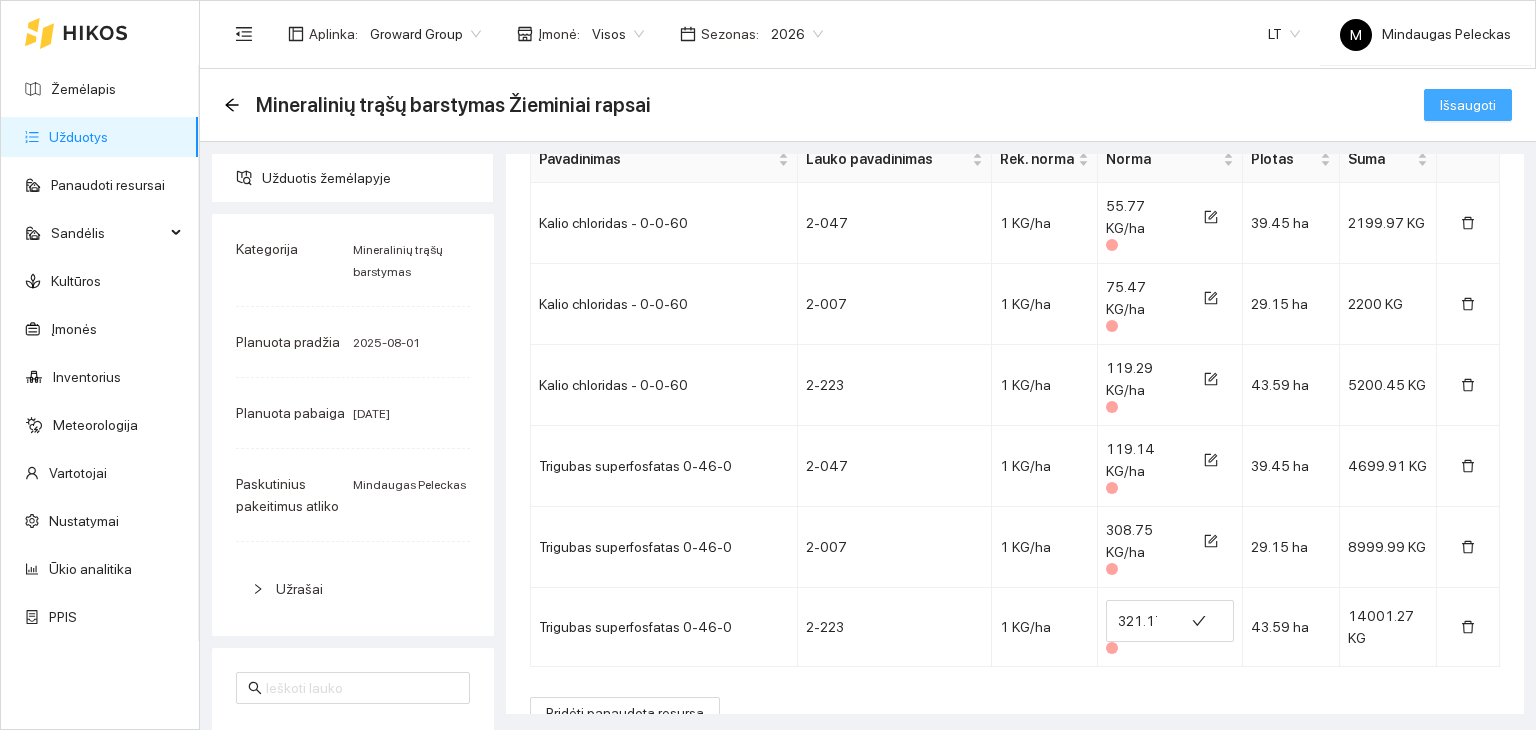 click on "Išsaugoti" at bounding box center [1468, 105] 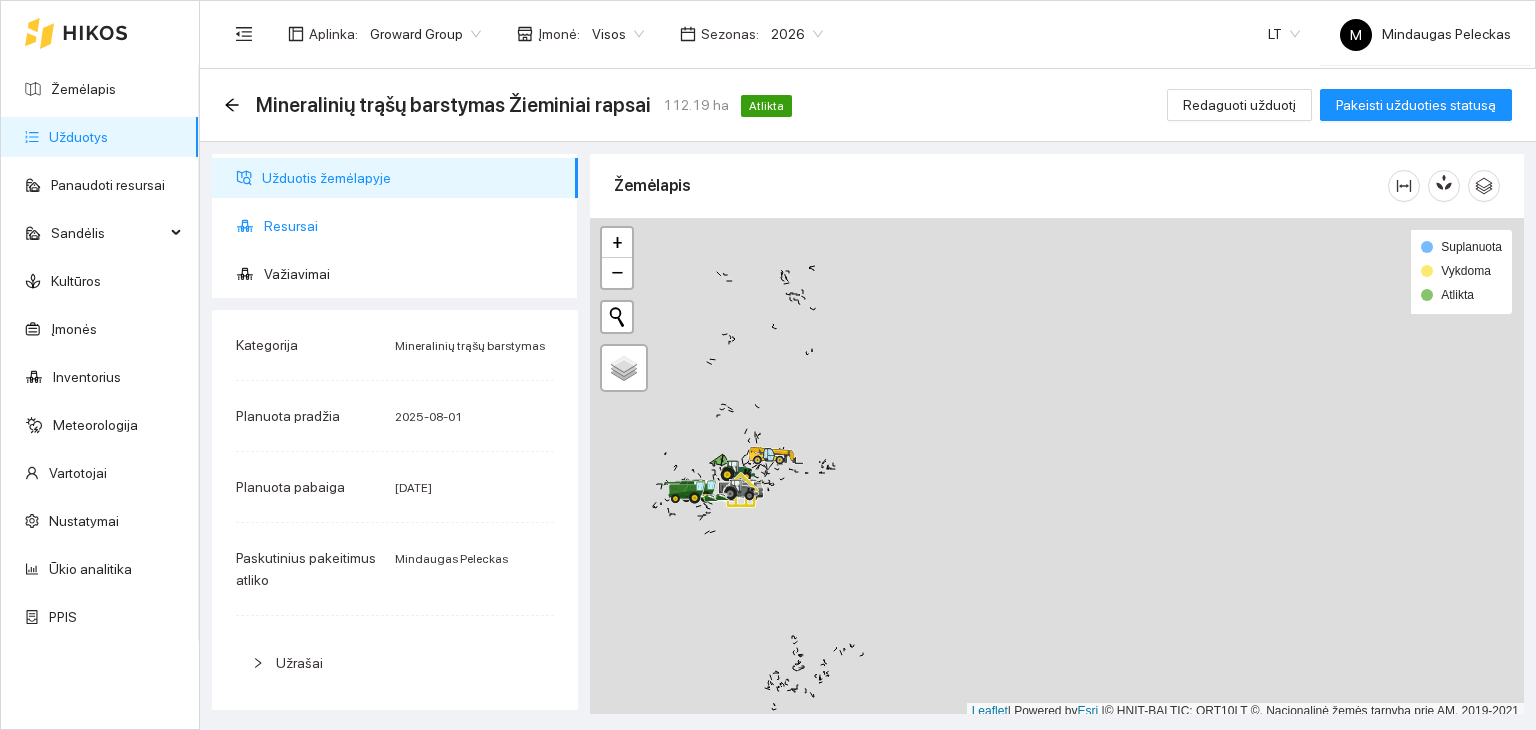 click on "Resursai" at bounding box center (413, 226) 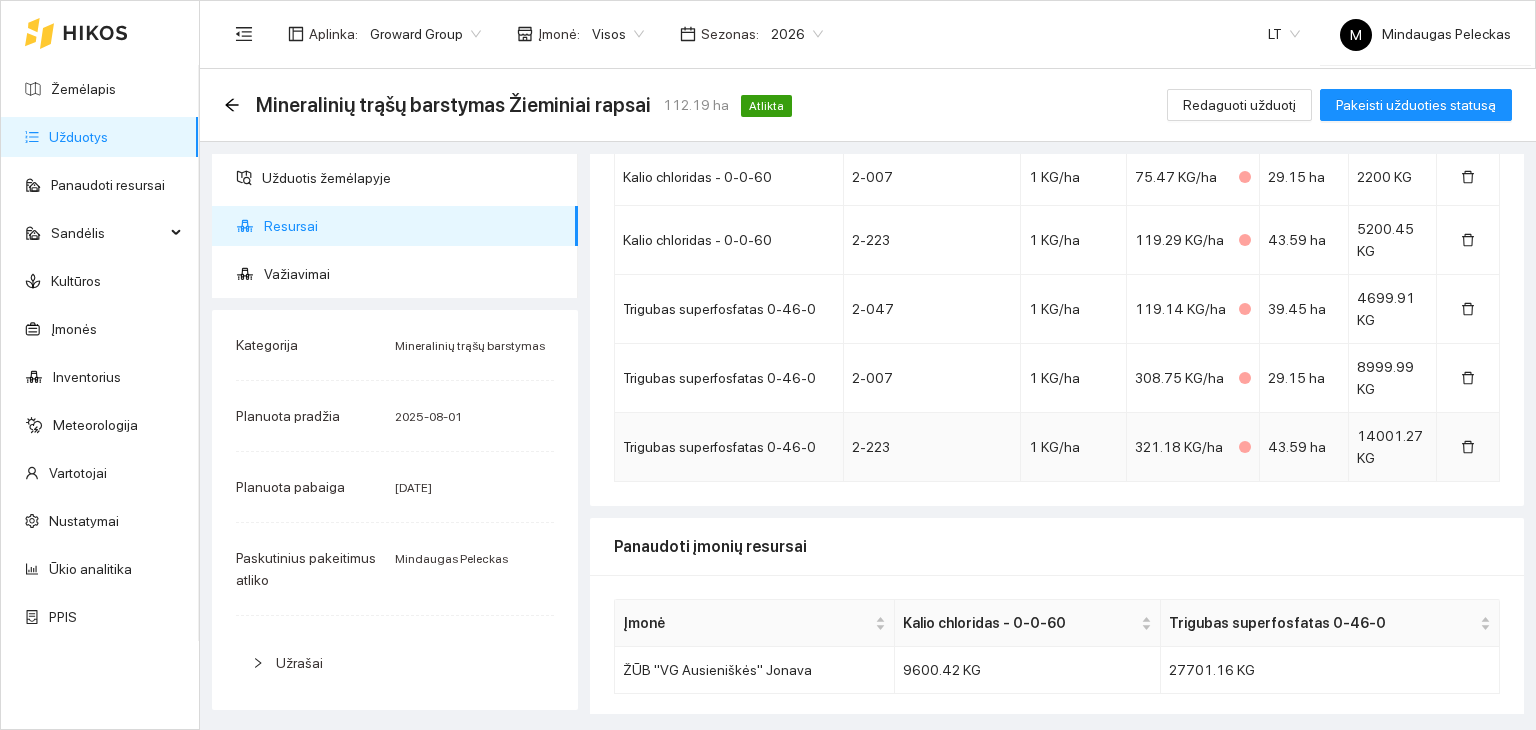 scroll, scrollTop: 463, scrollLeft: 0, axis: vertical 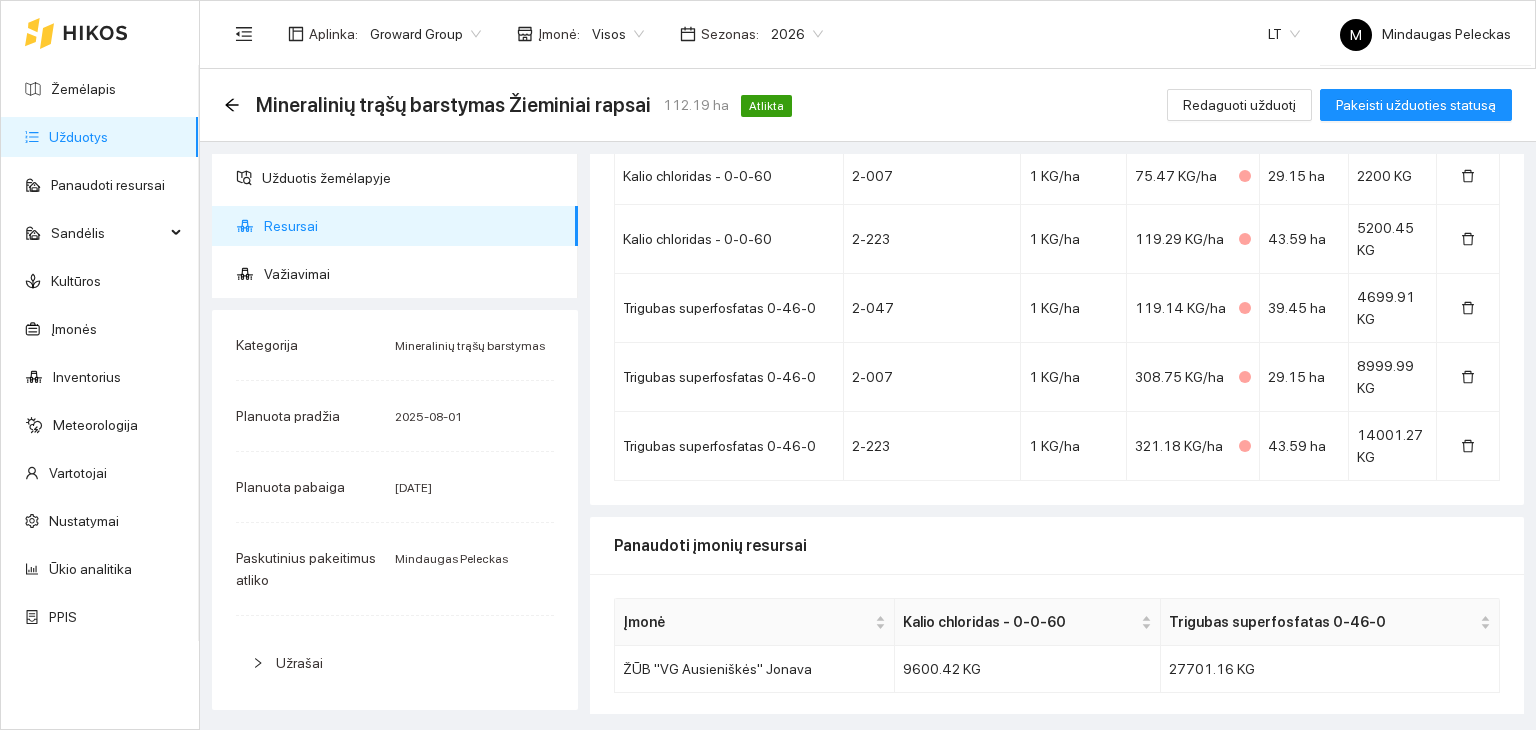 click on "Užduotys" at bounding box center [78, 137] 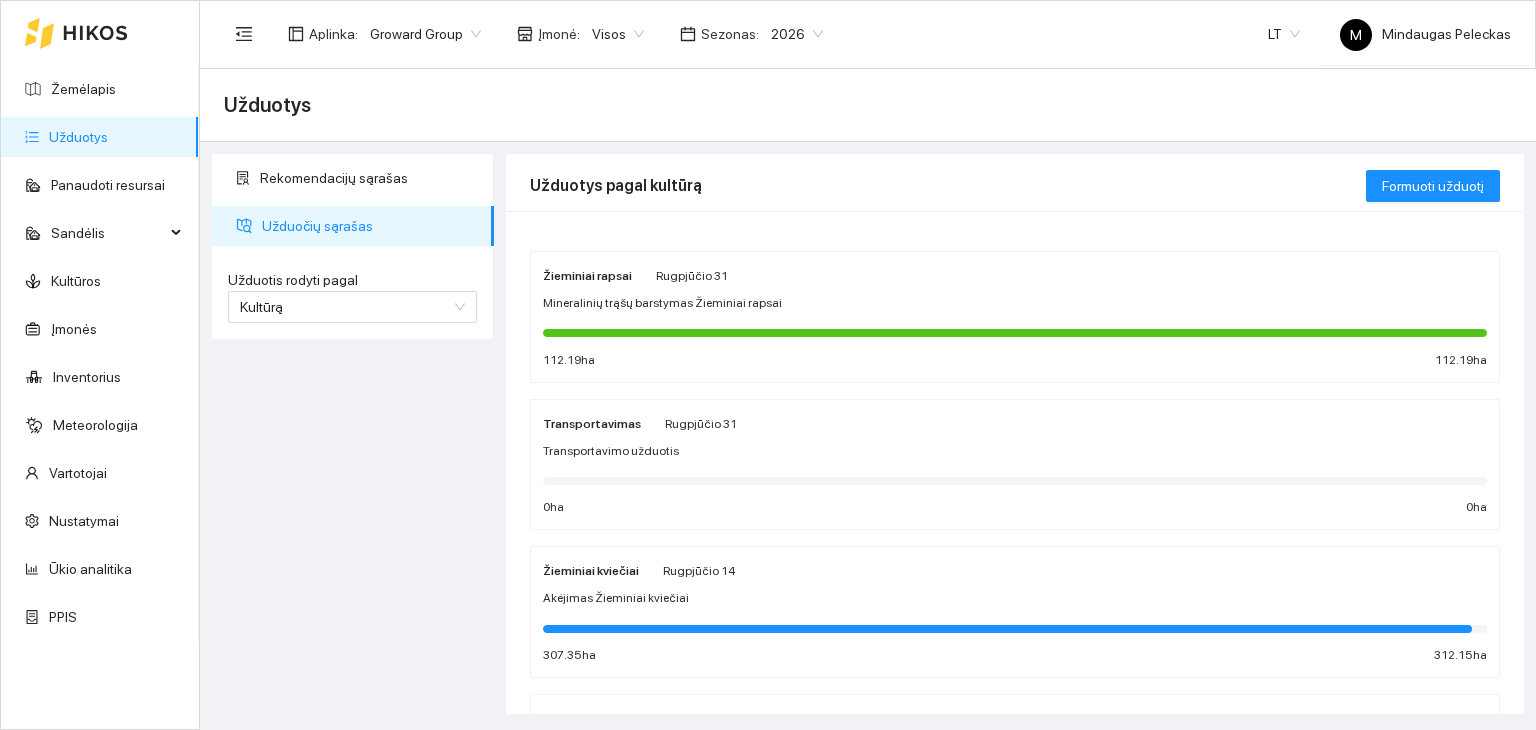 click on "Užduočių sąrašas" at bounding box center [370, 226] 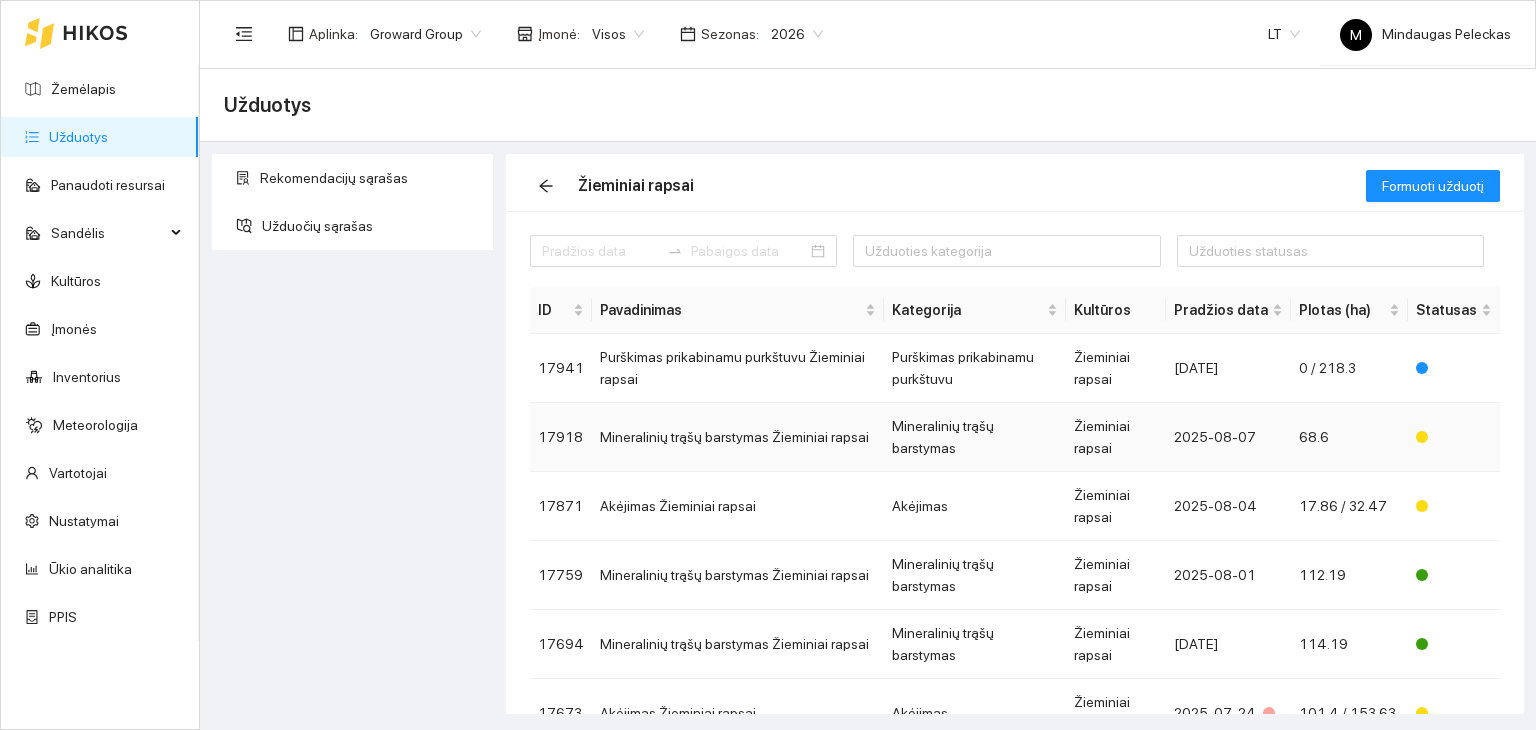 click on "Mineralinių trąšų barstymas Žieminiai rapsai" at bounding box center [738, 437] 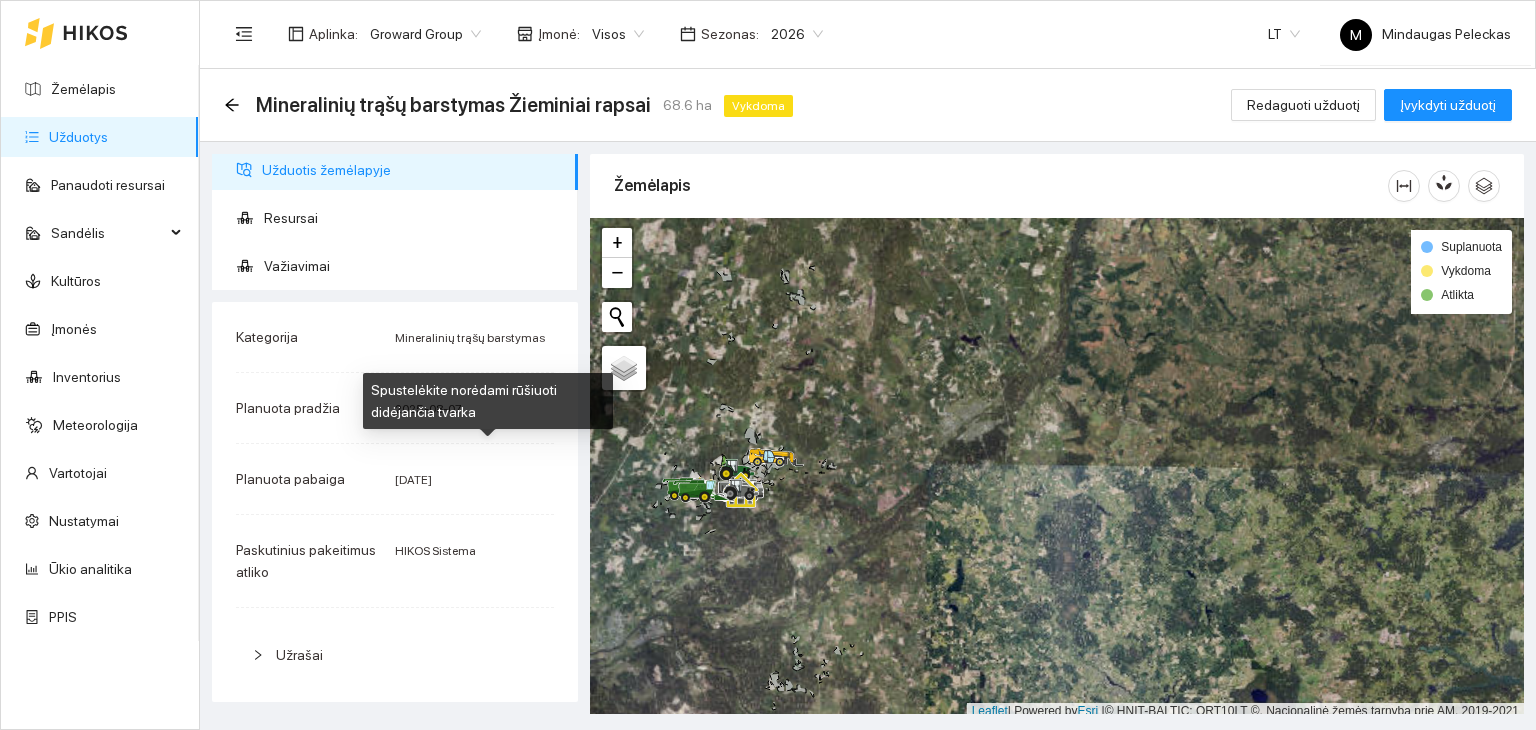 scroll, scrollTop: 0, scrollLeft: 0, axis: both 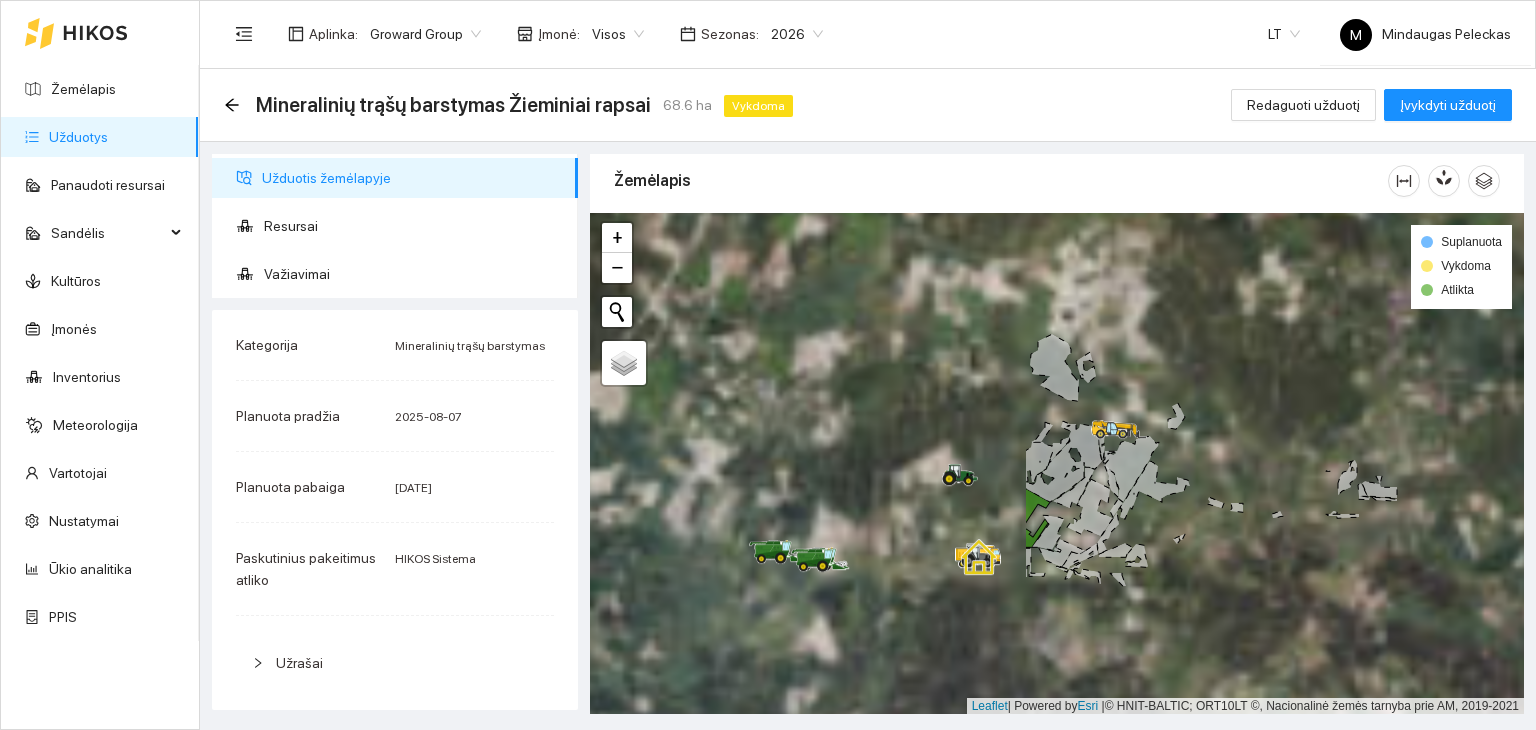 drag, startPoint x: 721, startPoint y: 469, endPoint x: 1262, endPoint y: 644, distance: 568.60004 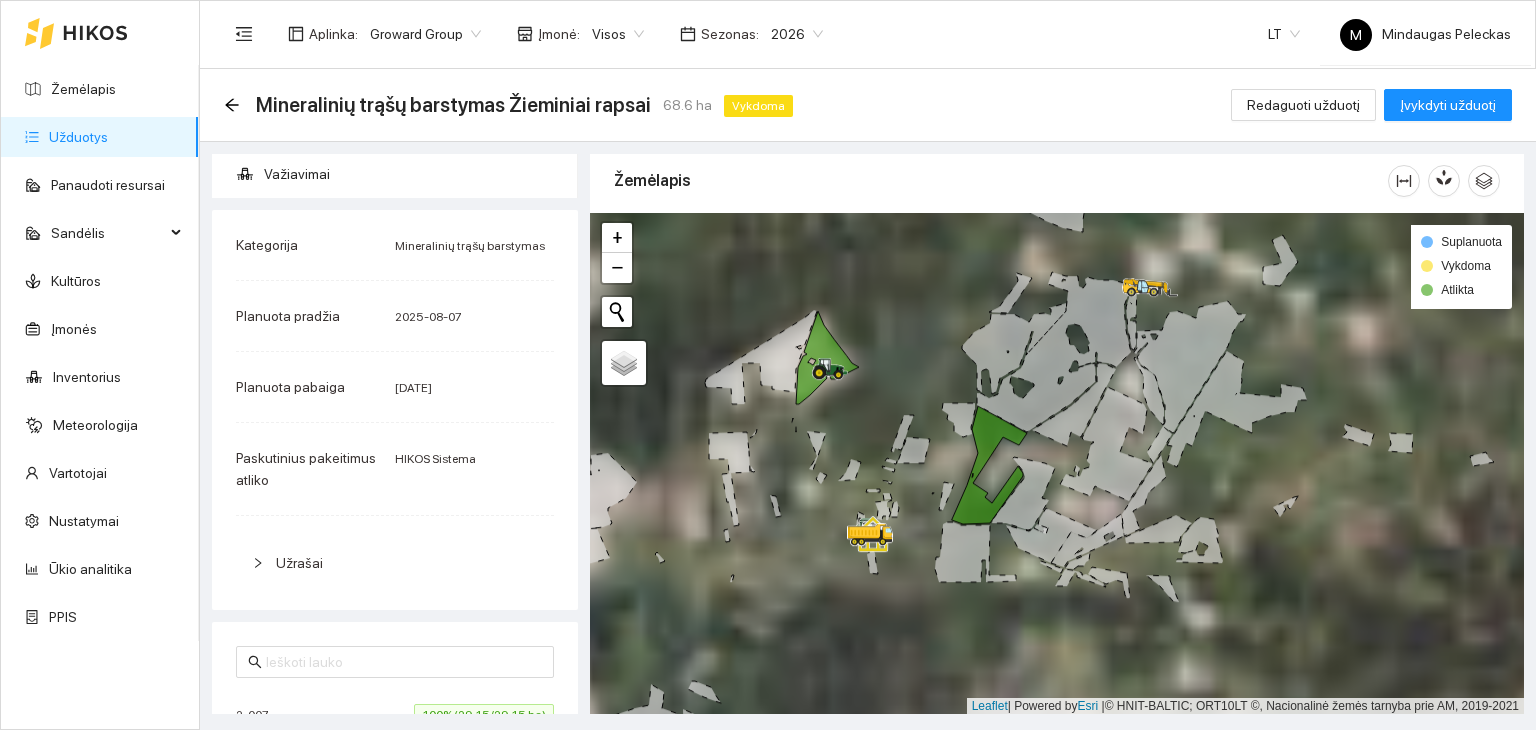 scroll, scrollTop: 0, scrollLeft: 0, axis: both 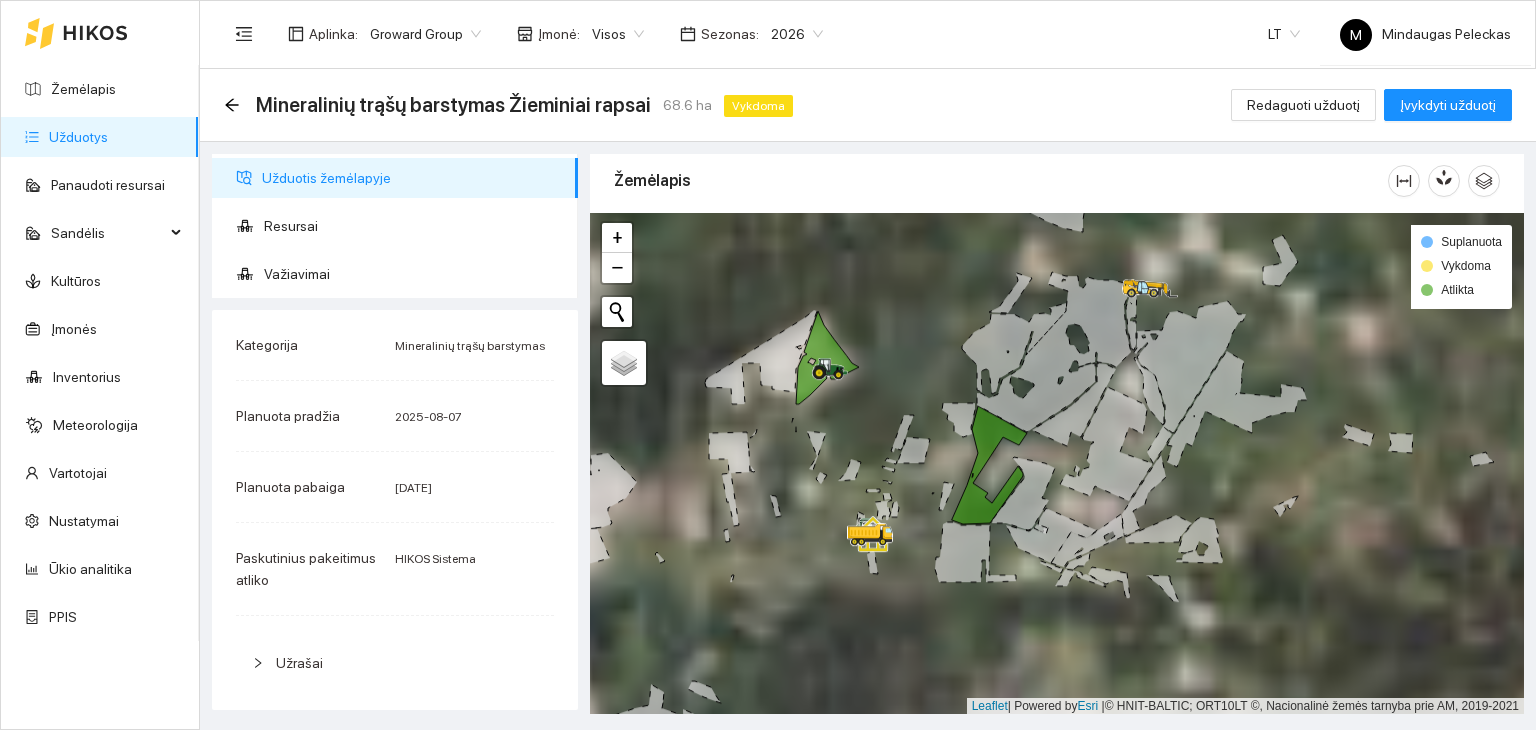 click on "Užduotys" at bounding box center [78, 137] 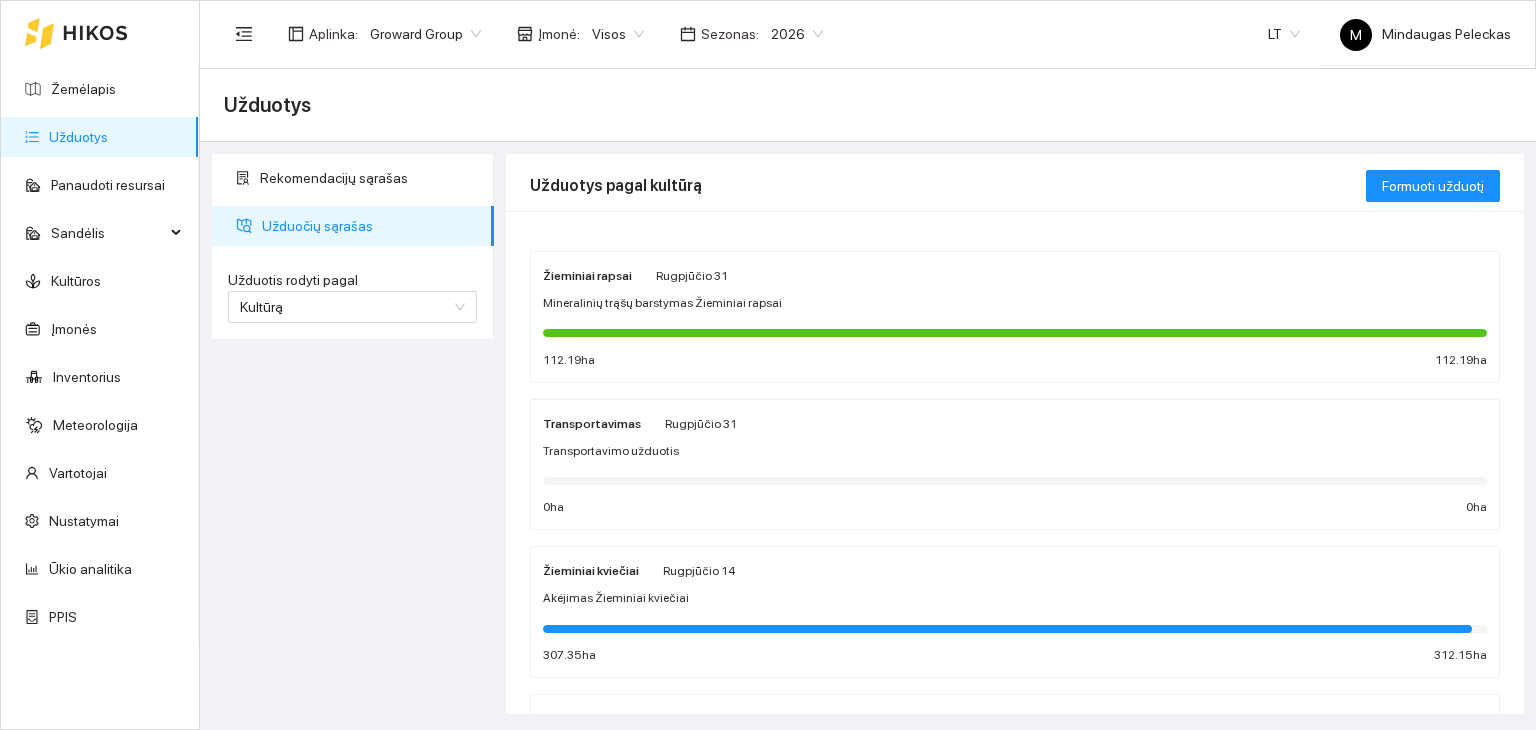 click on "Žieminiai rapsai Rugpjūčio 31 Mineralinių trąšų barstymas Žieminiai rapsai 112.19  ha 112.19  ha" at bounding box center (1015, 317) 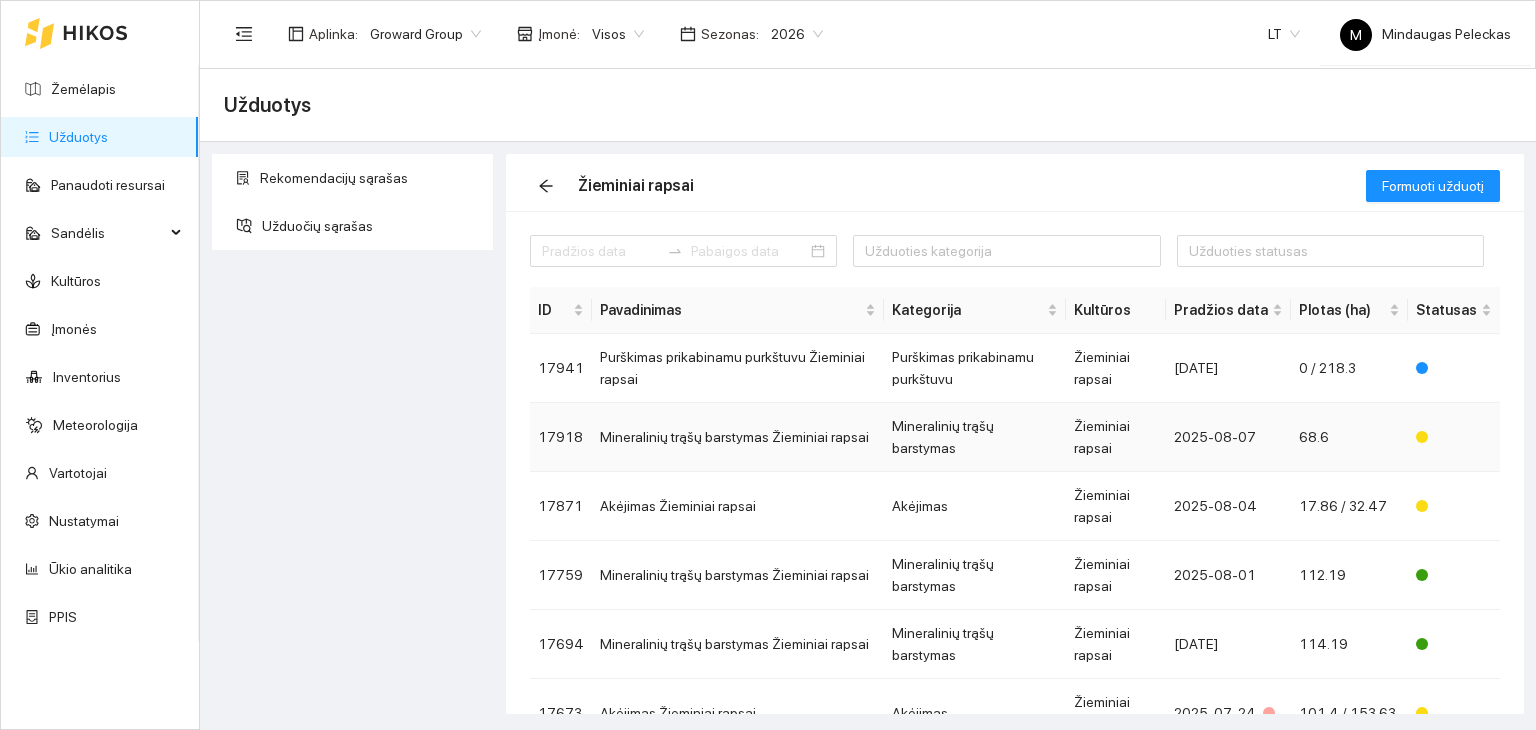 click on "Mineralinių trąšų barstymas Žieminiai rapsai" at bounding box center (738, 437) 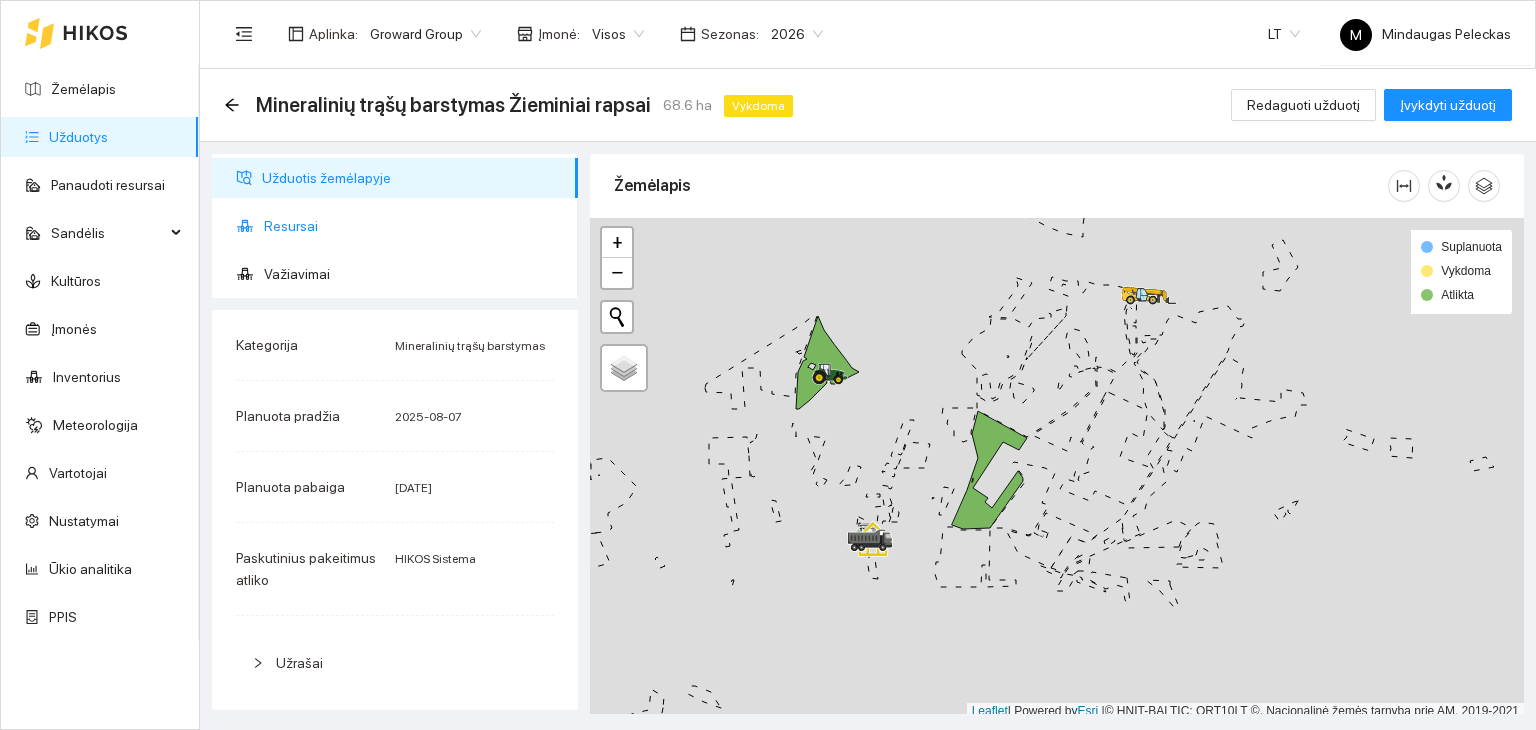 click on "Resursai" at bounding box center (413, 226) 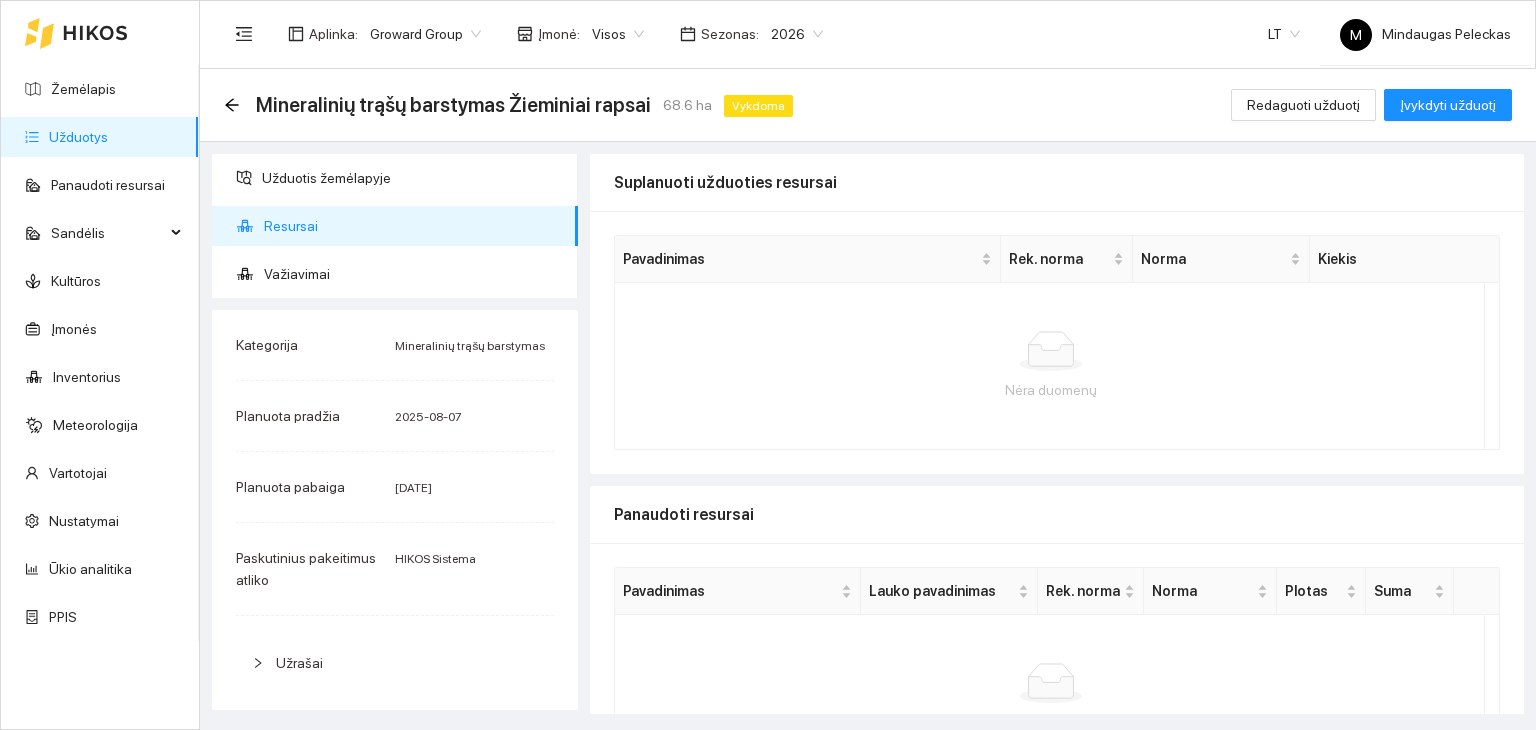 click on "Mineralinių trąšų barstymas Žieminiai rapsai 68.6 ha Vykdoma Redaguoti užduotį Įvykdyti užduotį" at bounding box center [868, 105] 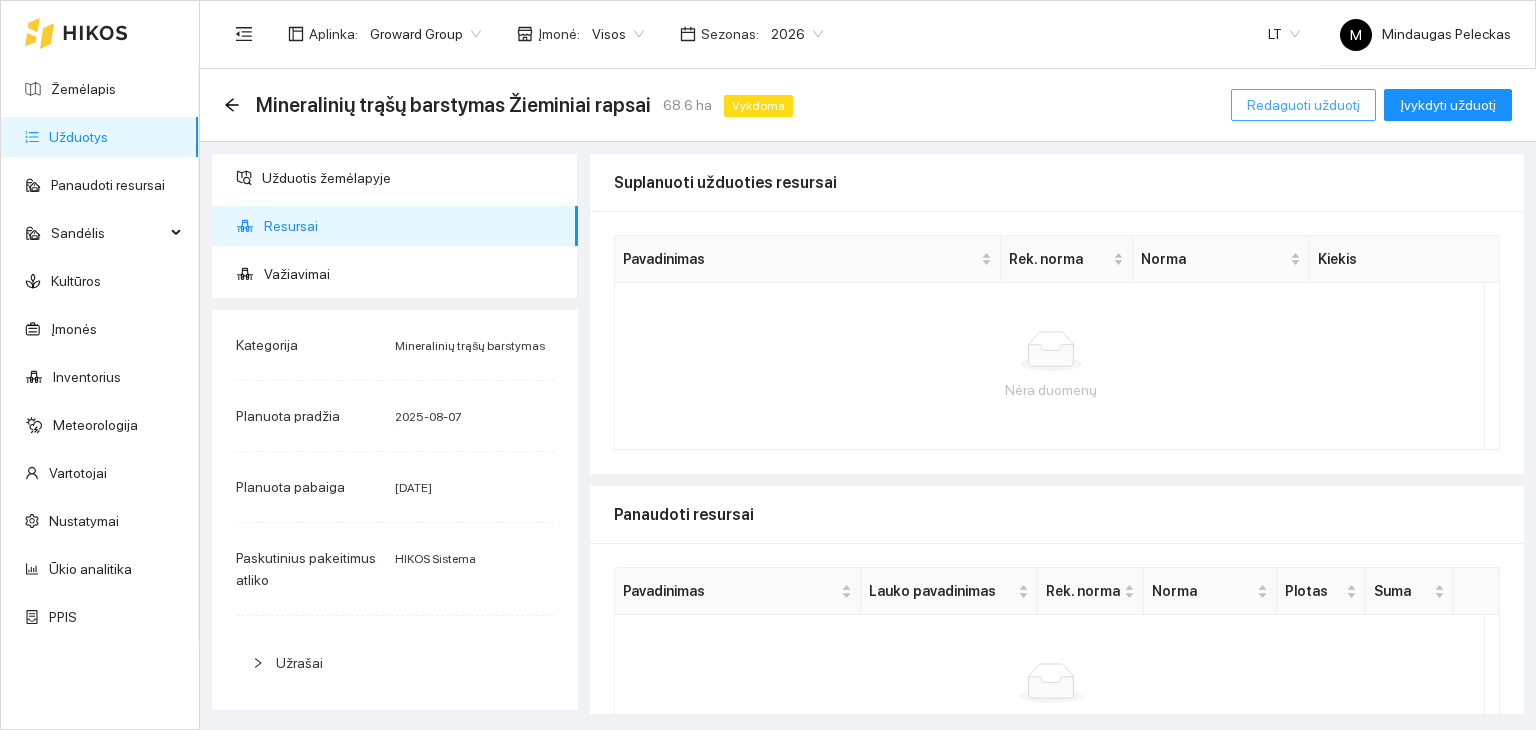 click on "Redaguoti užduotį" at bounding box center [1303, 105] 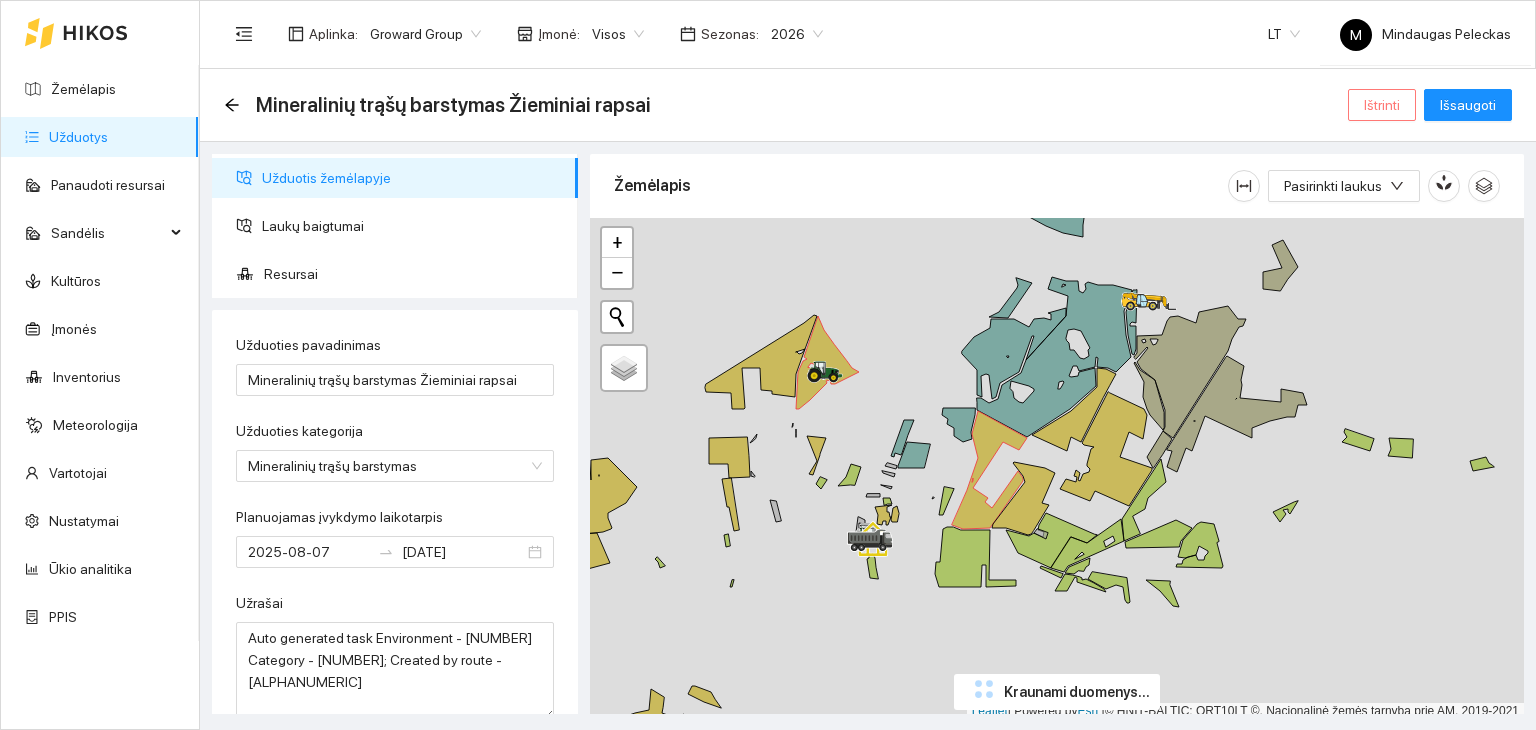 click on "Ištrinti" at bounding box center (1382, 105) 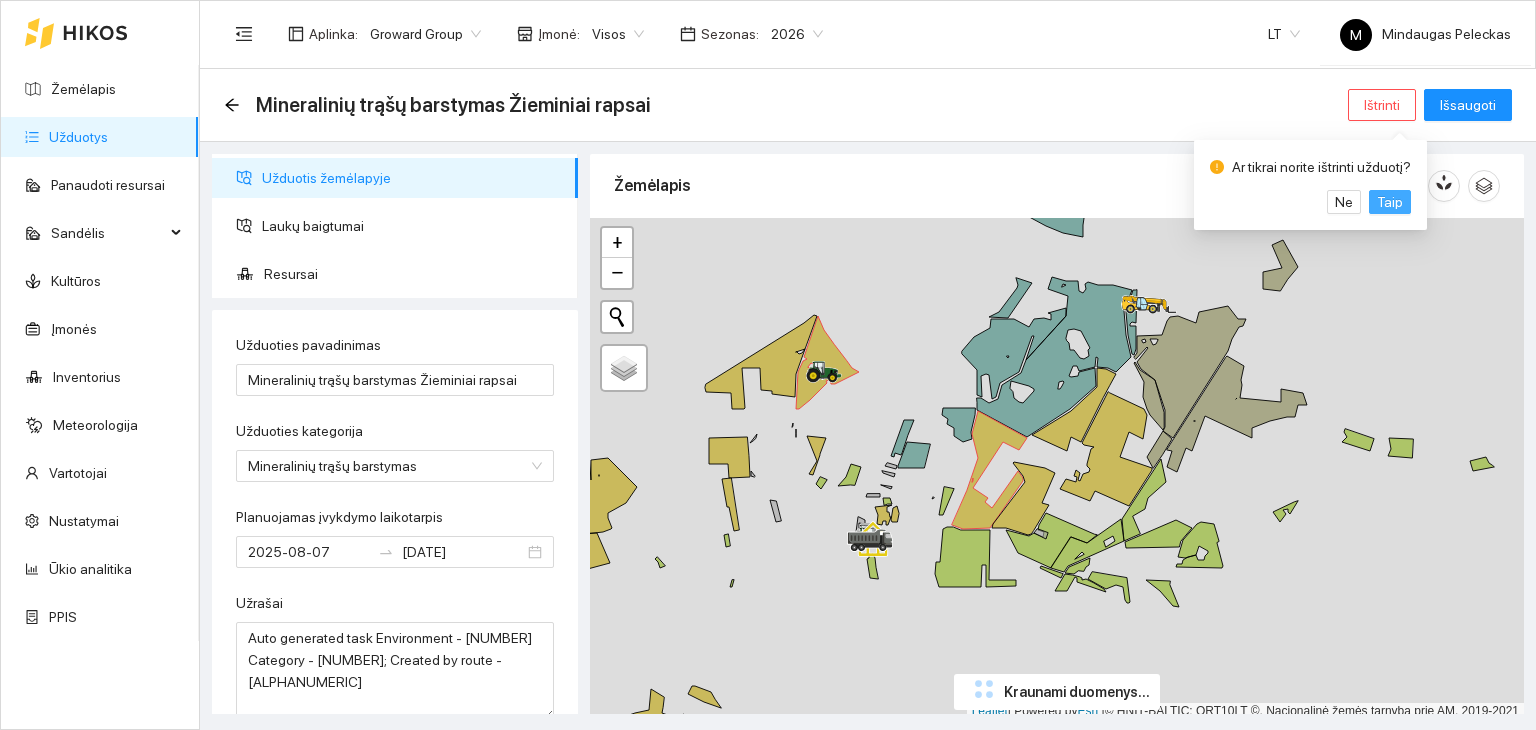 click on "Taip" at bounding box center [1390, 202] 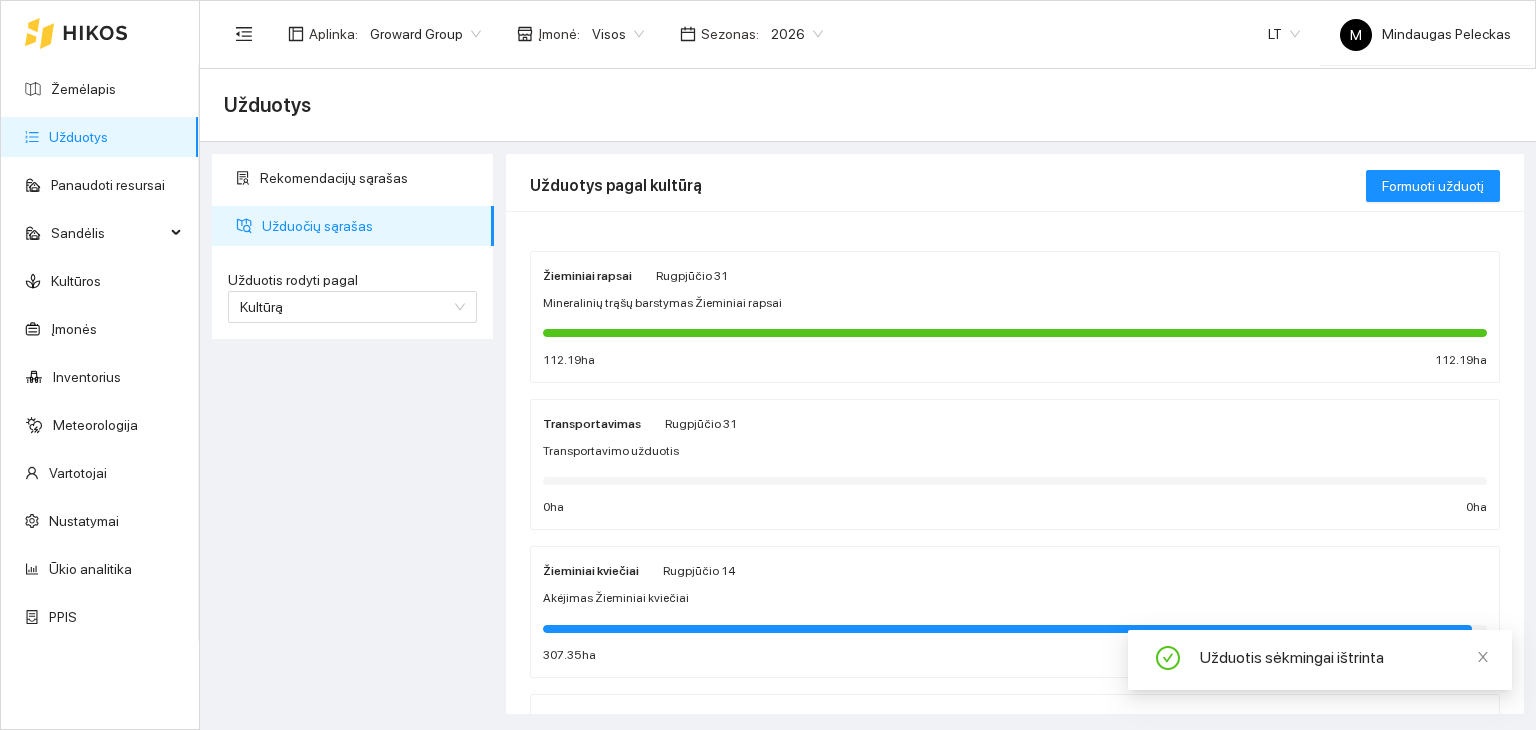 click on "Žieminiai rapsai Rugpjūčio 31 Mineralinių trąšų barstymas Žieminiai rapsai 112.19  ha 112.19  ha" at bounding box center (1015, 317) 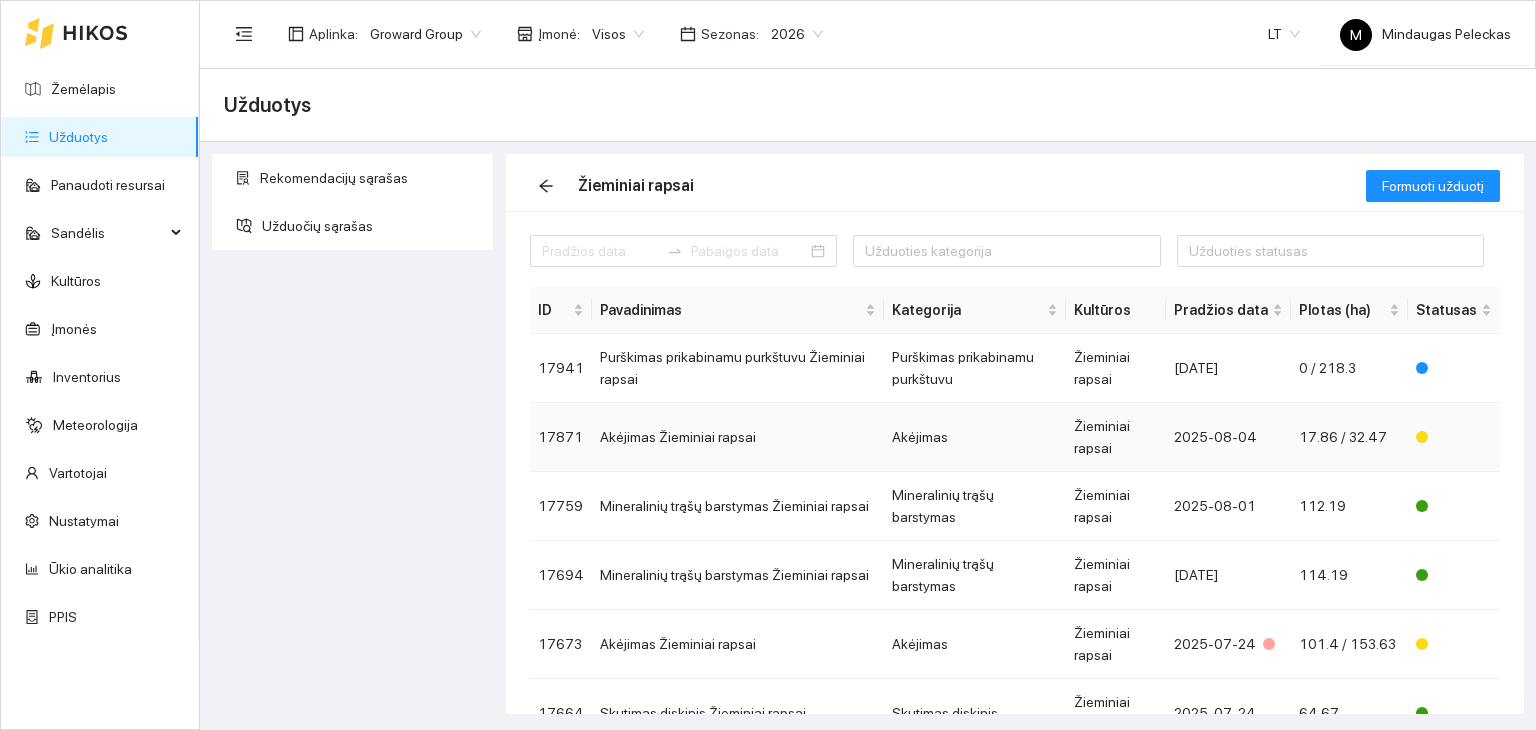 scroll, scrollTop: 100, scrollLeft: 0, axis: vertical 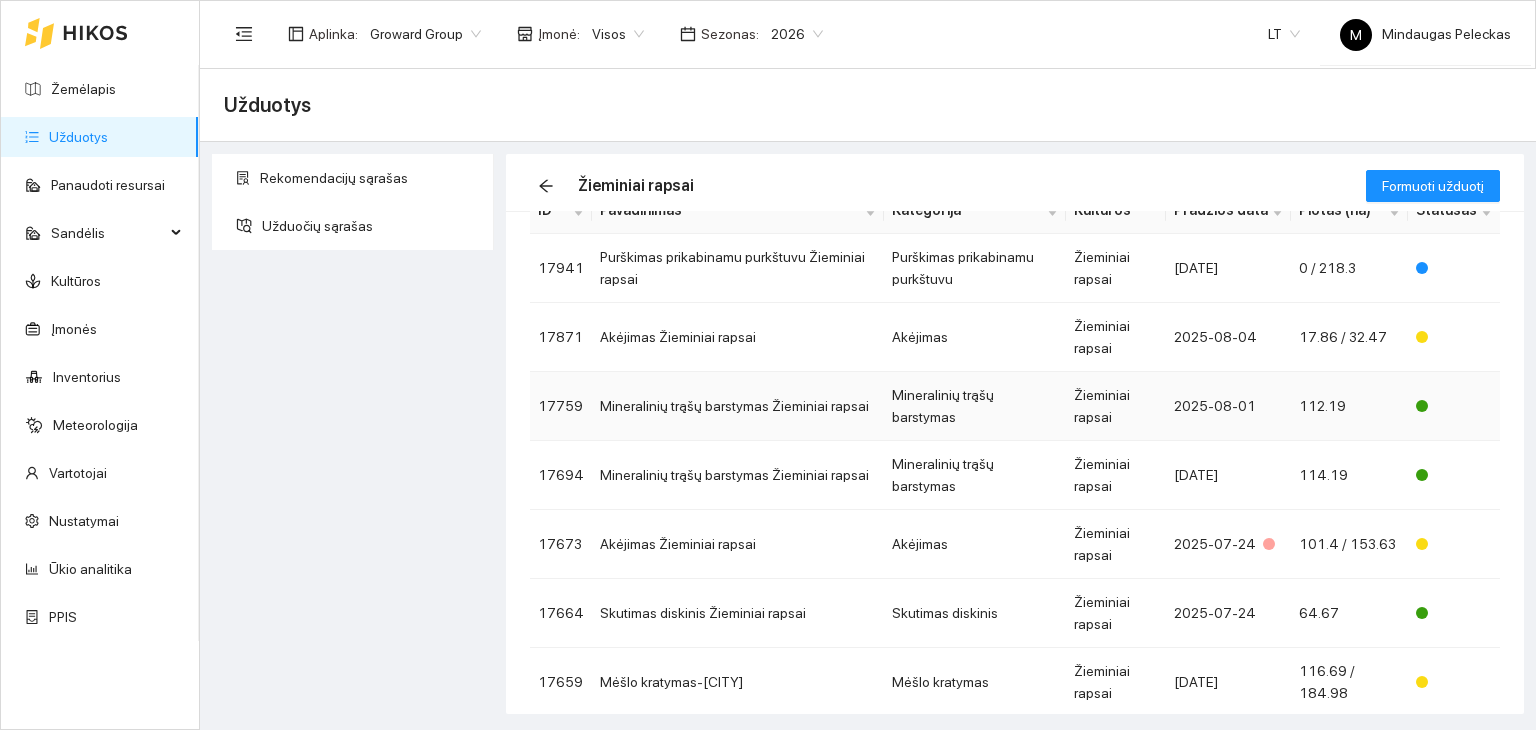 click on "Mineralinių trąšų barstymas Žieminiai rapsai" at bounding box center [738, 406] 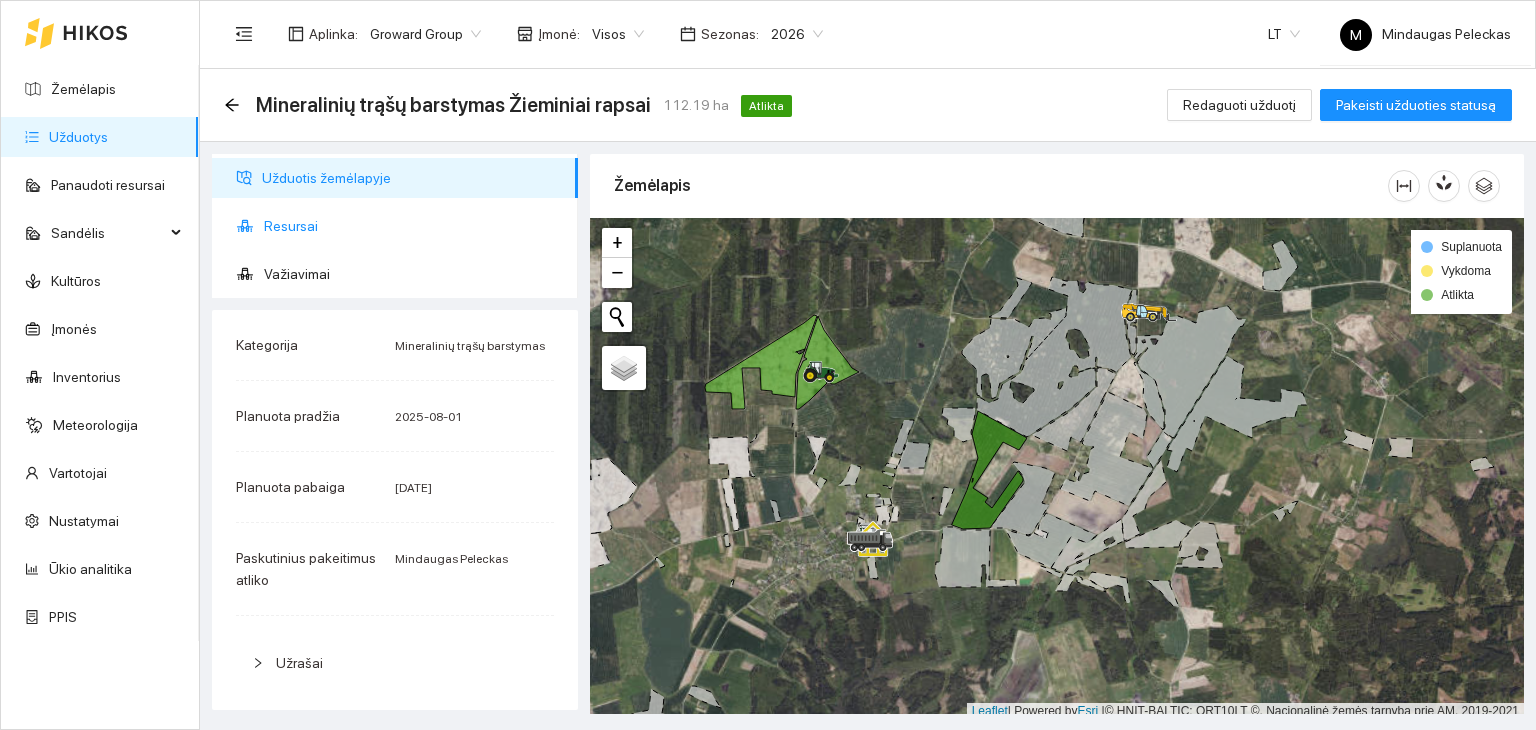 click on "Resursai" at bounding box center [413, 226] 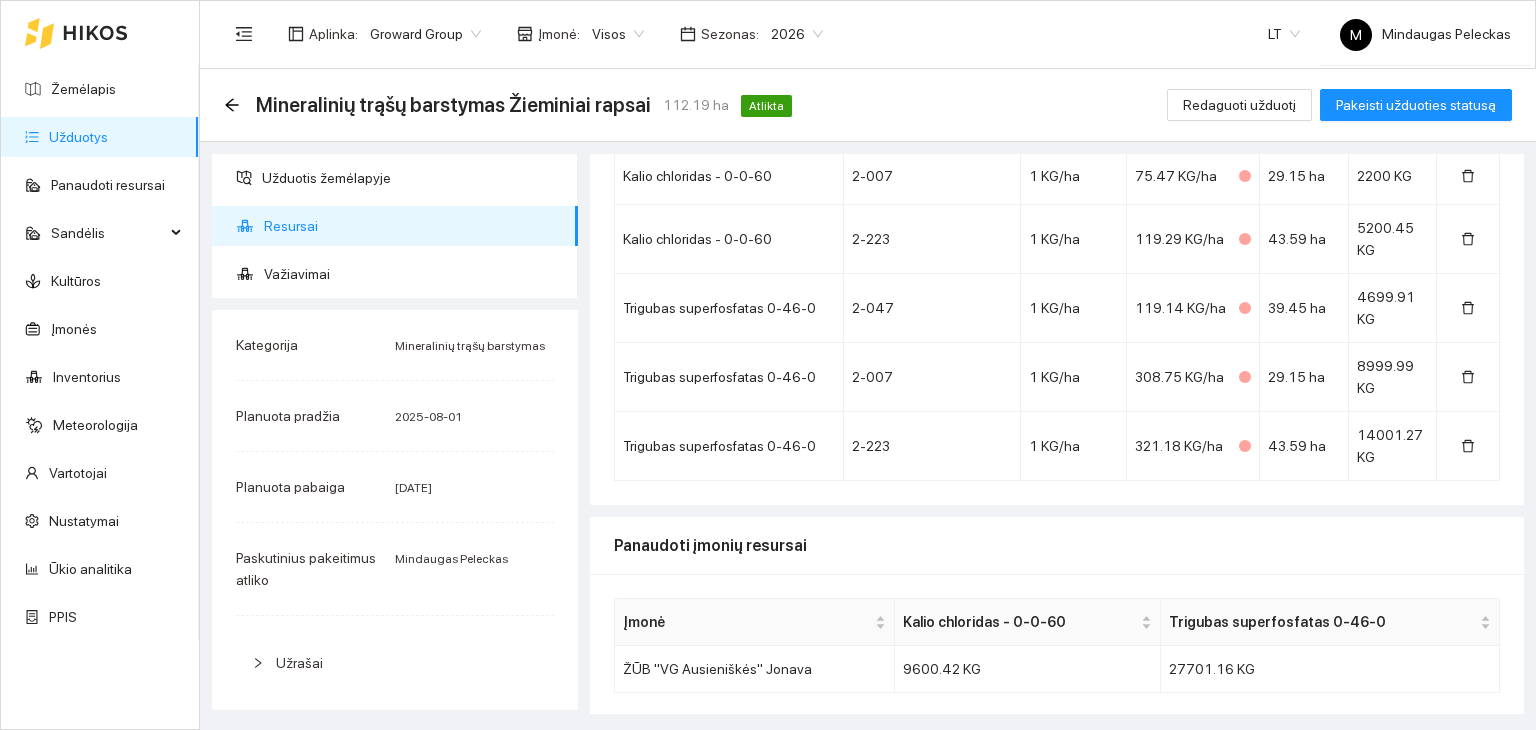 scroll, scrollTop: 0, scrollLeft: 0, axis: both 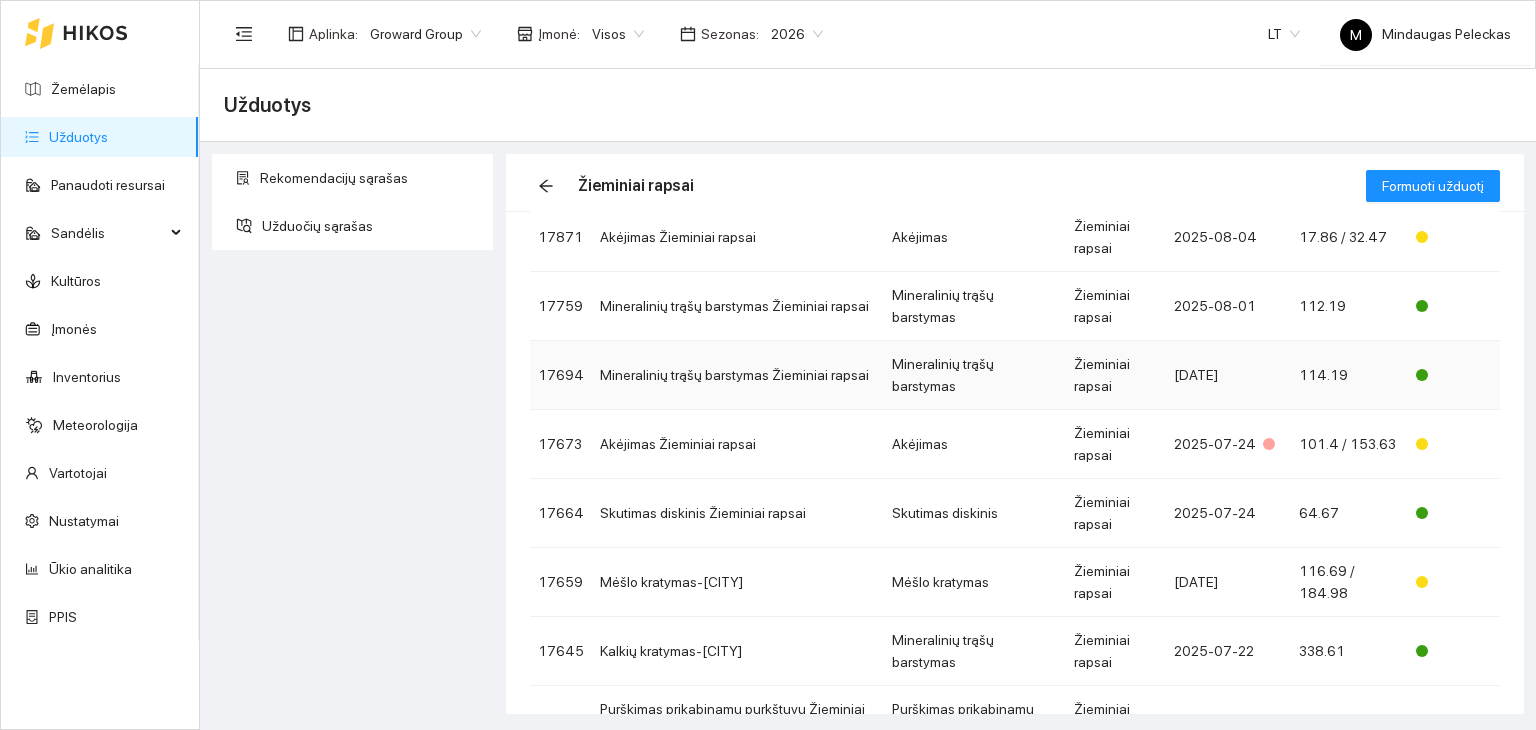 click on "Mineralinių trąšų barstymas Žieminiai rapsai" at bounding box center [738, 375] 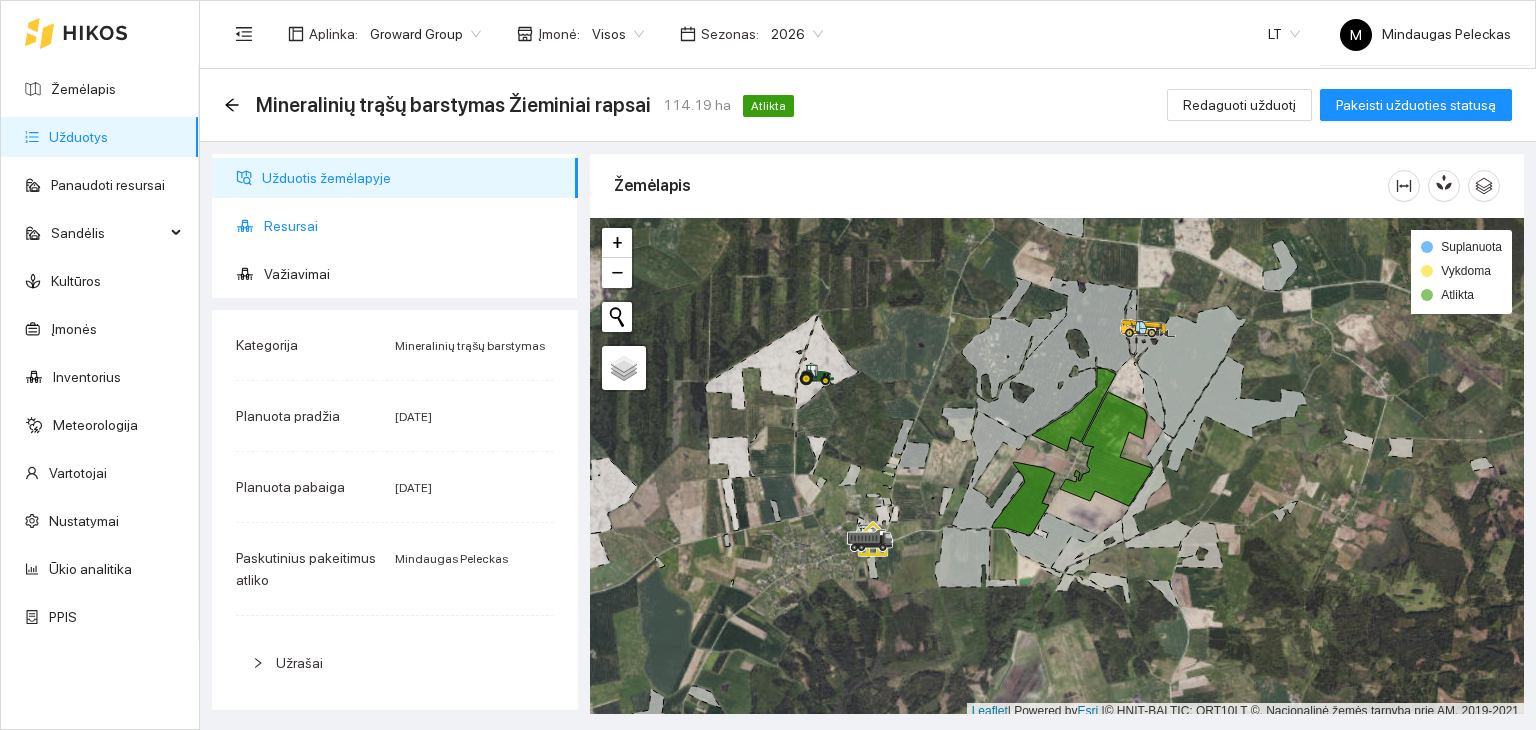 click on "Resursai" at bounding box center (413, 226) 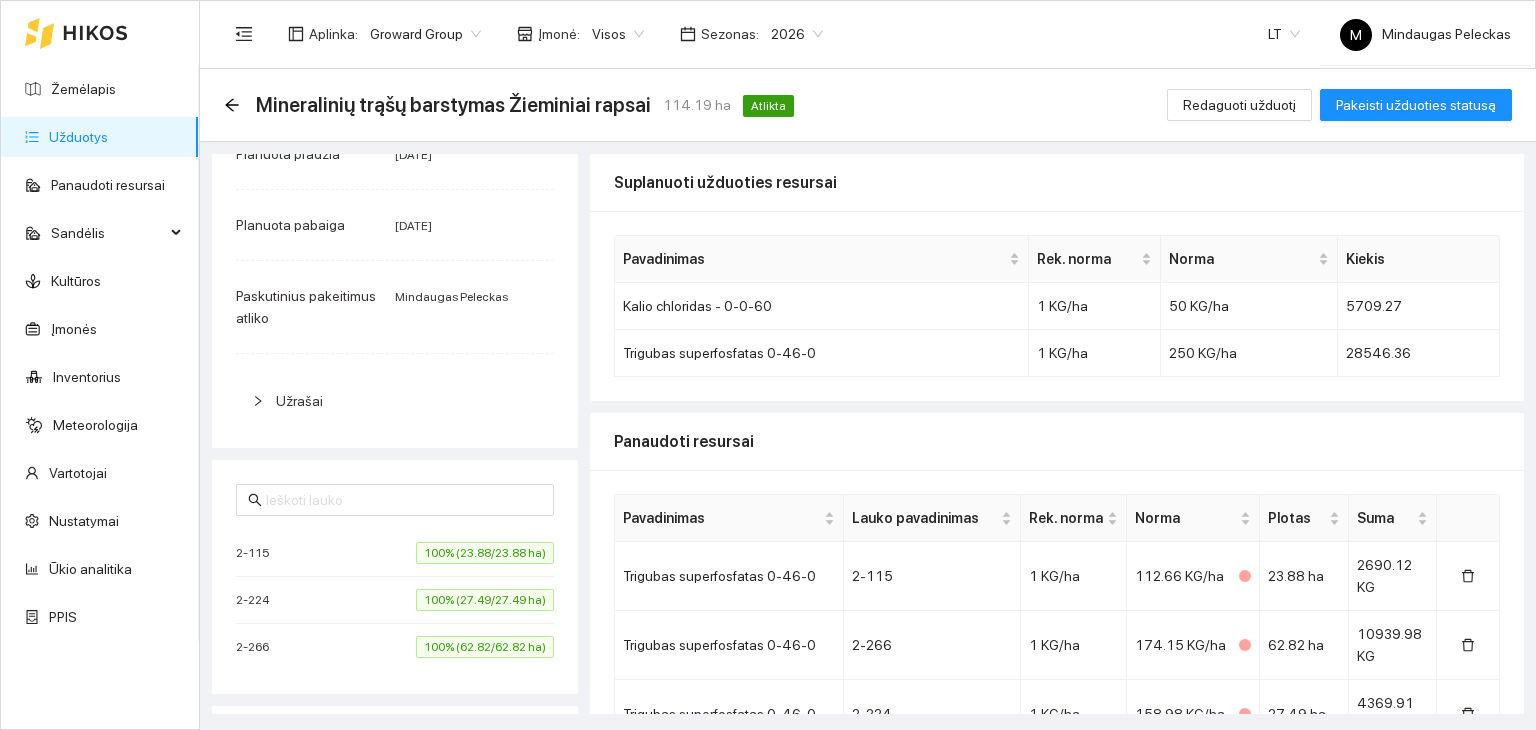 scroll, scrollTop: 300, scrollLeft: 0, axis: vertical 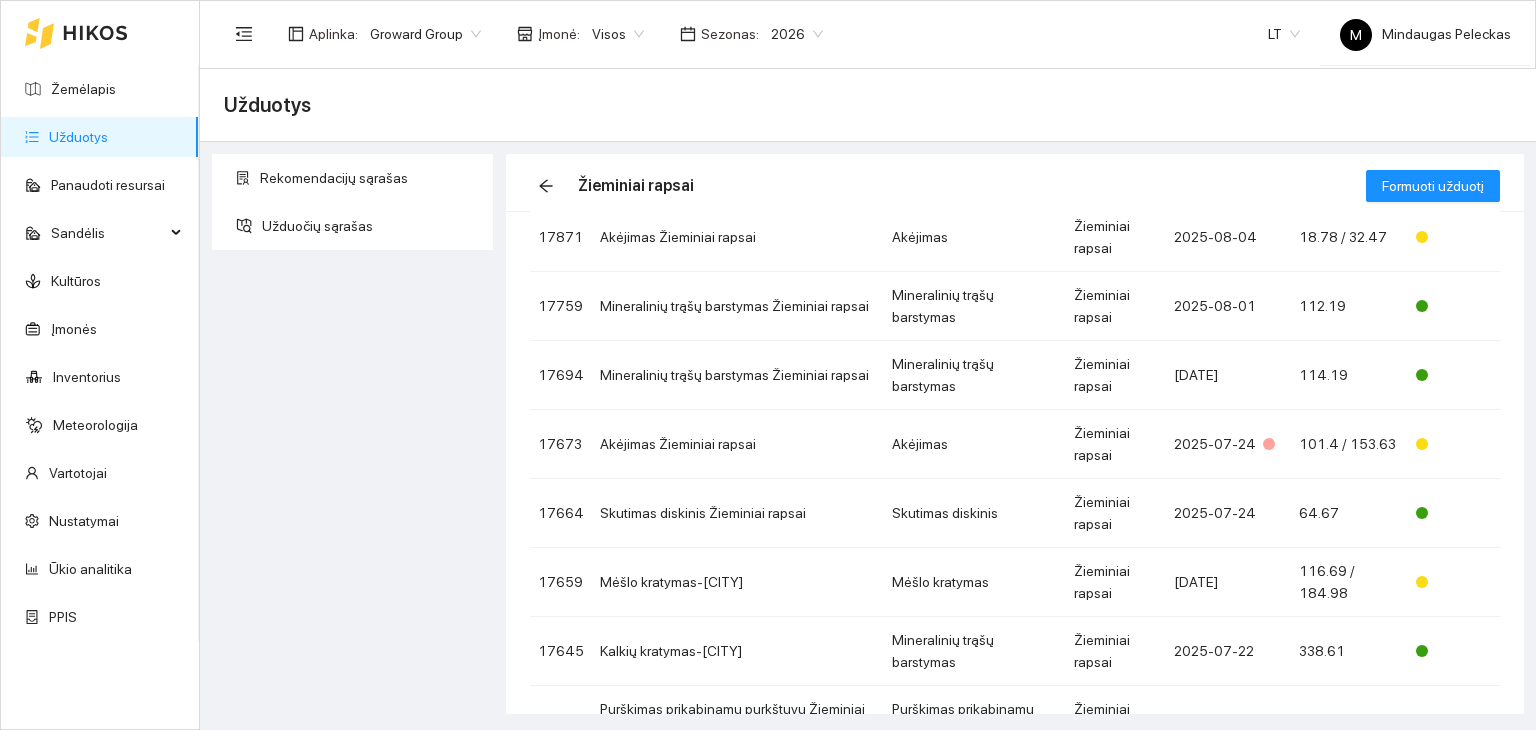 click on "2026" at bounding box center (797, 34) 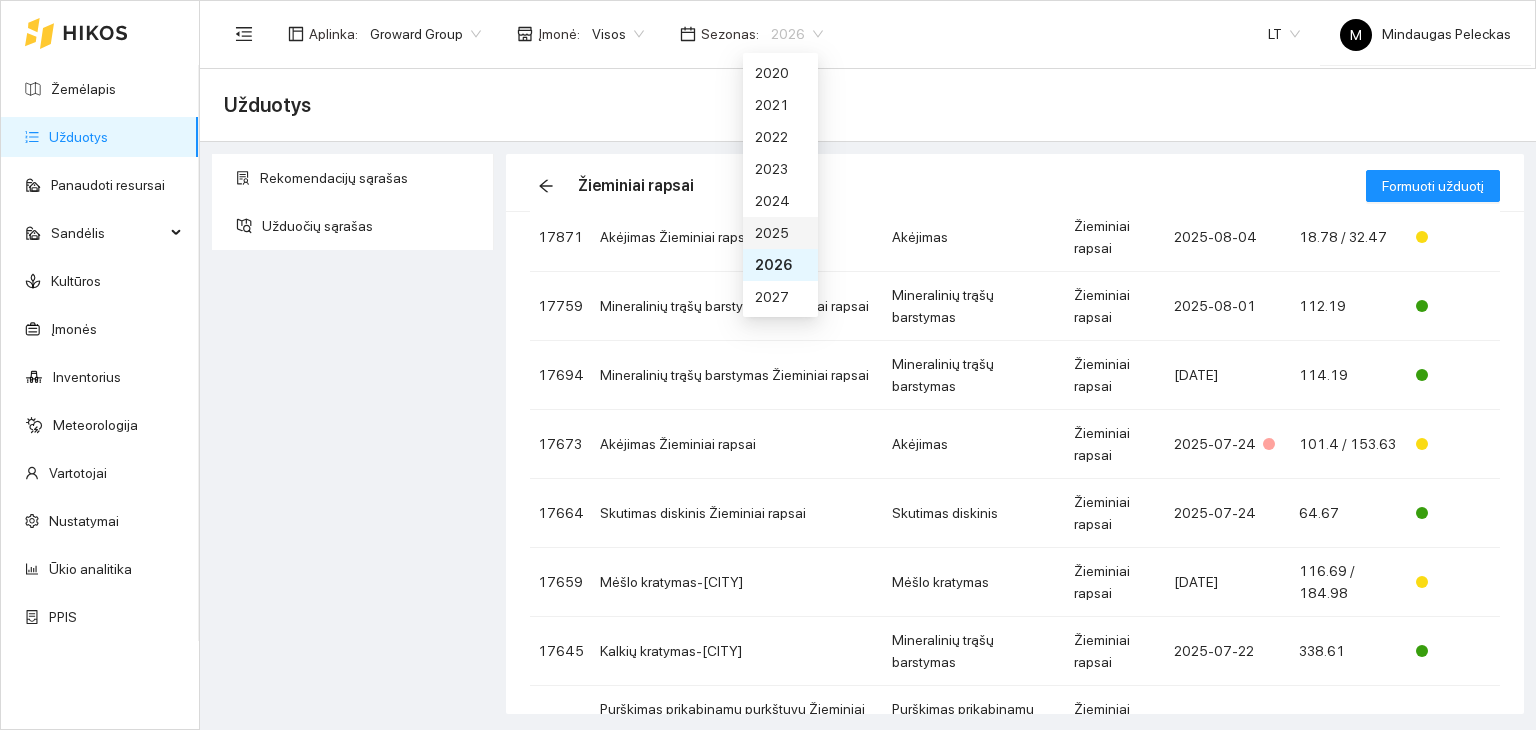 click on "2025" at bounding box center (780, 233) 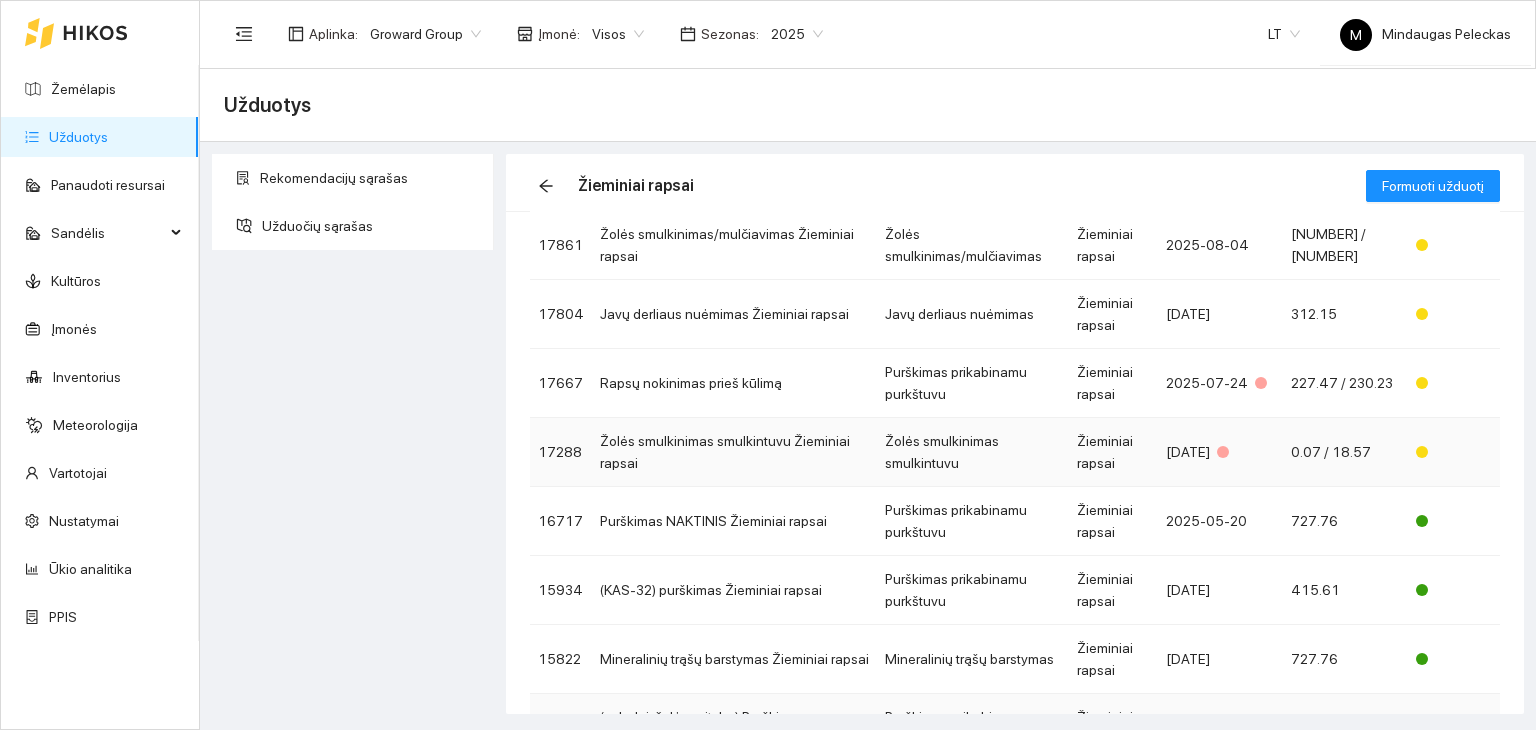 scroll, scrollTop: 0, scrollLeft: 0, axis: both 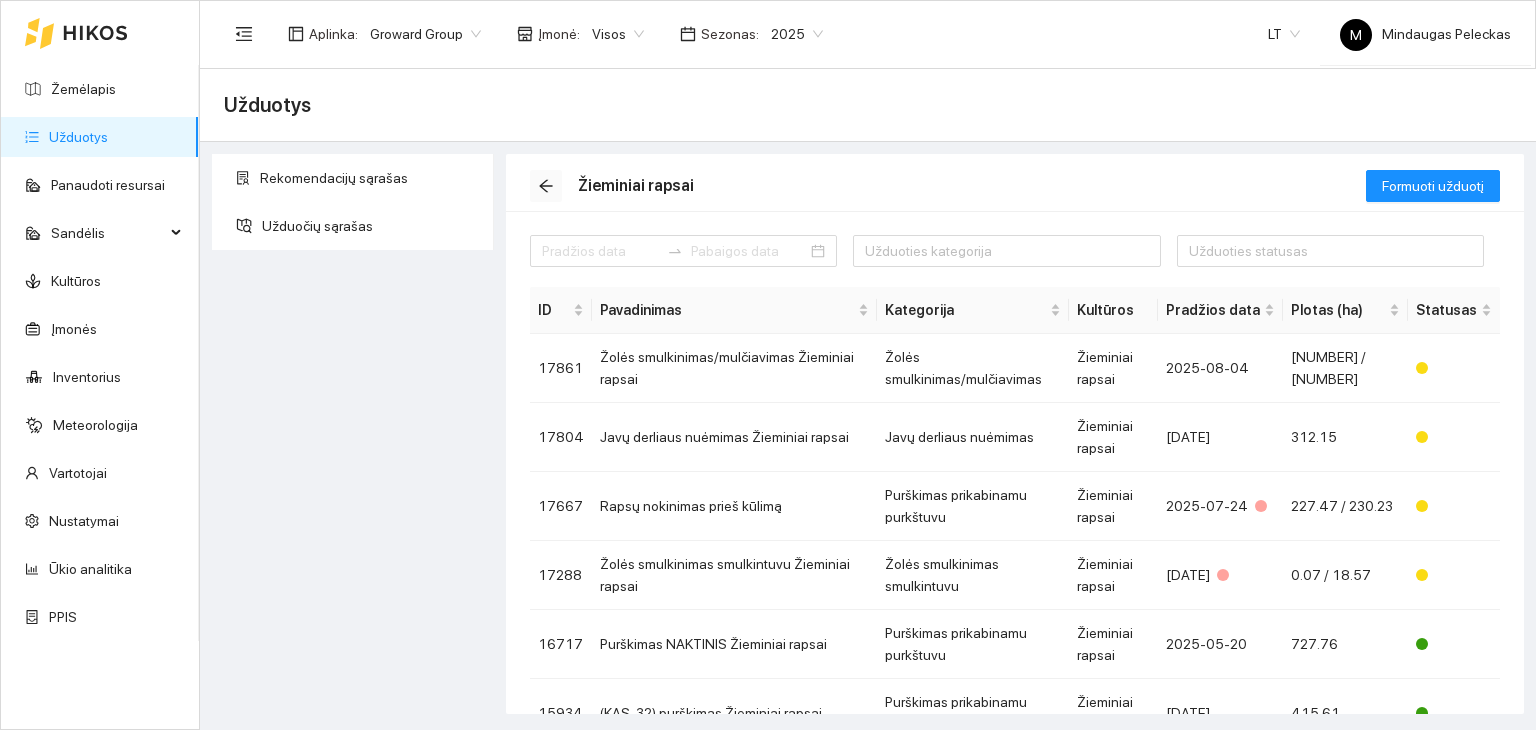 click 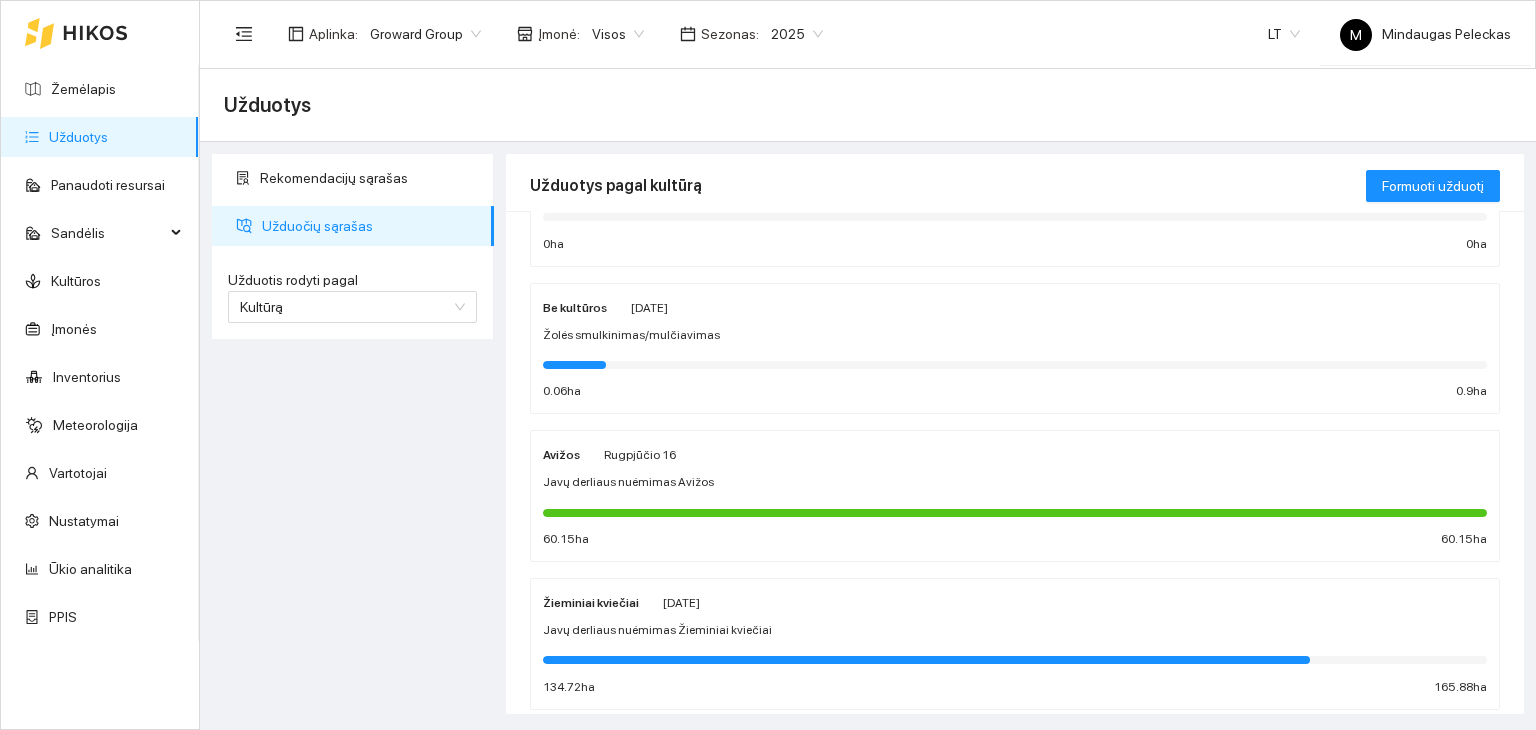 scroll, scrollTop: 300, scrollLeft: 0, axis: vertical 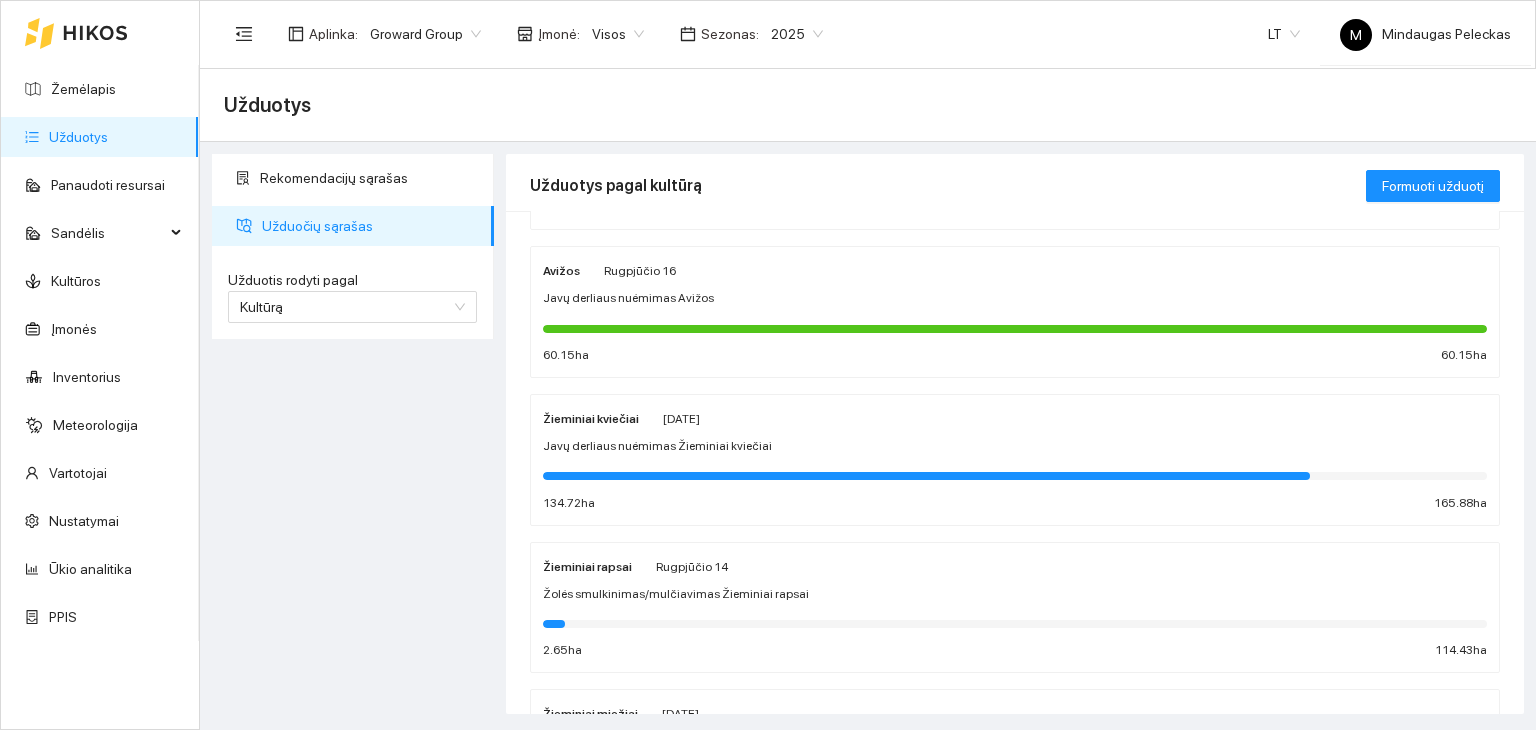 click on "Javų derliaus nuėmimas Žieminiai kviečiai" at bounding box center (657, 446) 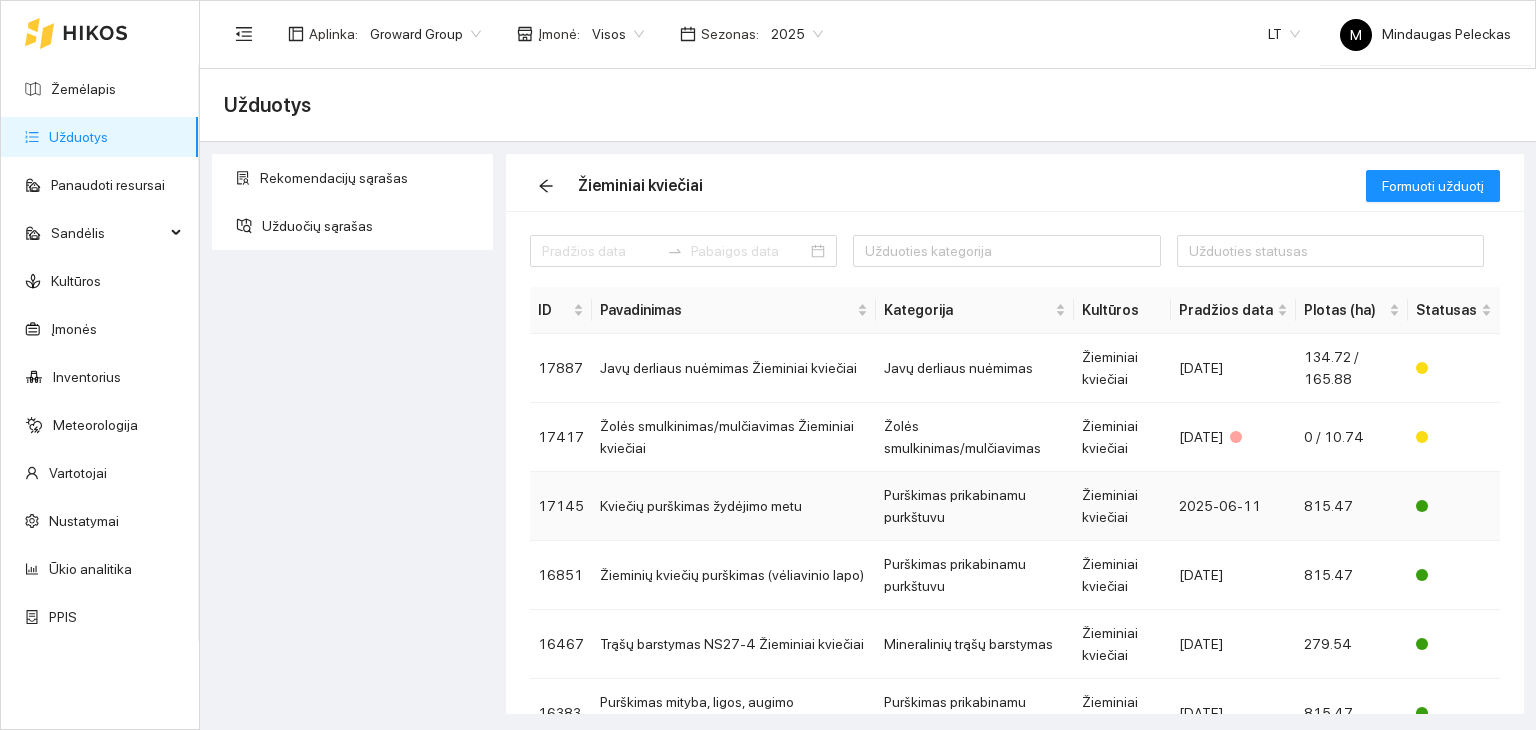 scroll, scrollTop: 100, scrollLeft: 0, axis: vertical 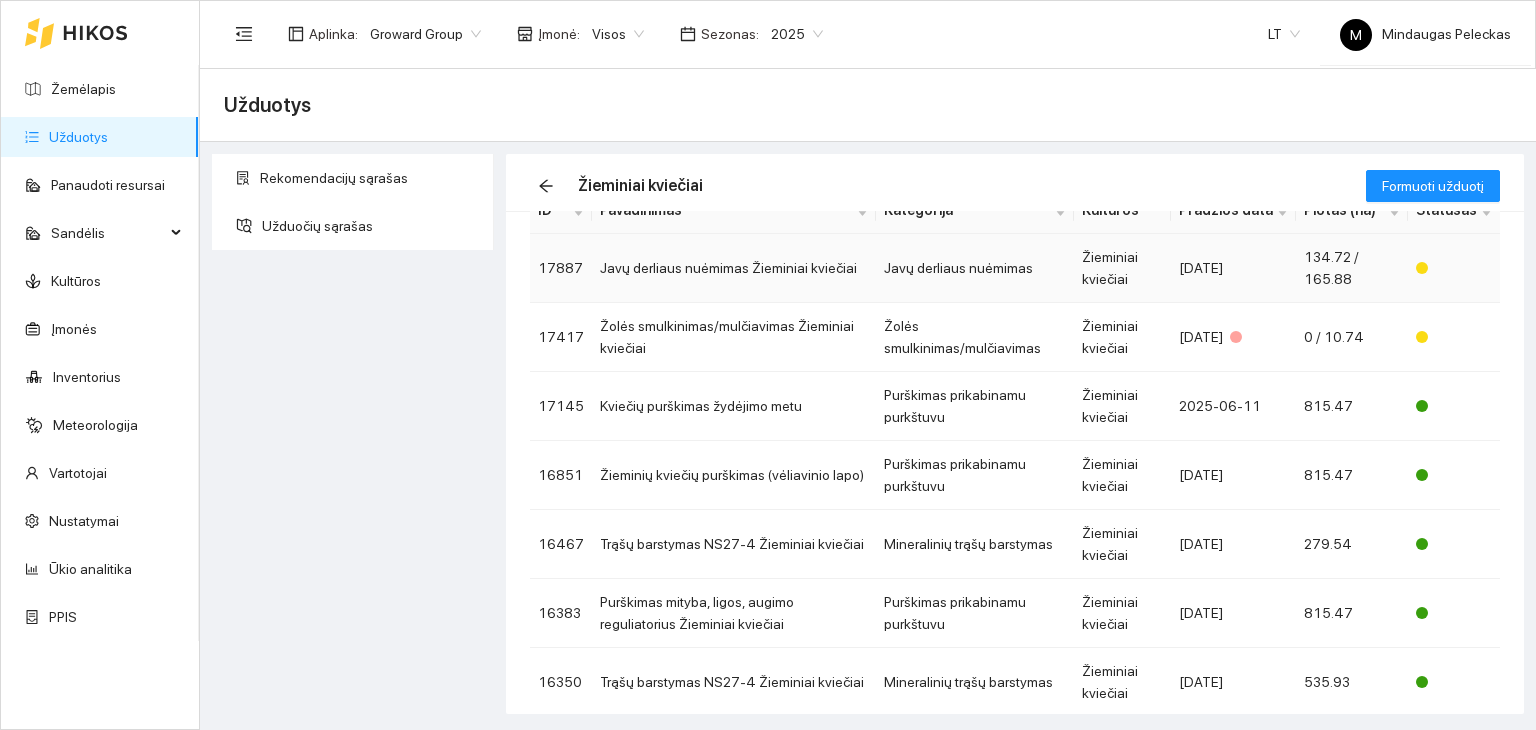 click on "Javų derliaus nuėmimas Žieminiai kviečiai" at bounding box center (734, 268) 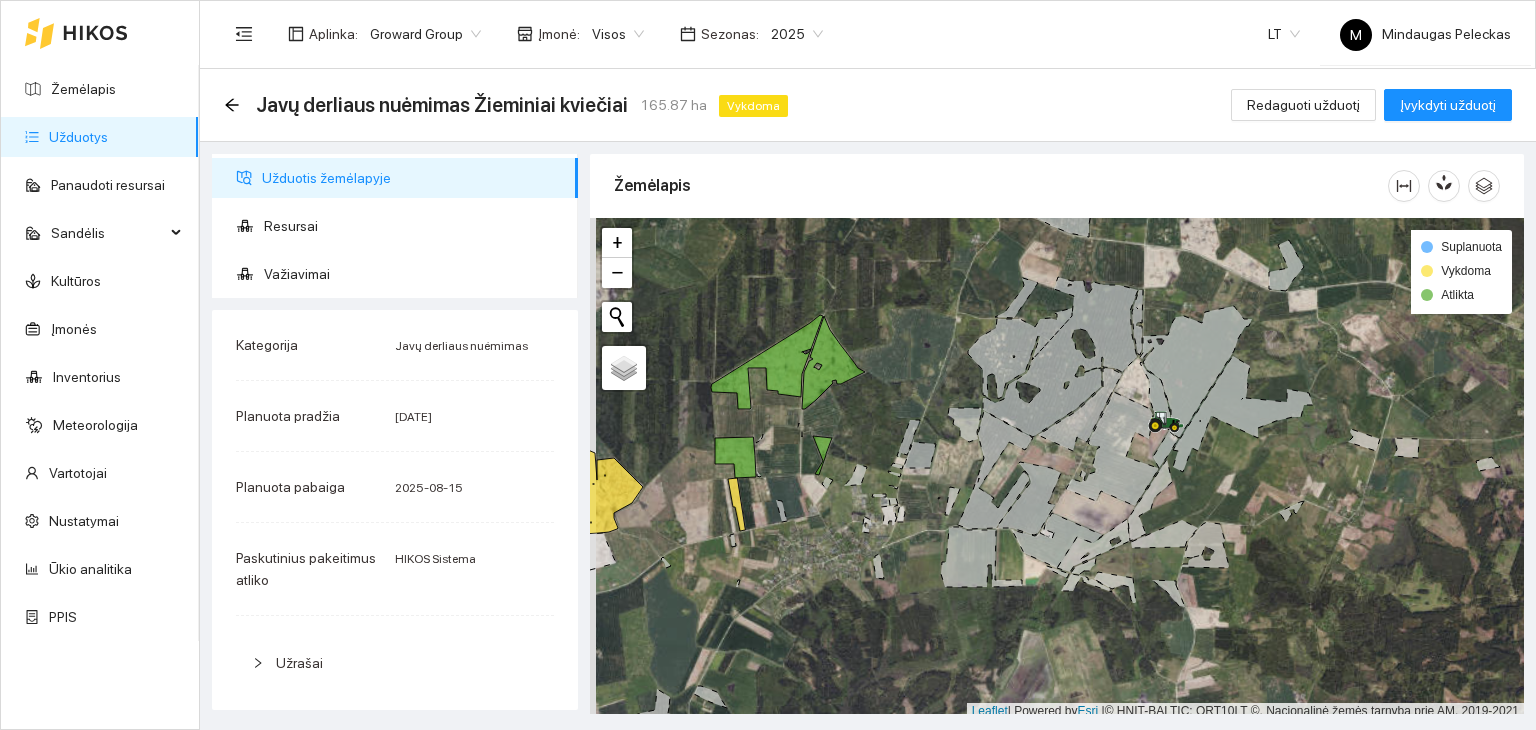 scroll, scrollTop: 5, scrollLeft: 0, axis: vertical 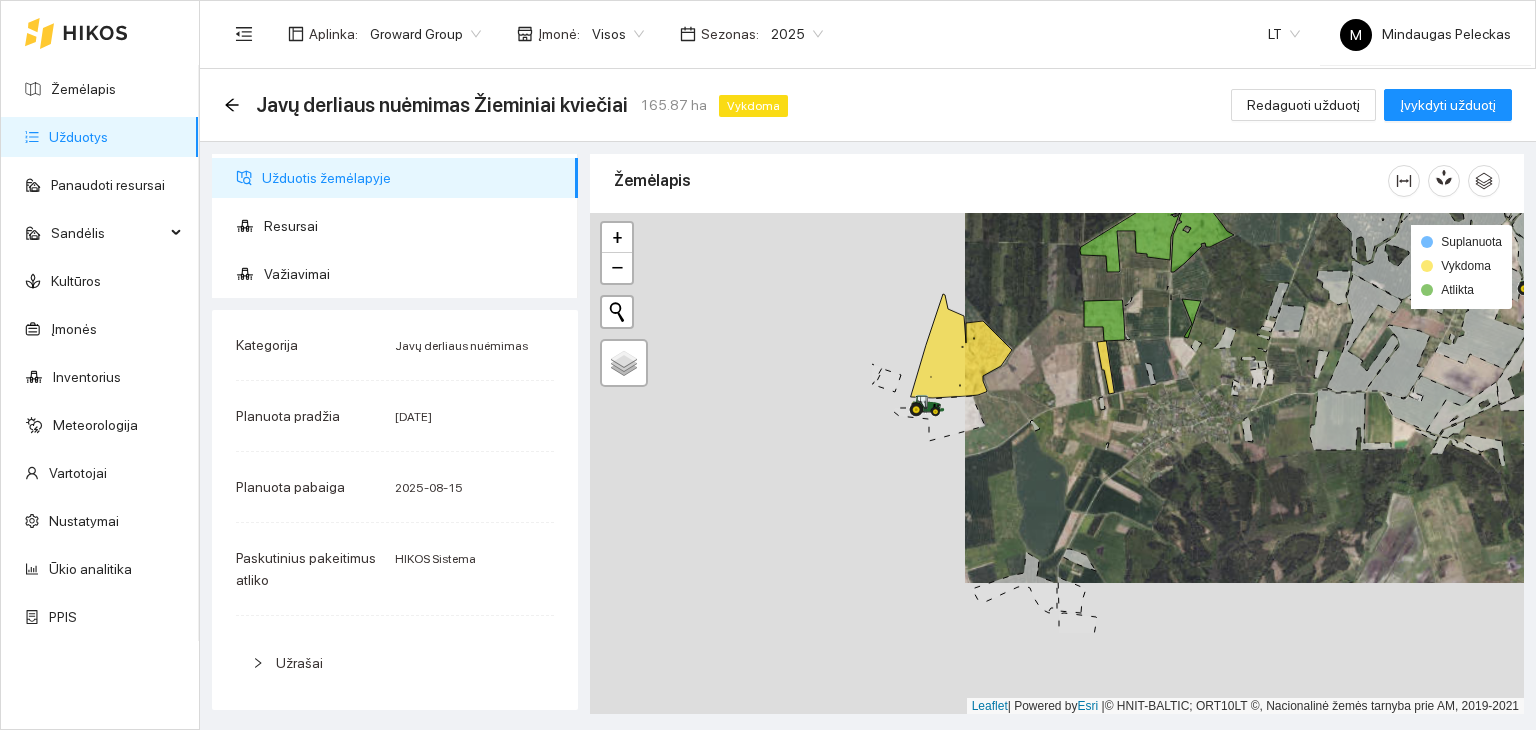 drag, startPoint x: 801, startPoint y: 577, endPoint x: 1170, endPoint y: 445, distance: 391.89923 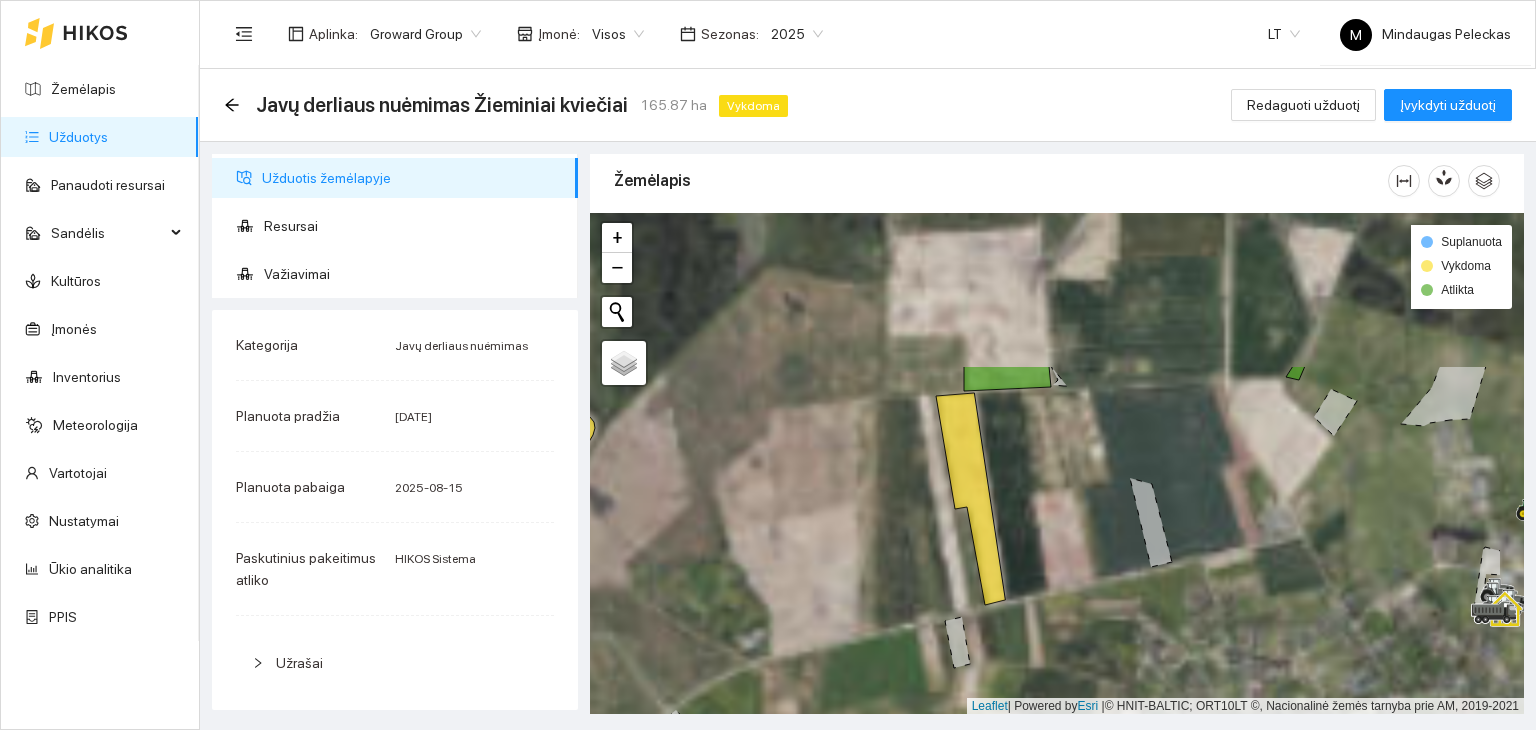 drag, startPoint x: 1184, startPoint y: 321, endPoint x: 1028, endPoint y: 511, distance: 245.83734 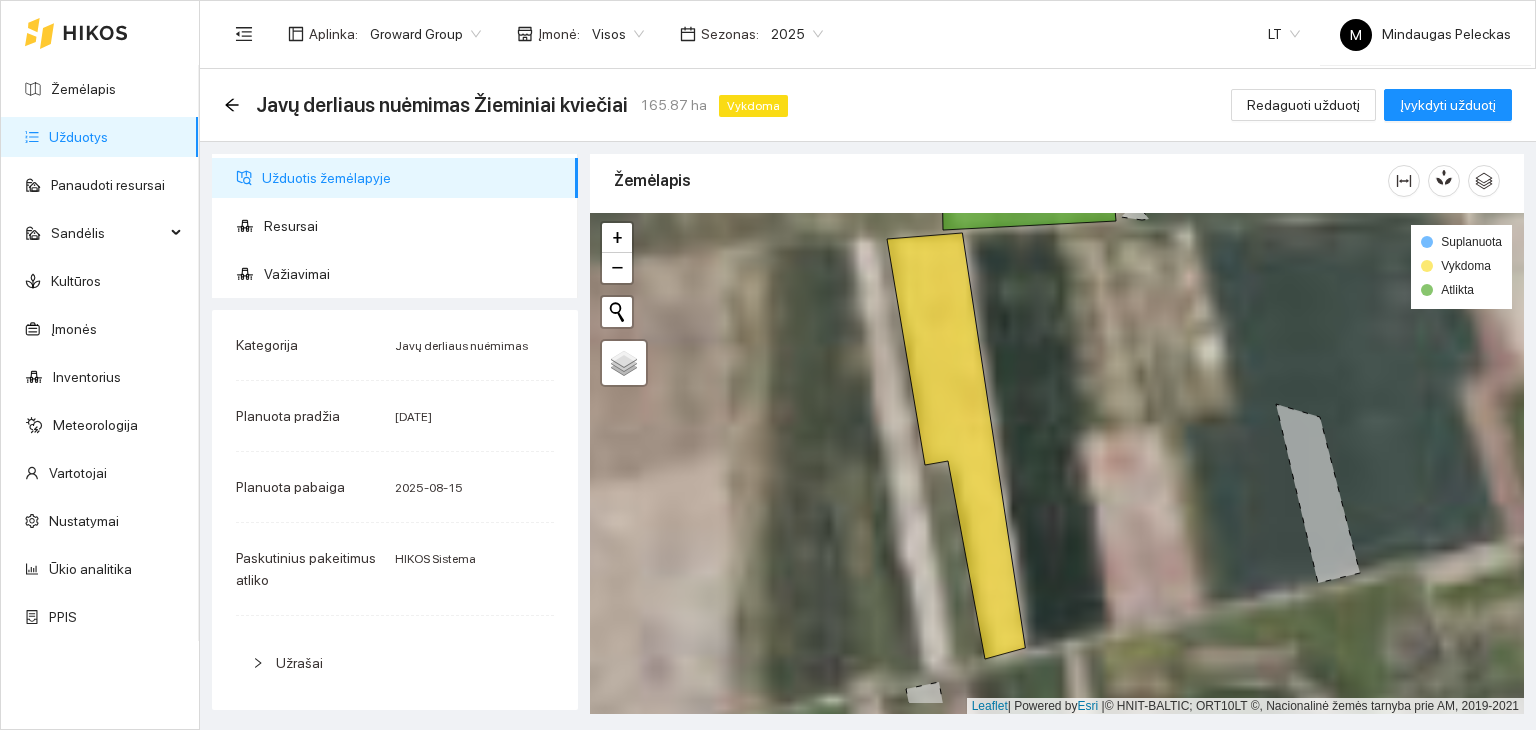 drag, startPoint x: 1004, startPoint y: 480, endPoint x: 1022, endPoint y: 420, distance: 62.641838 